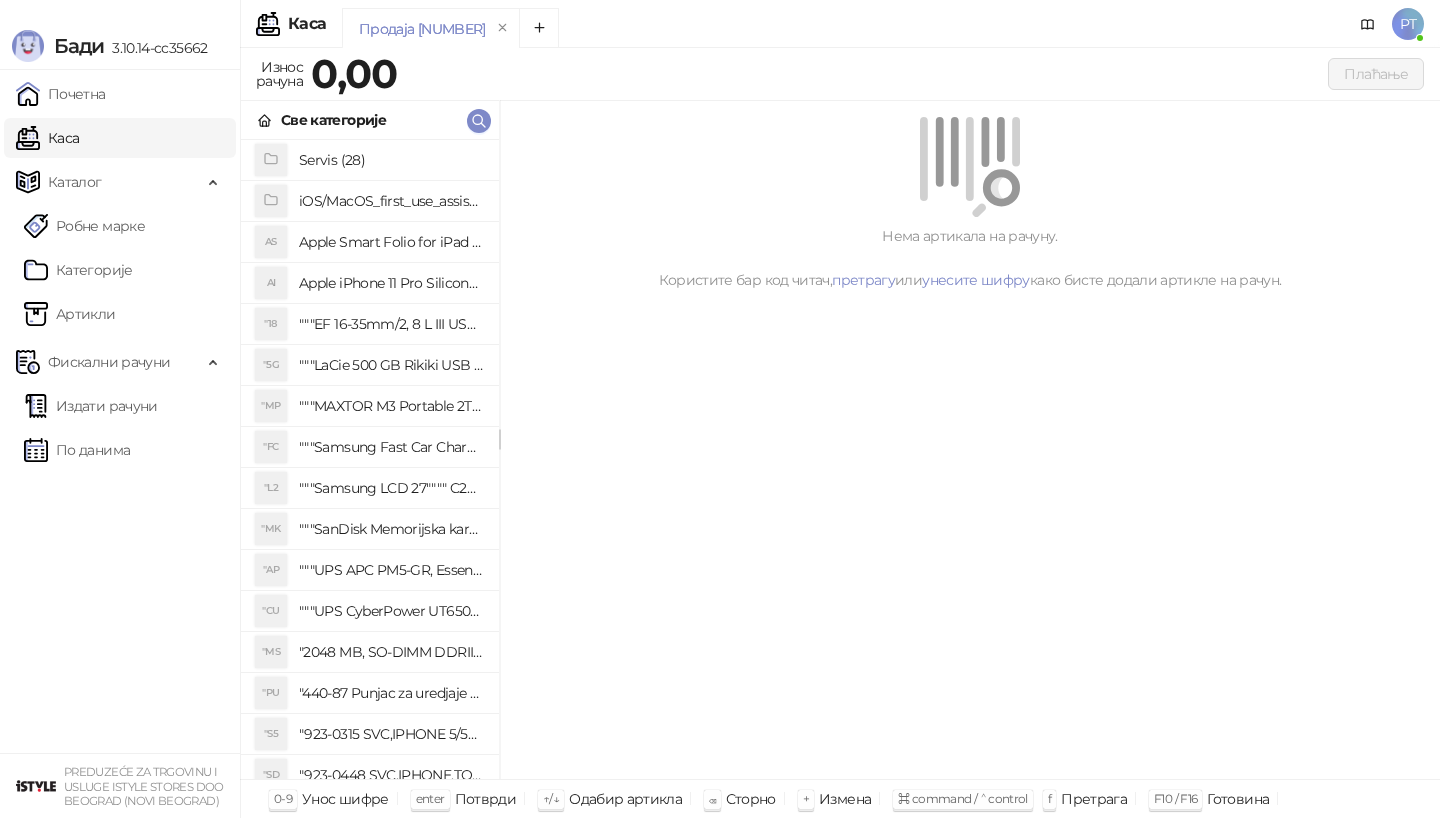 click 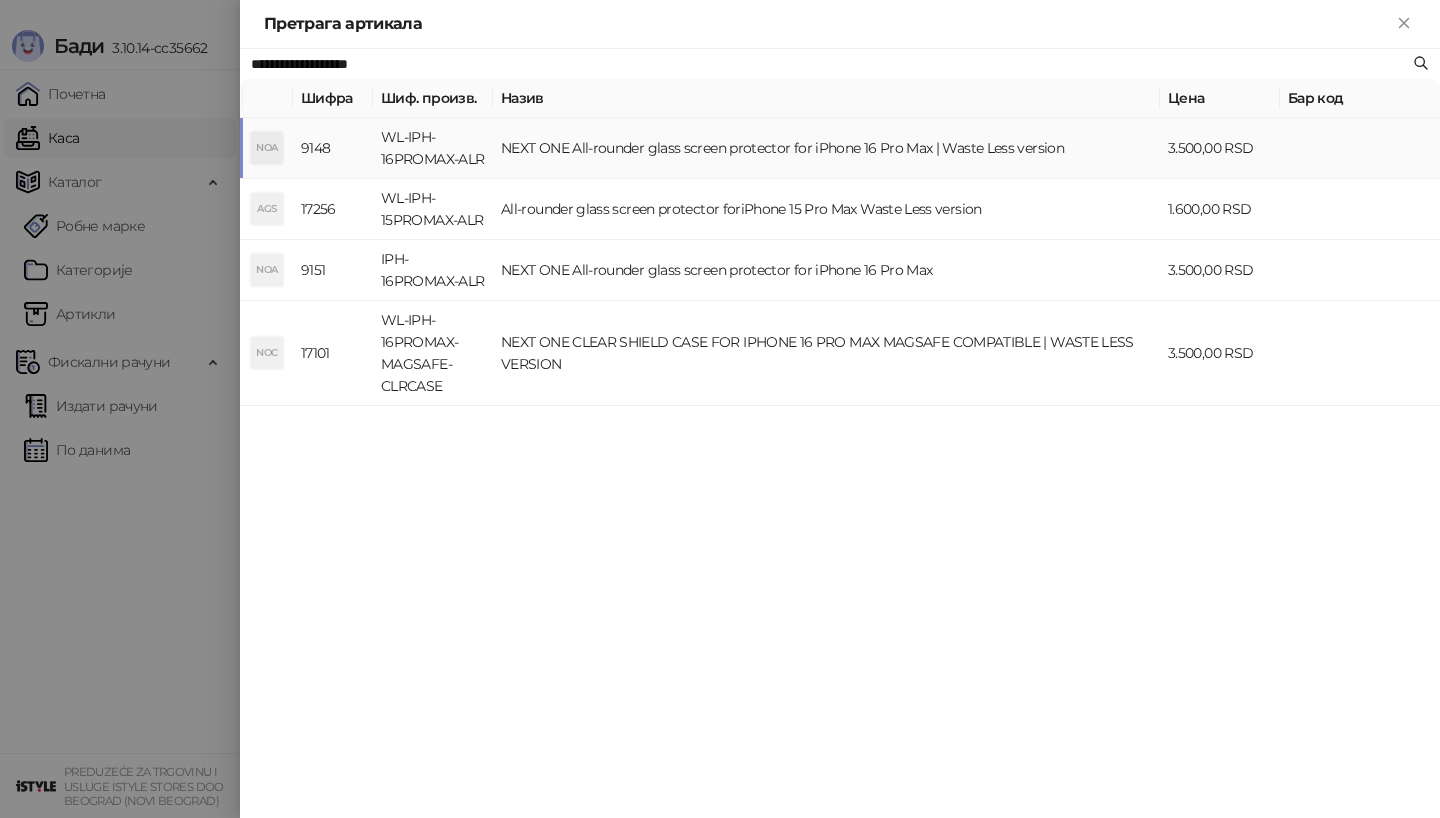 click on "NOA" at bounding box center (267, 148) 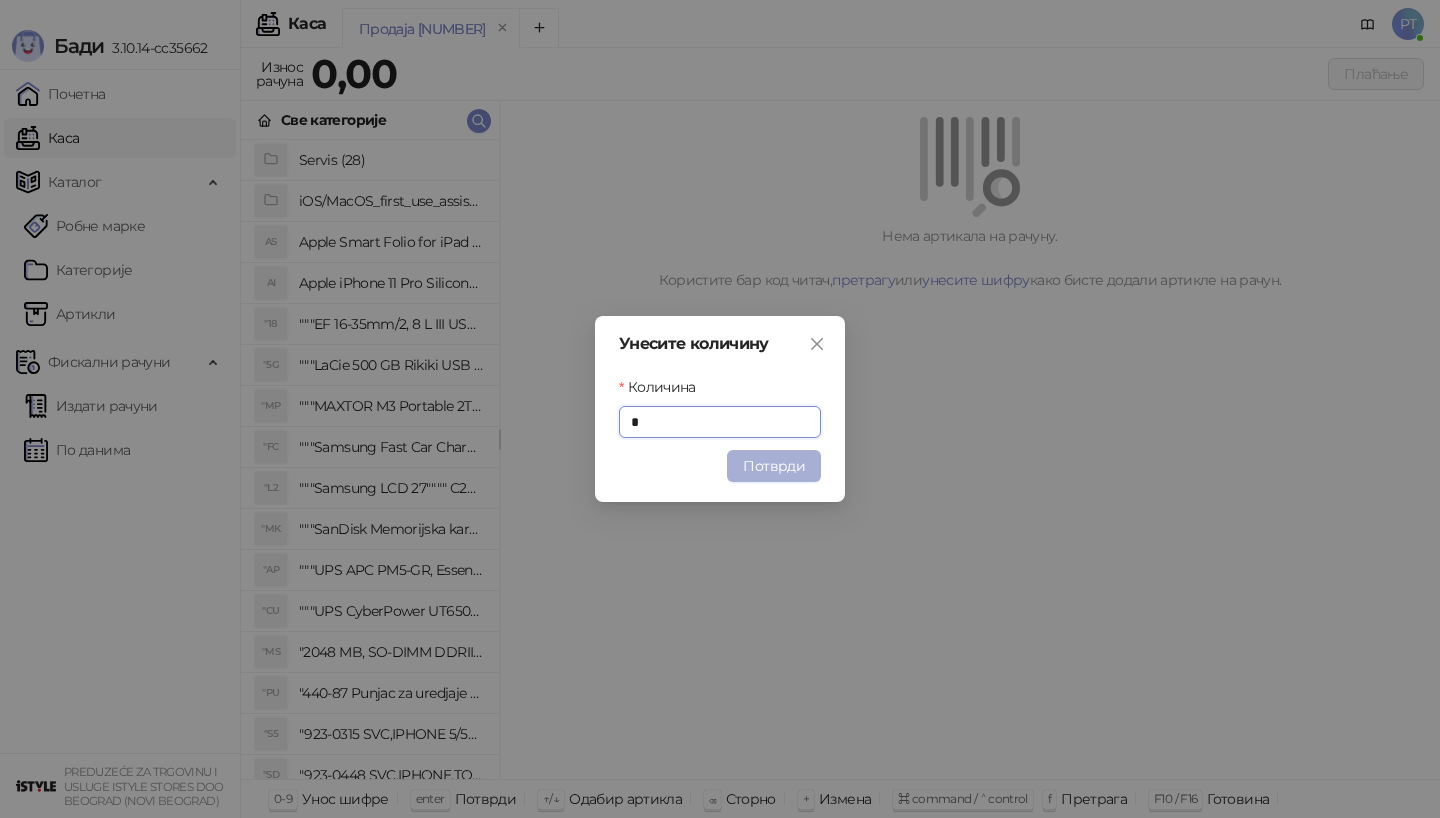 click on "Потврди" at bounding box center (774, 466) 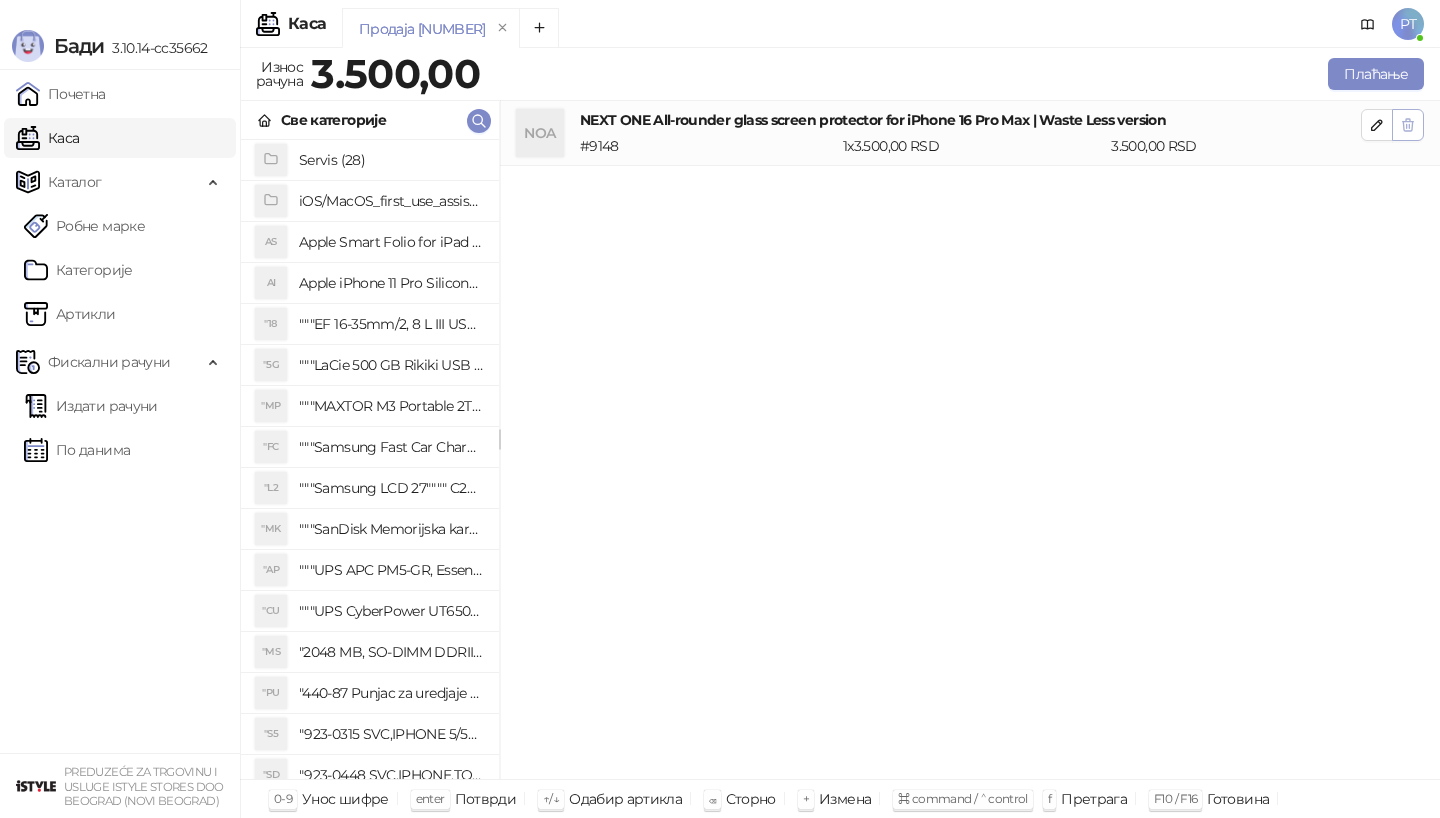 click 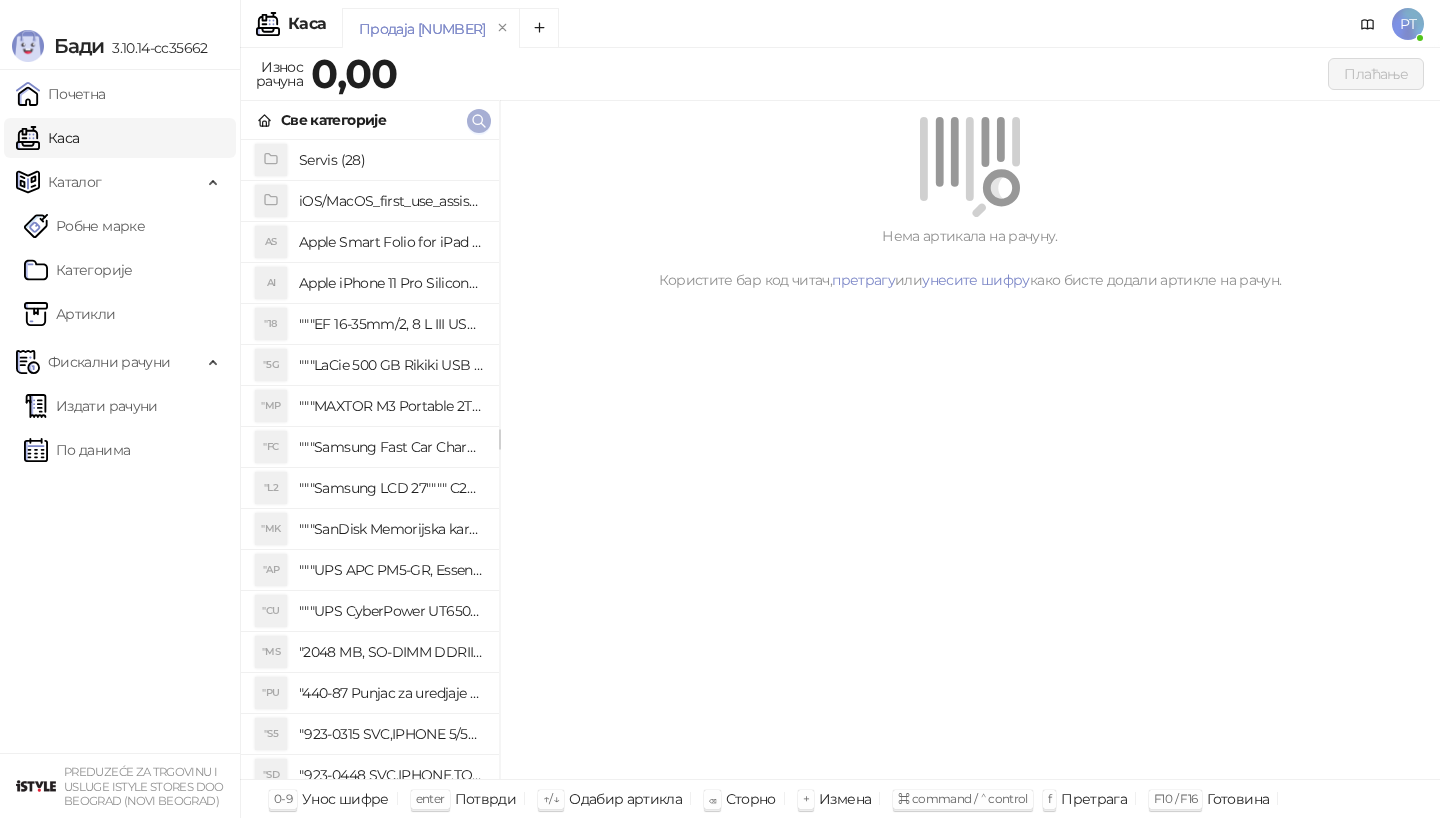 click 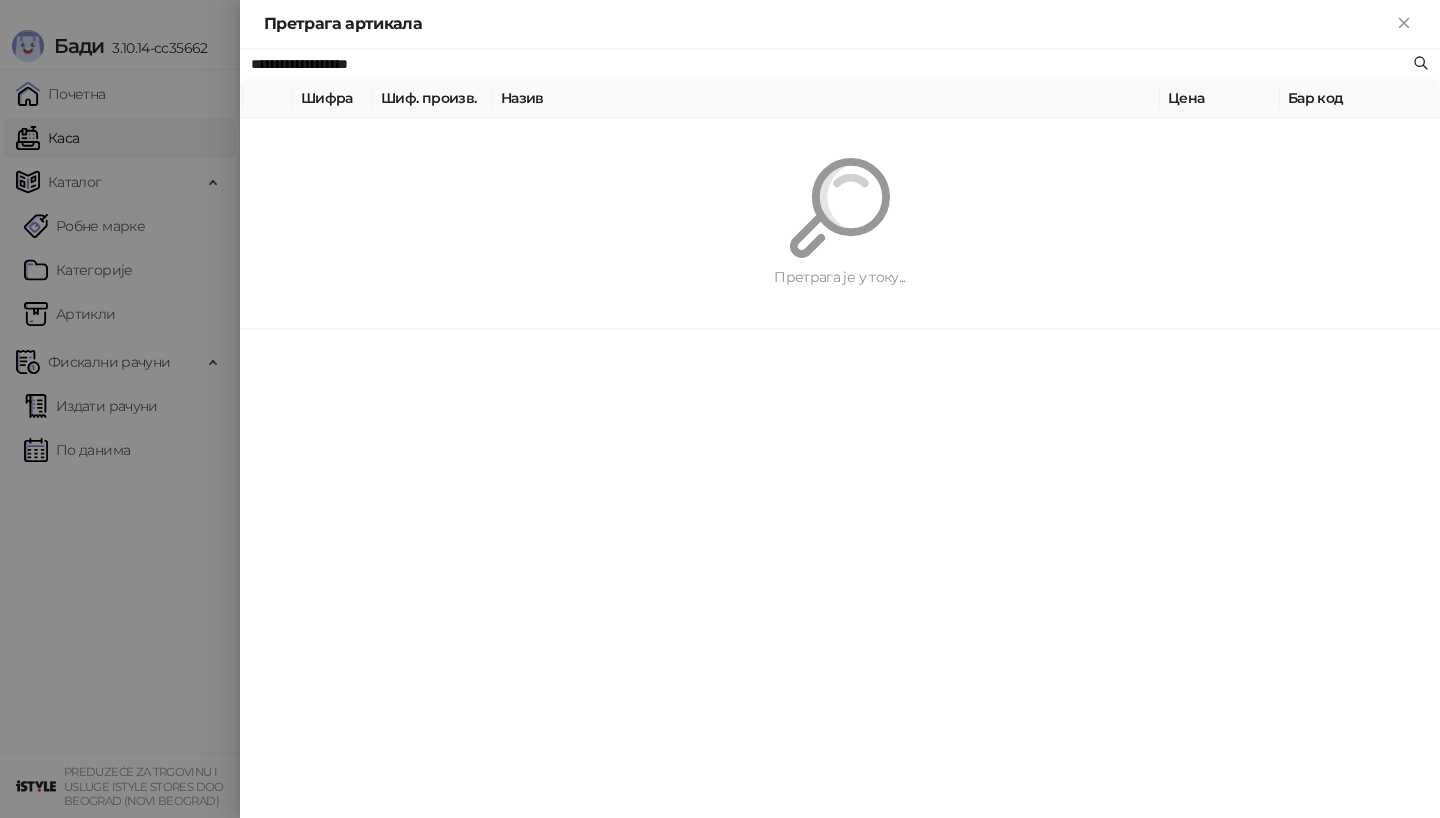 paste 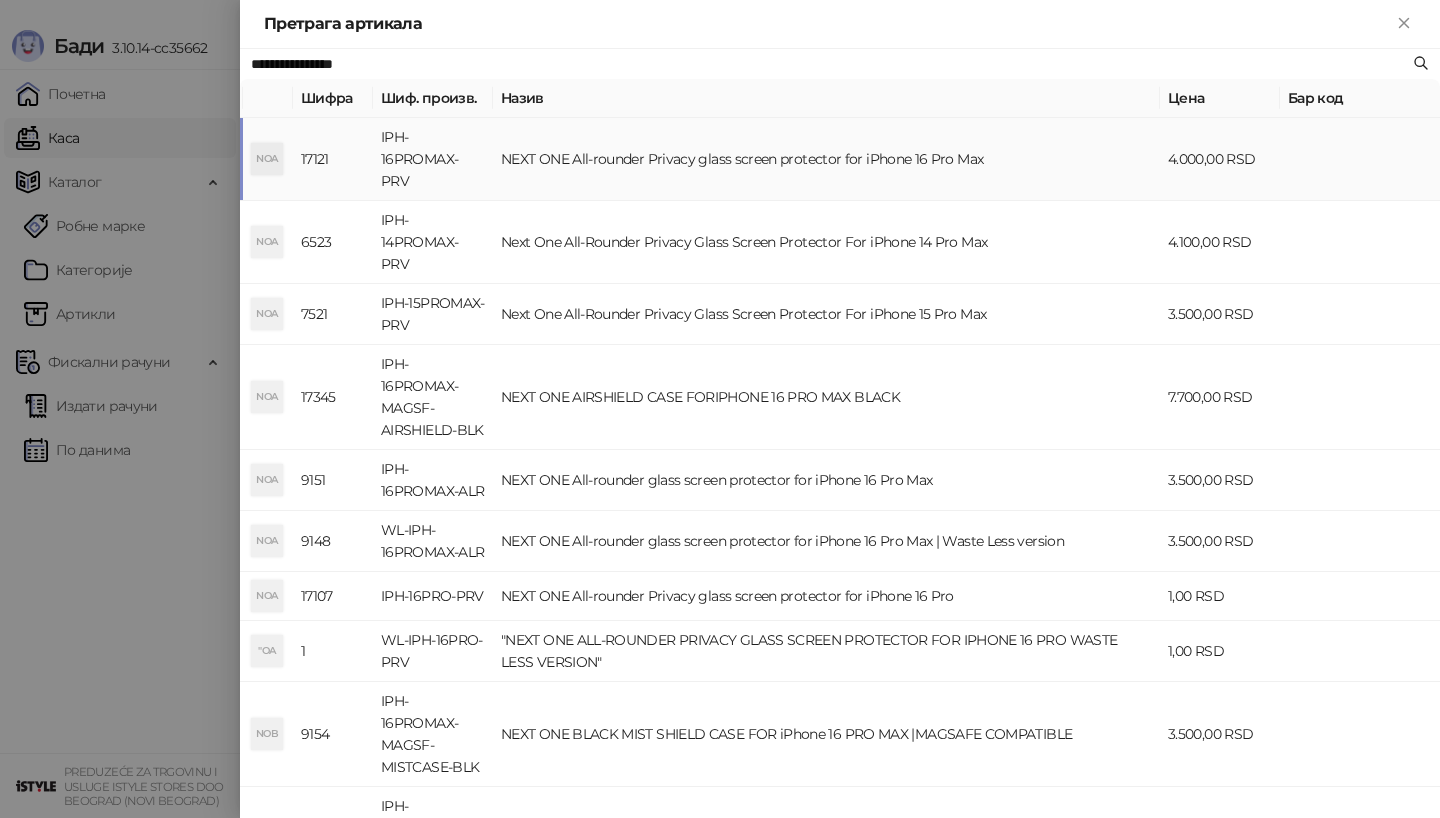 click on "NOA" at bounding box center [268, 159] 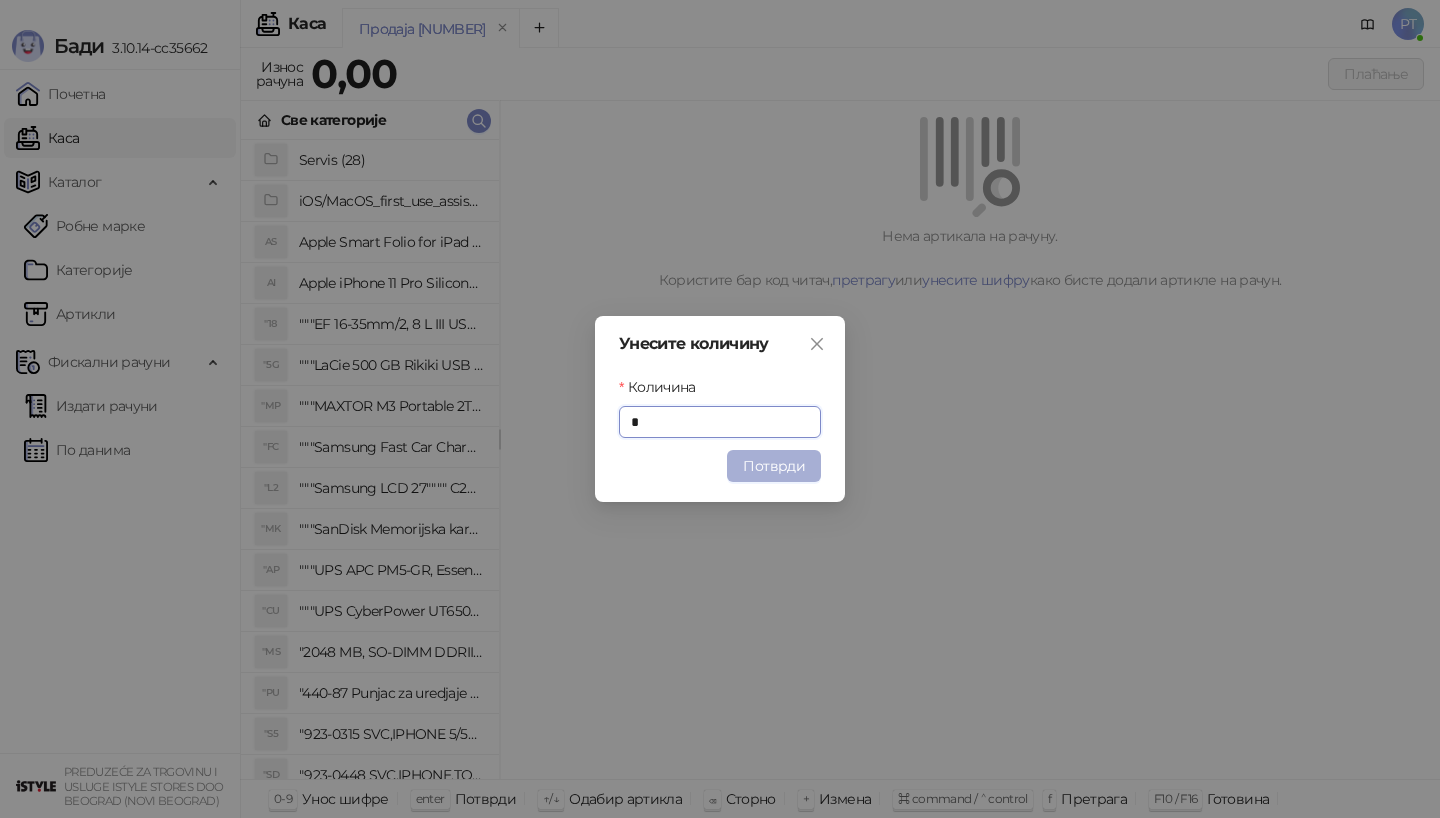 click on "Потврди" at bounding box center (774, 466) 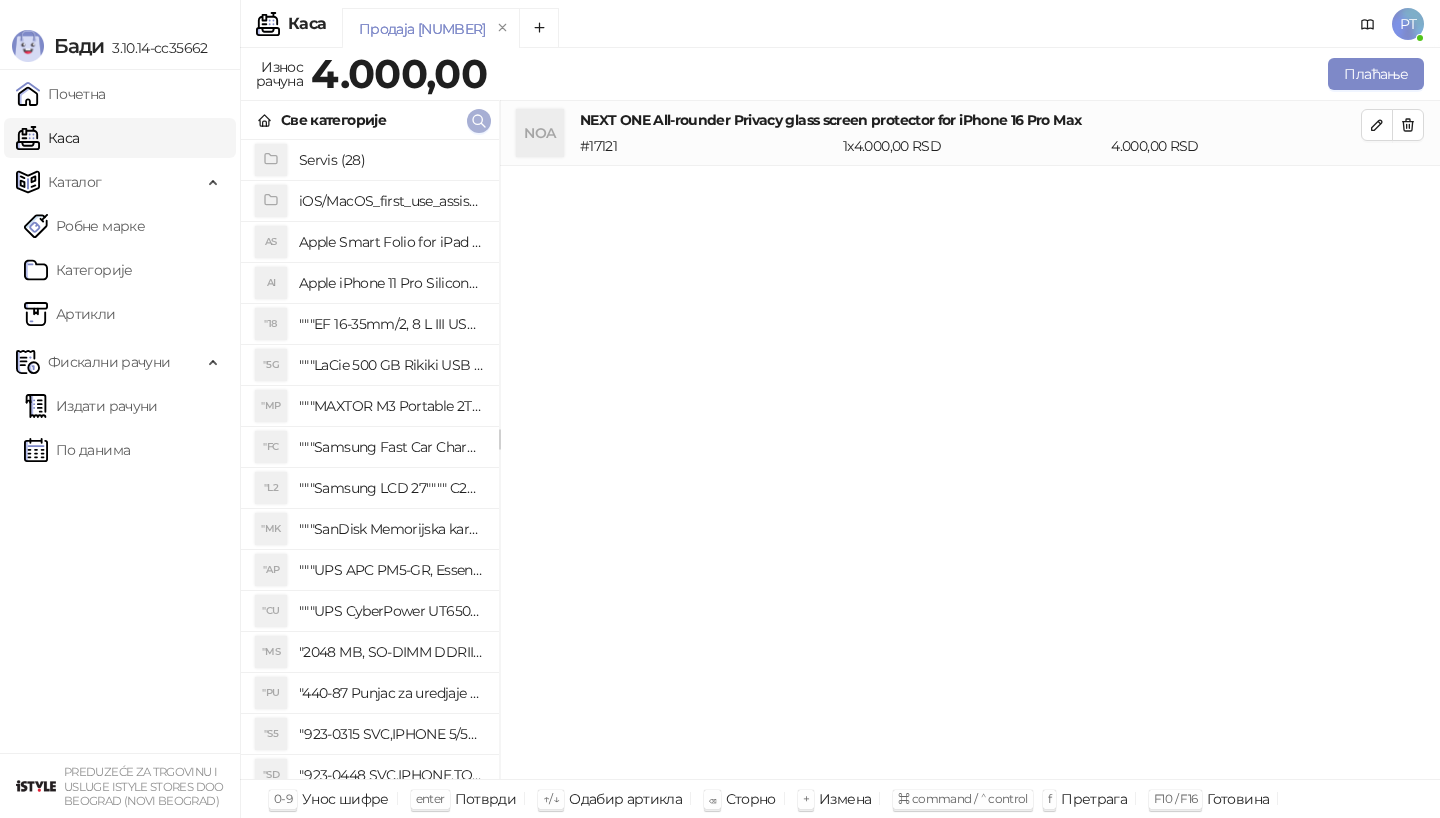 click 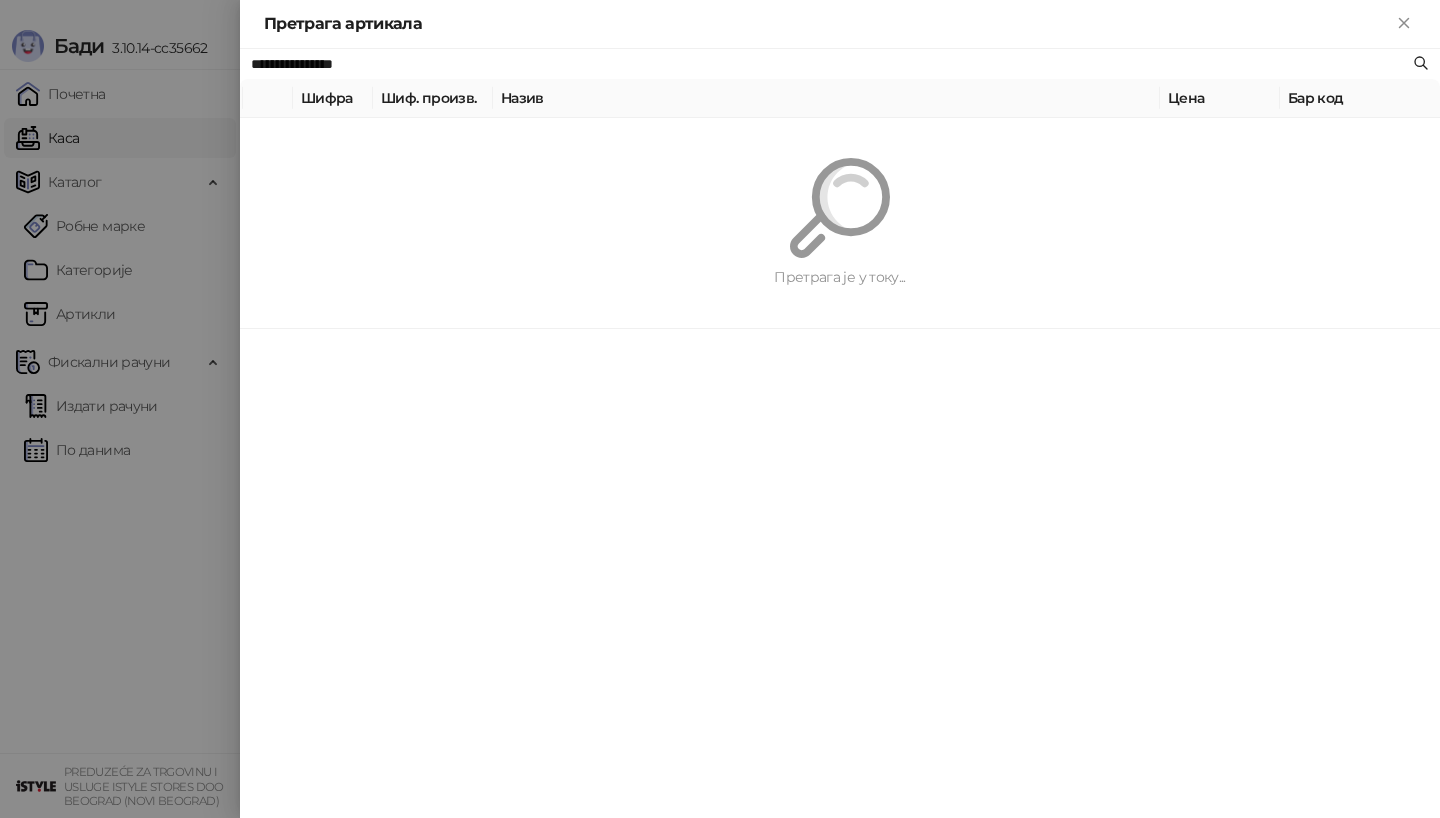 type on "*" 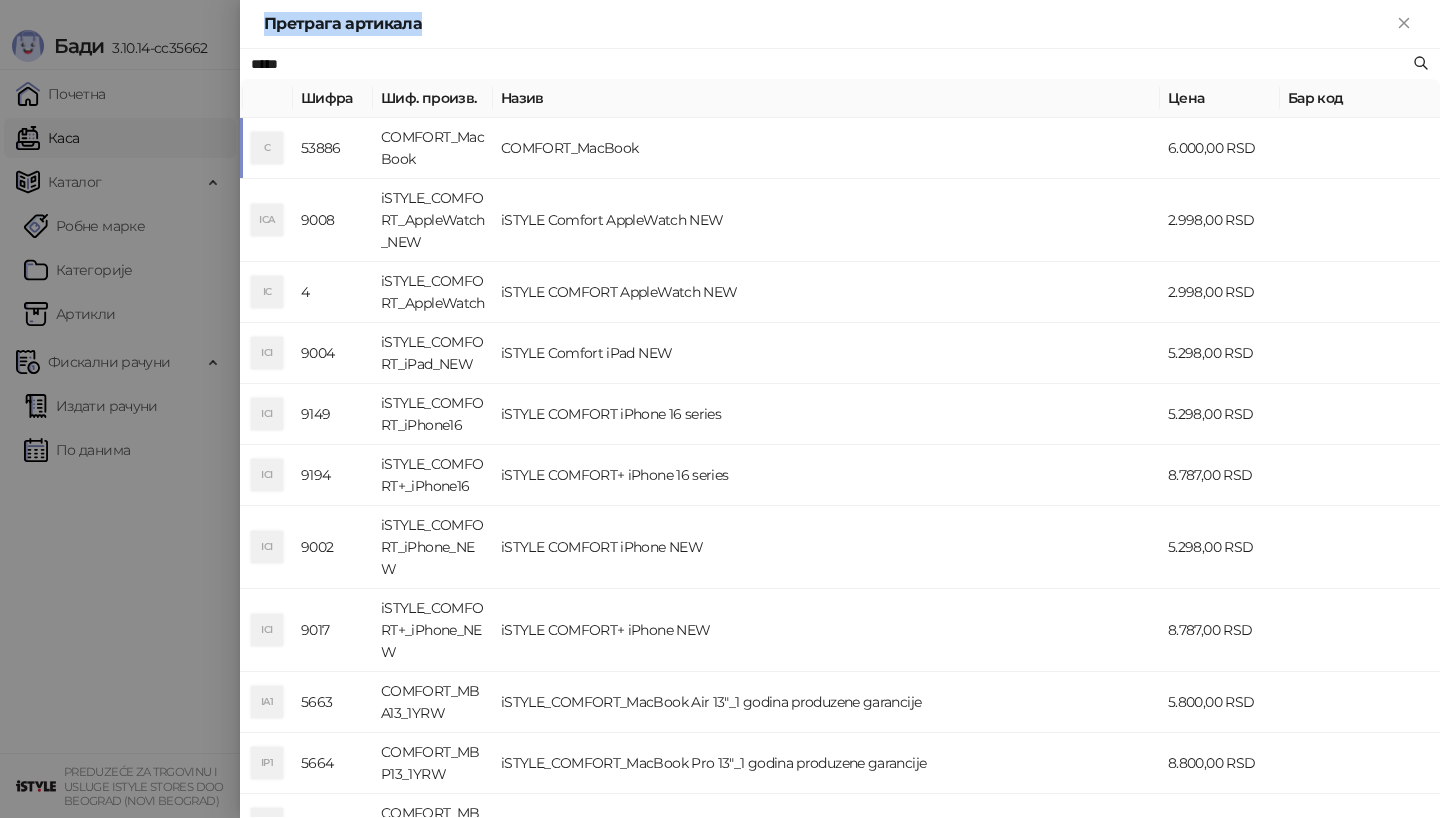 drag, startPoint x: 321, startPoint y: 75, endPoint x: 201, endPoint y: 73, distance: 120.01666 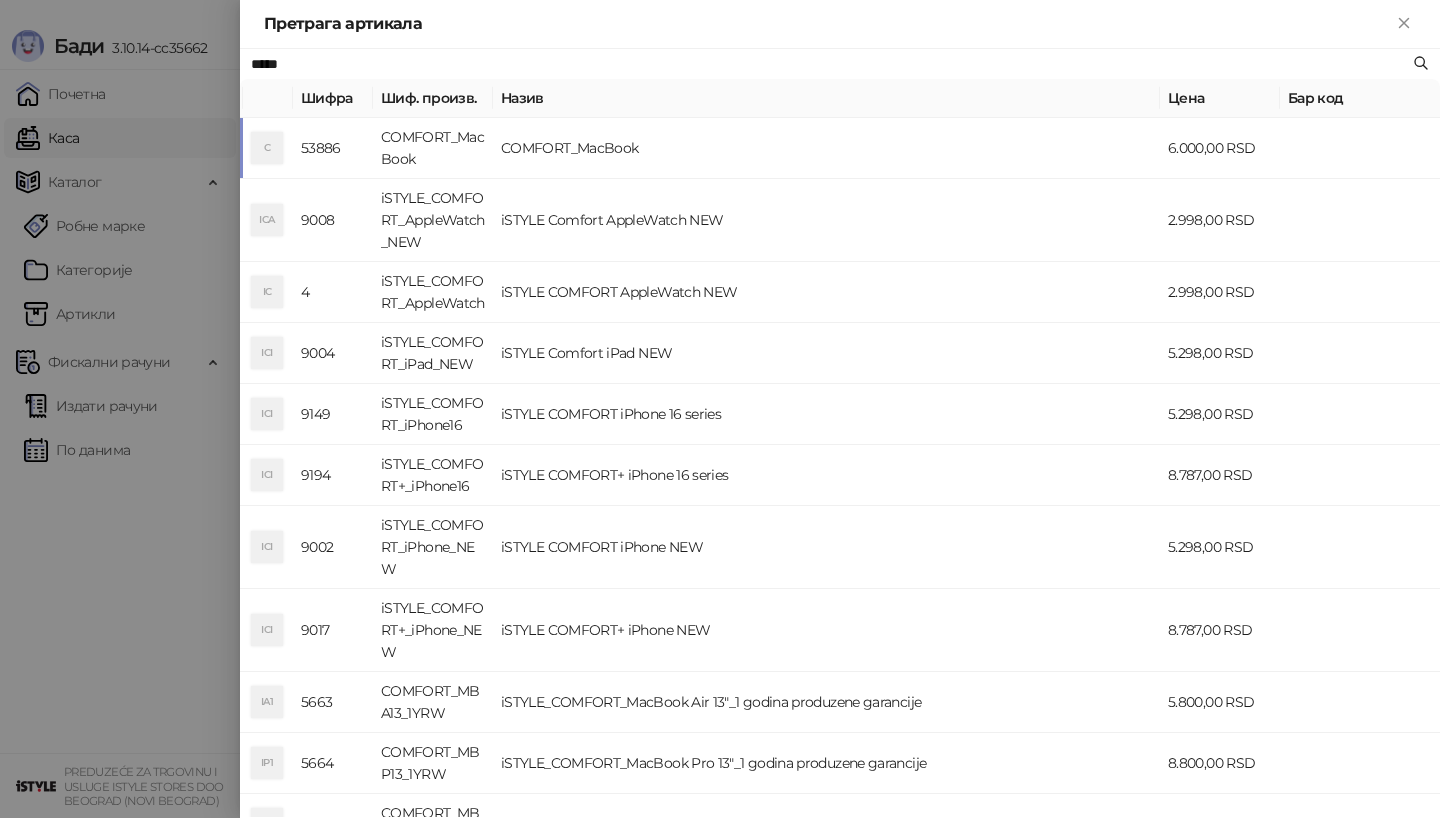 drag, startPoint x: 329, startPoint y: 64, endPoint x: 217, endPoint y: 64, distance: 112 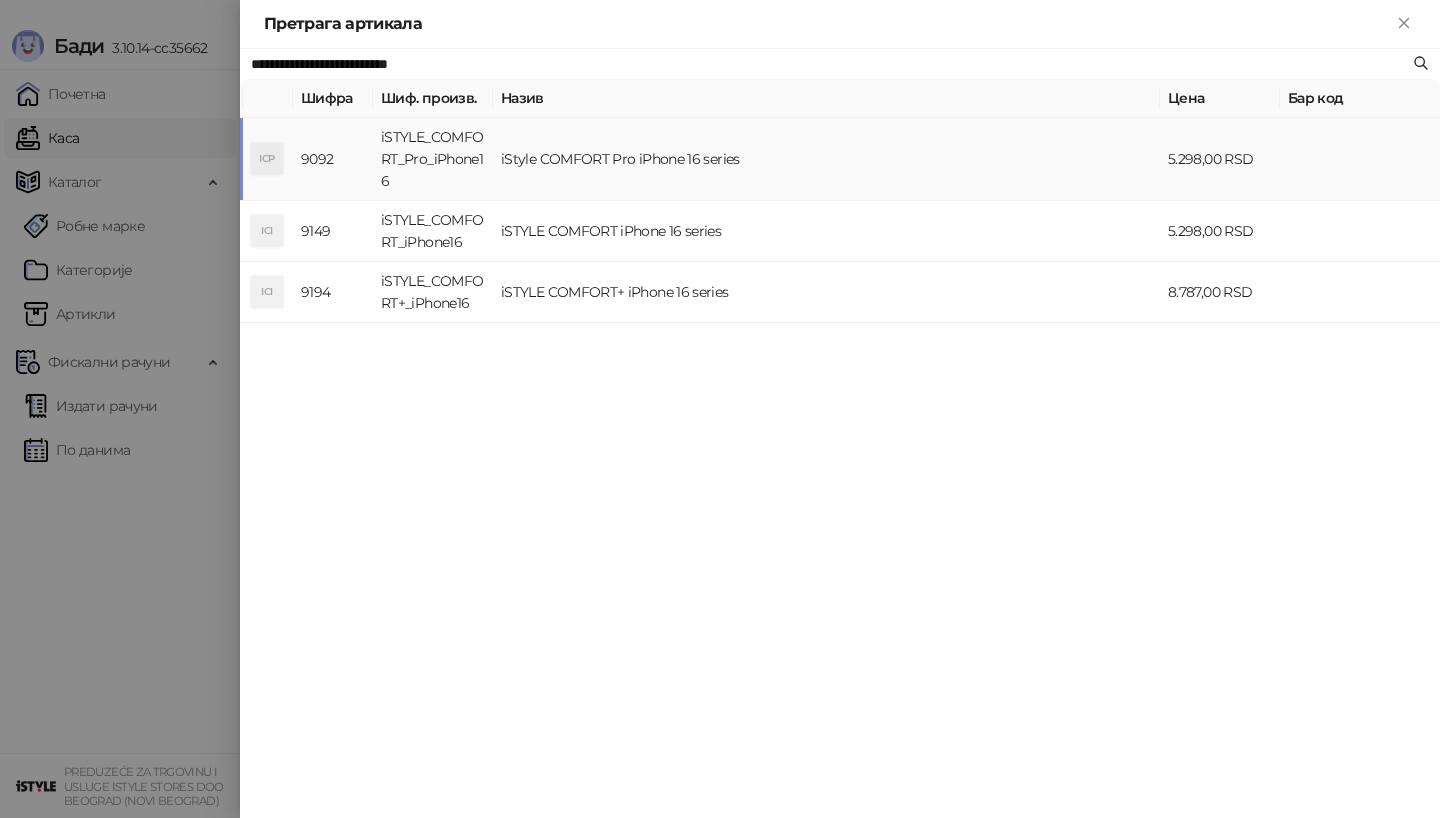type on "**********" 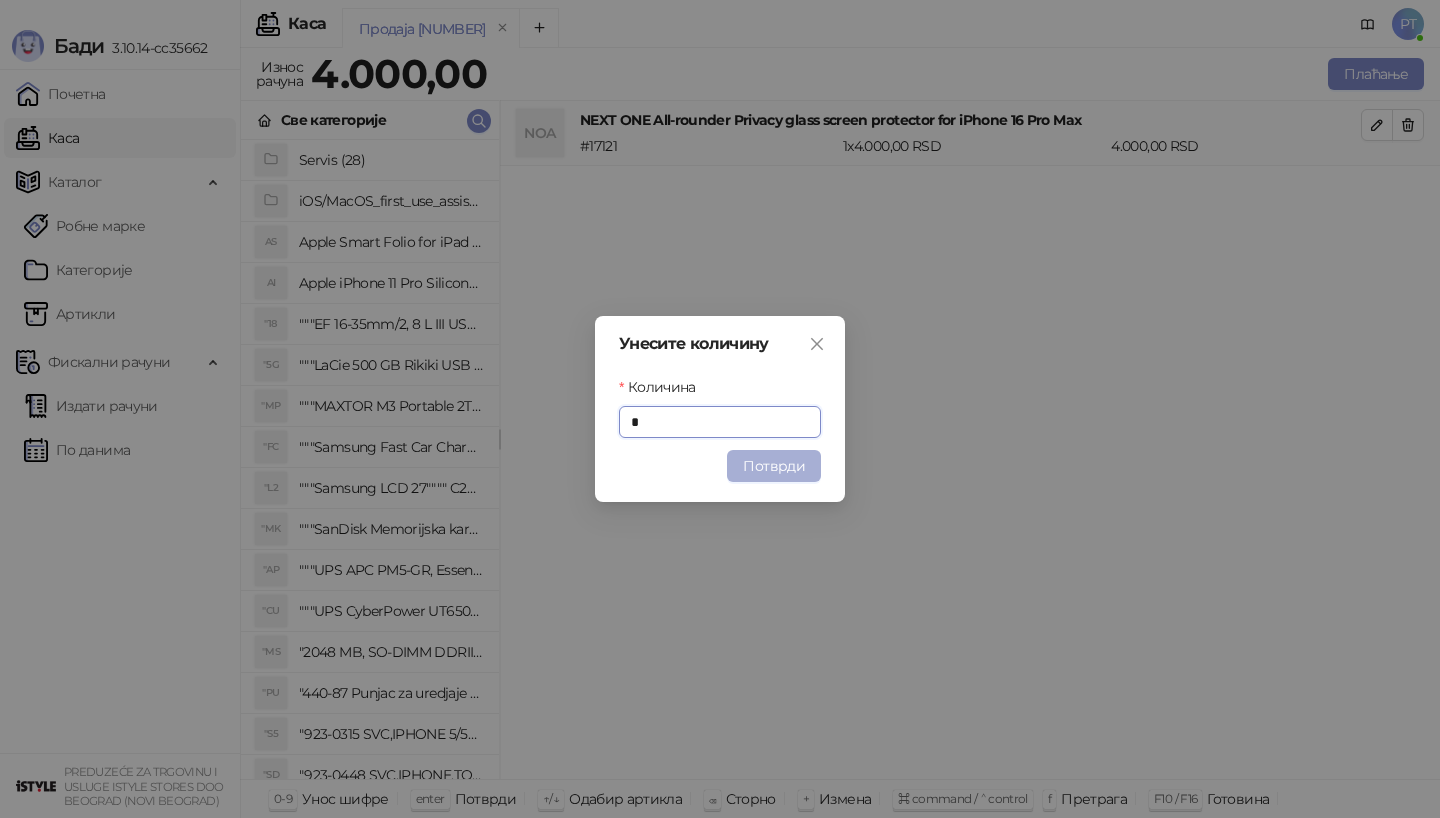 click on "Потврди" at bounding box center (774, 466) 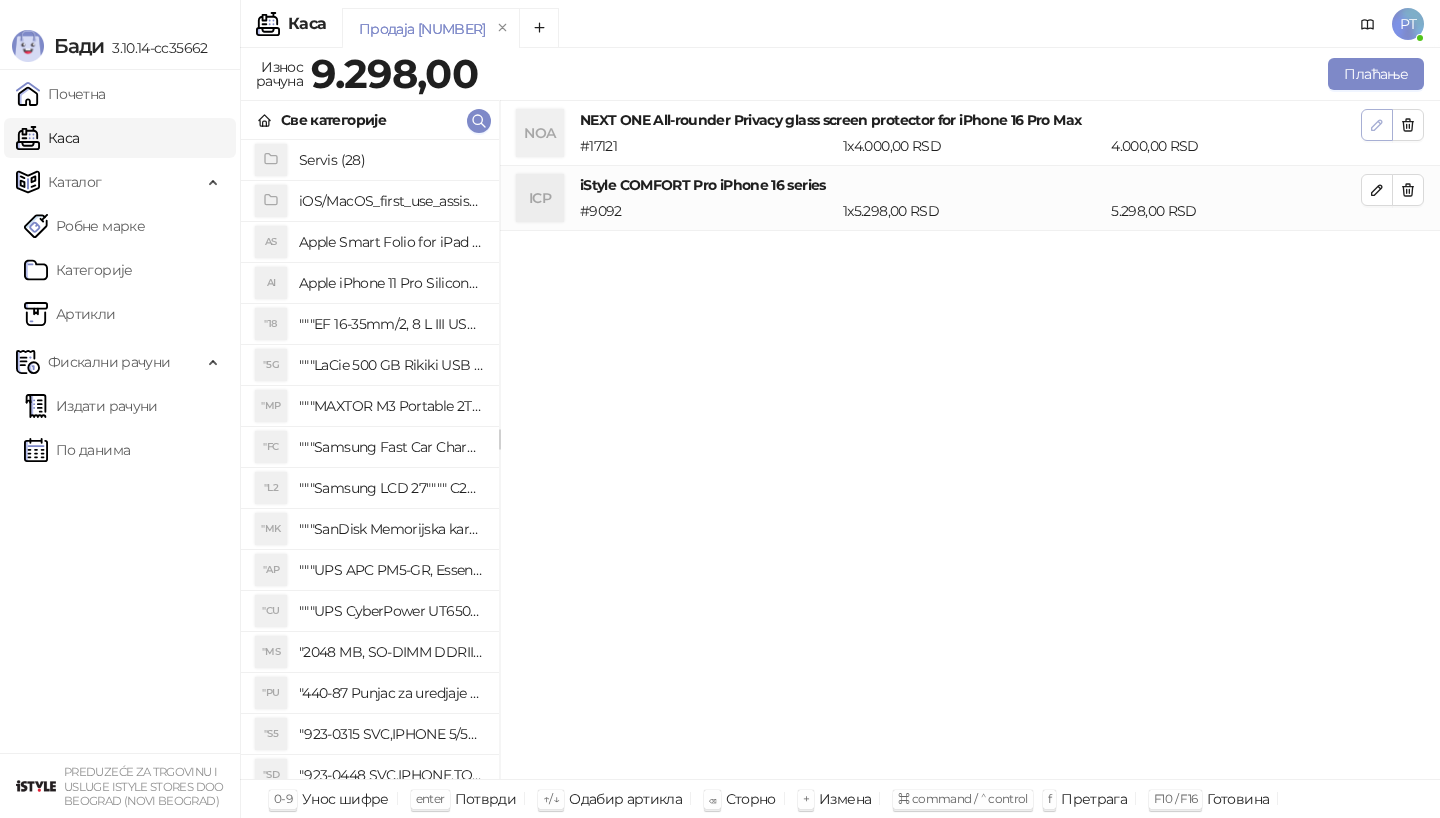 click 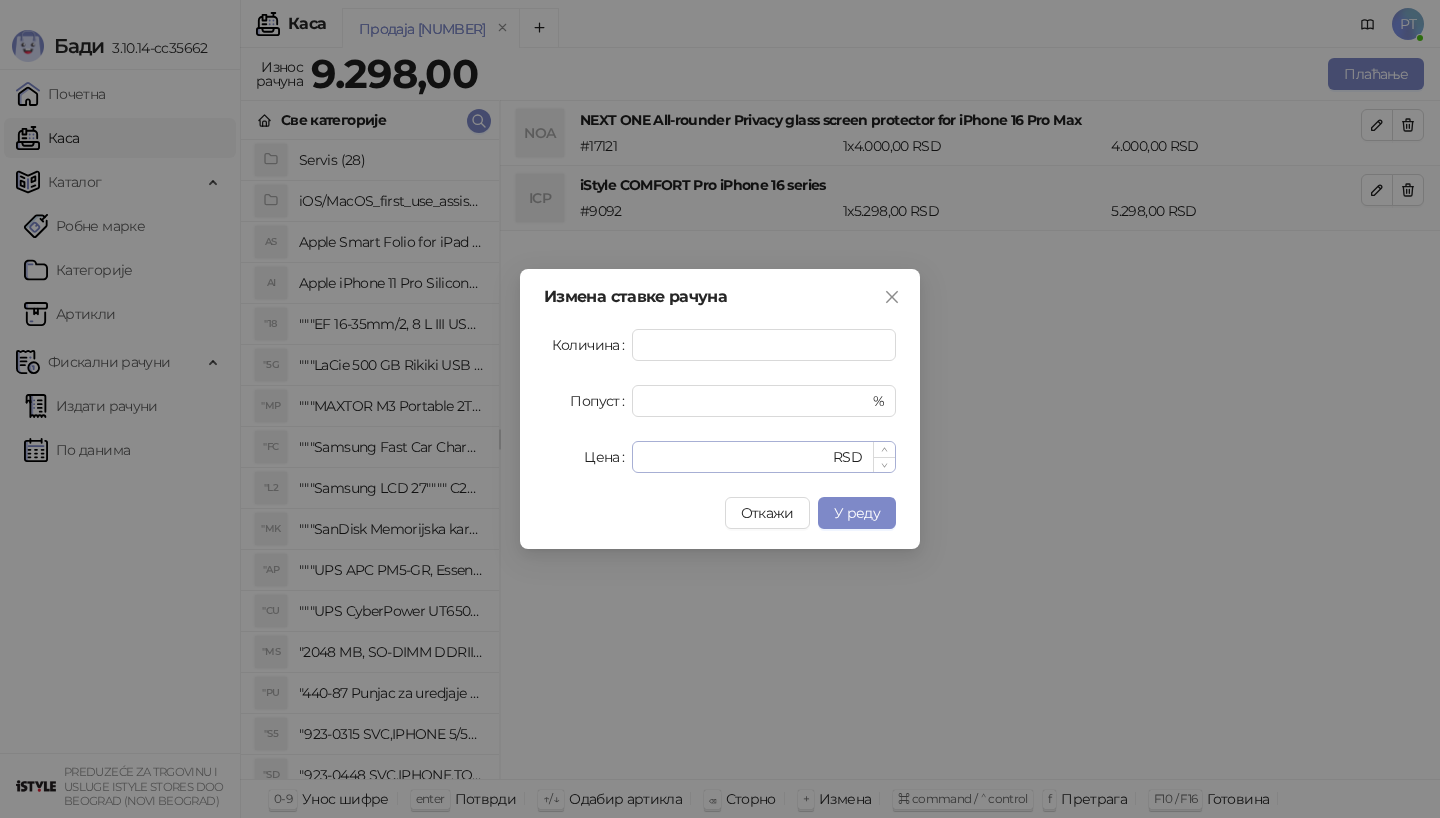 drag, startPoint x: 728, startPoint y: 441, endPoint x: 716, endPoint y: 441, distance: 12 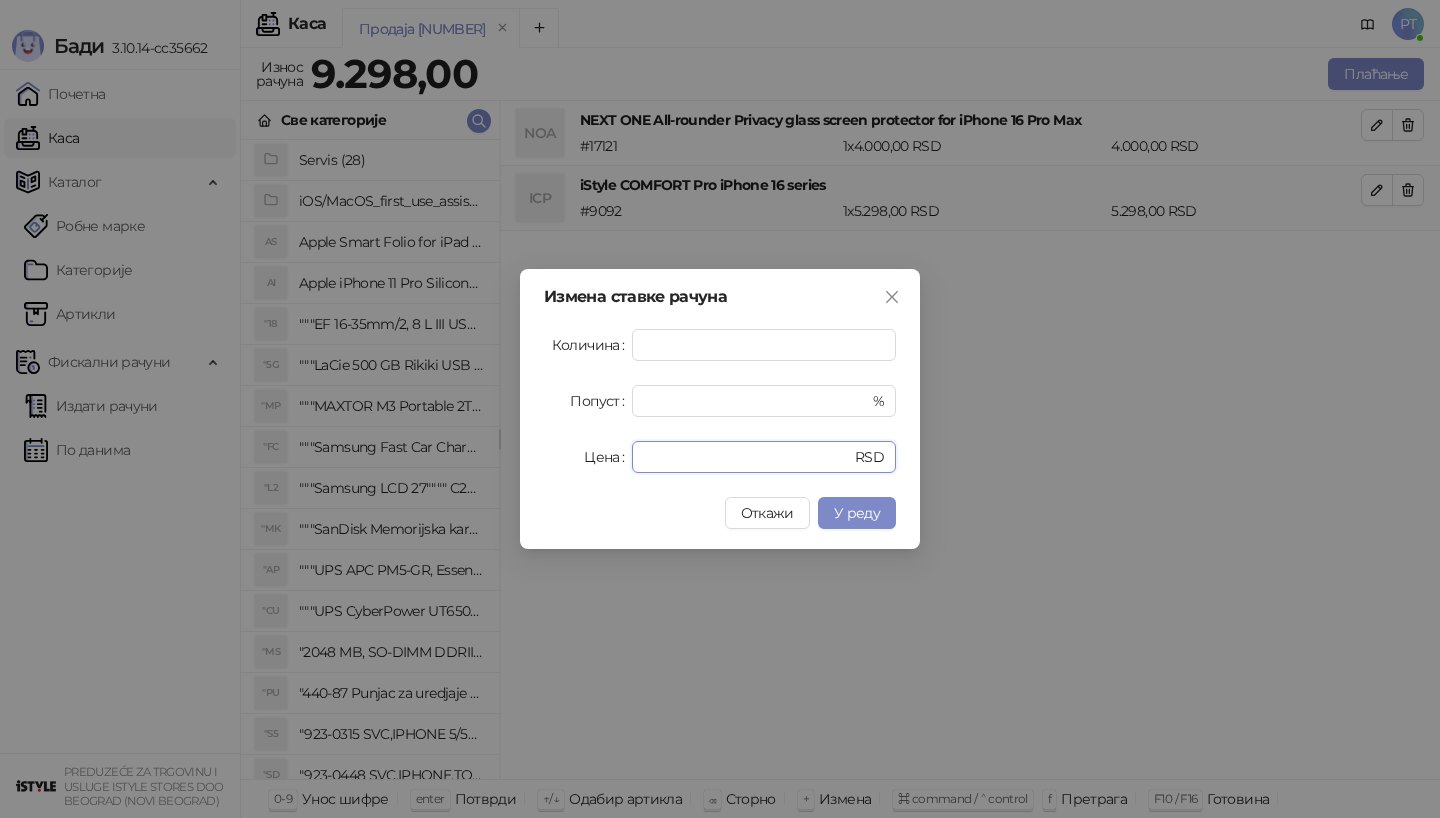 drag, startPoint x: 705, startPoint y: 457, endPoint x: 530, endPoint y: 458, distance: 175.00285 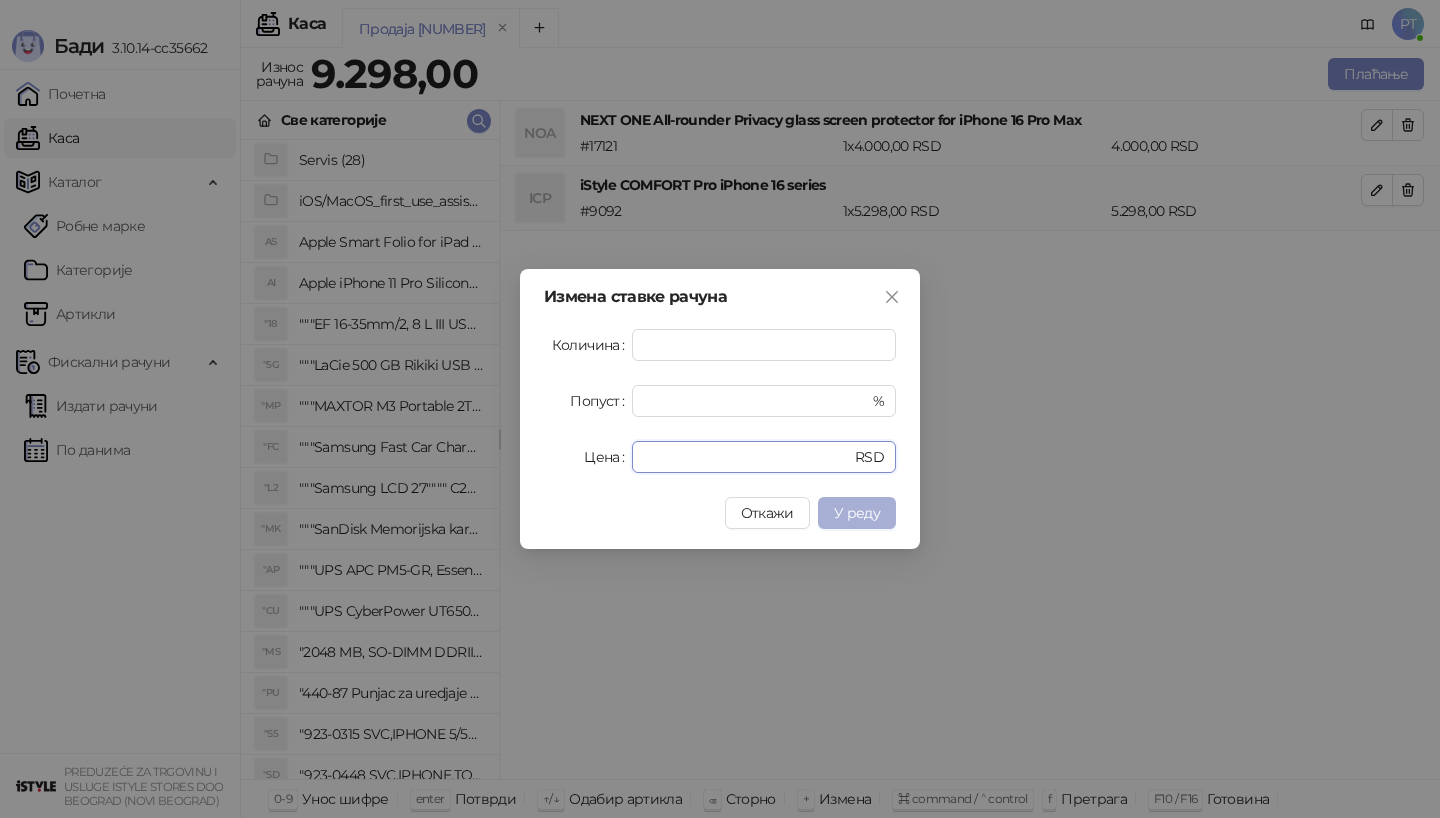 type on "*" 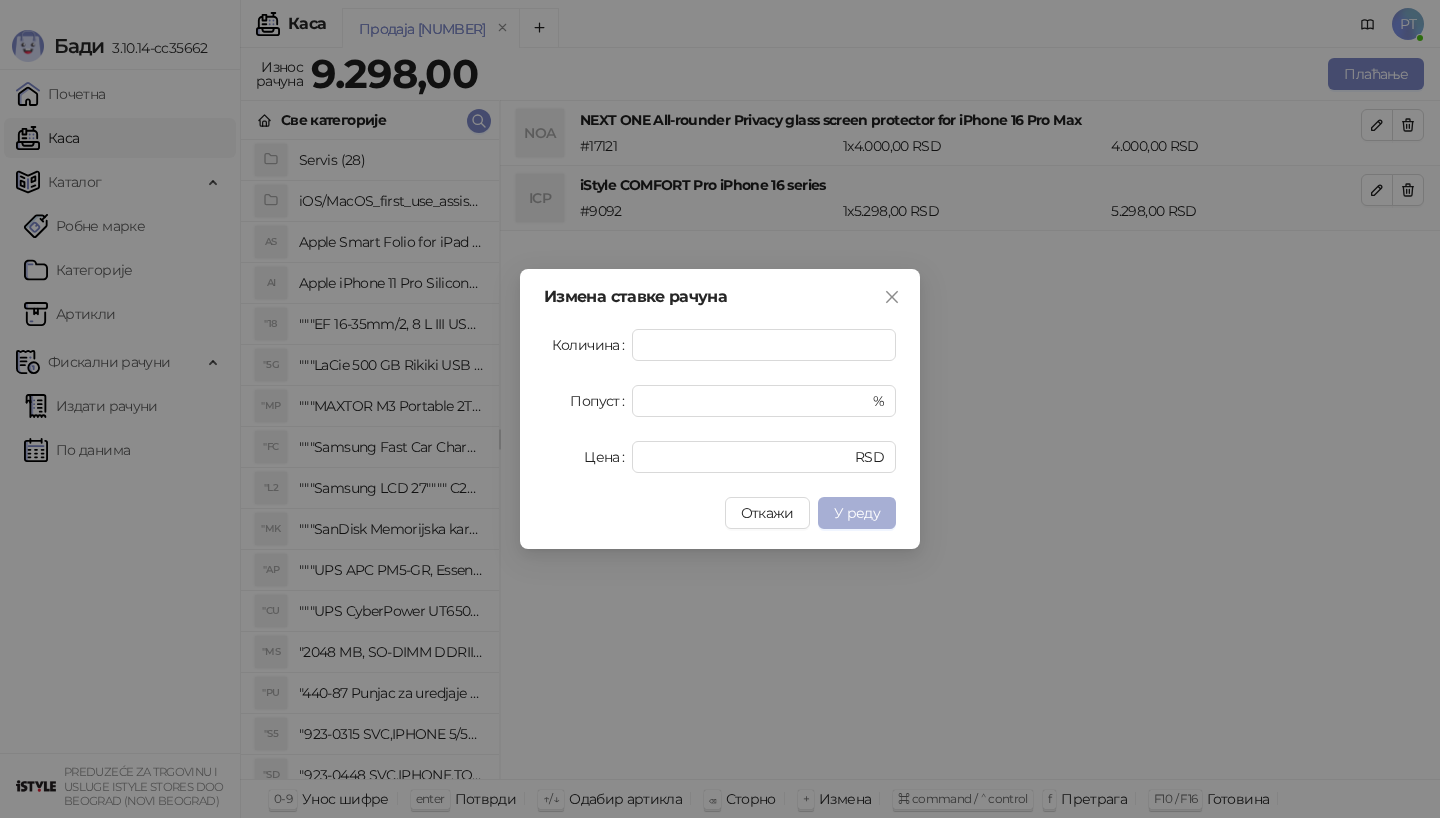 click on "У реду" at bounding box center (857, 513) 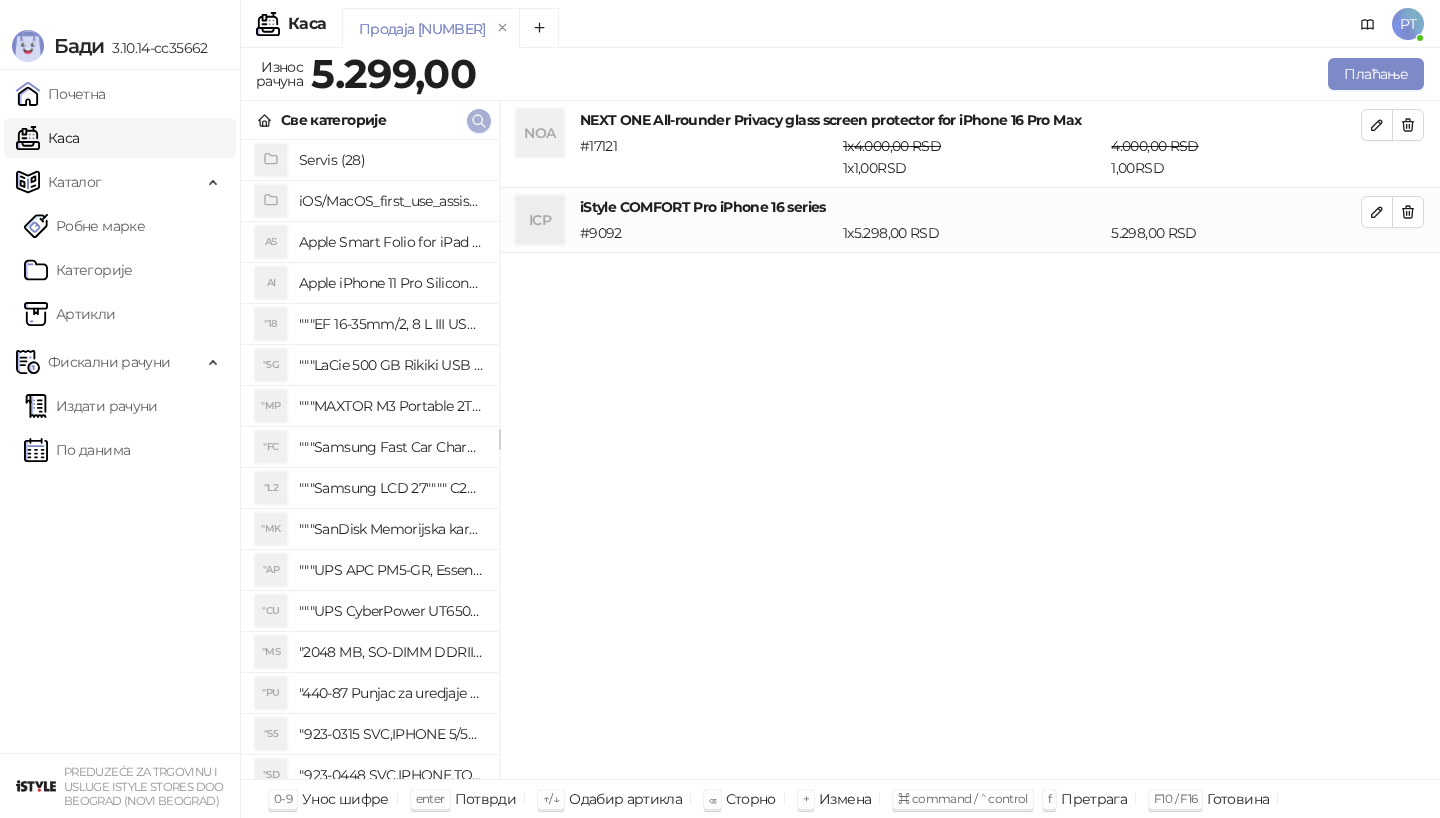 click 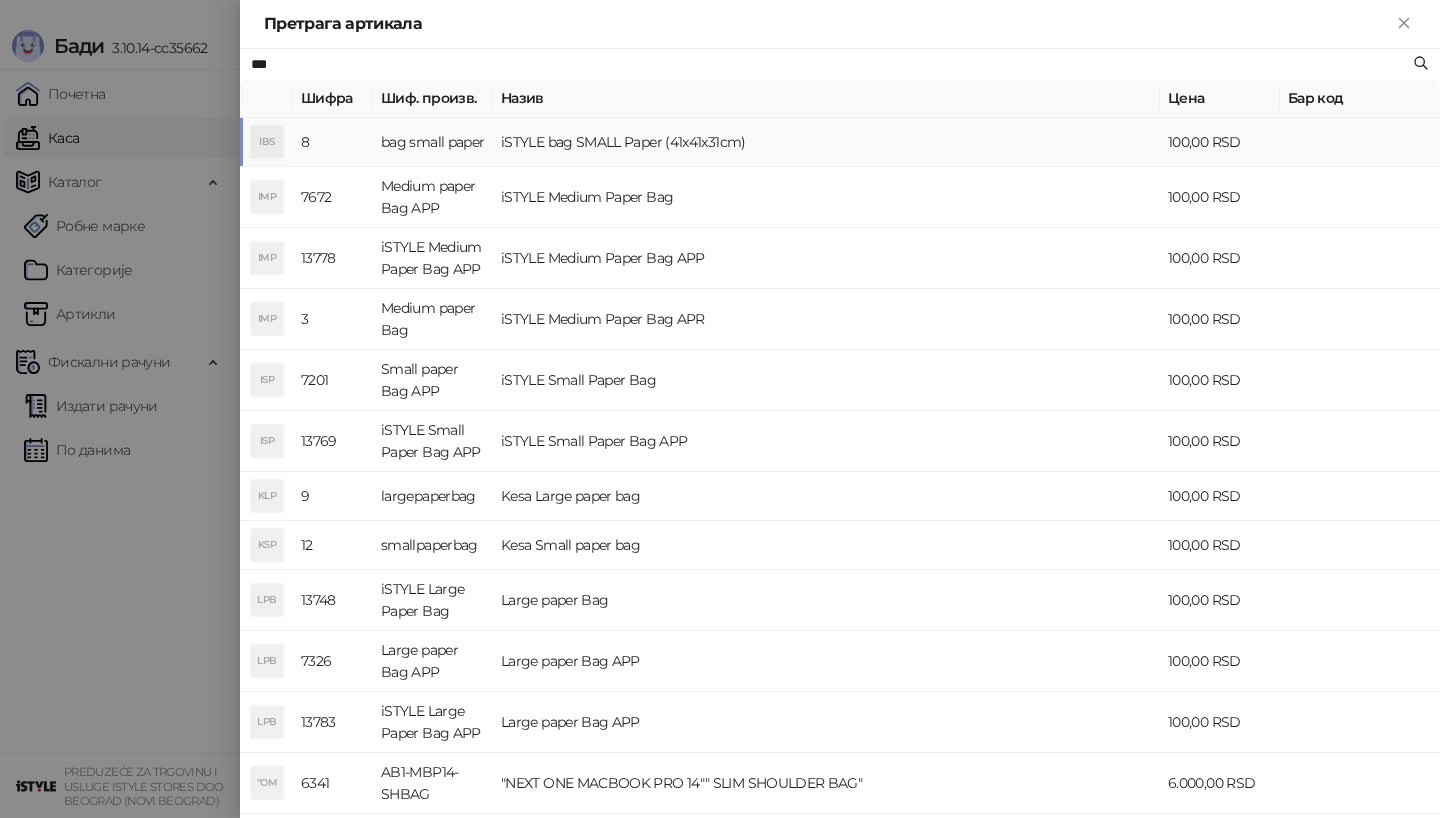 type on "***" 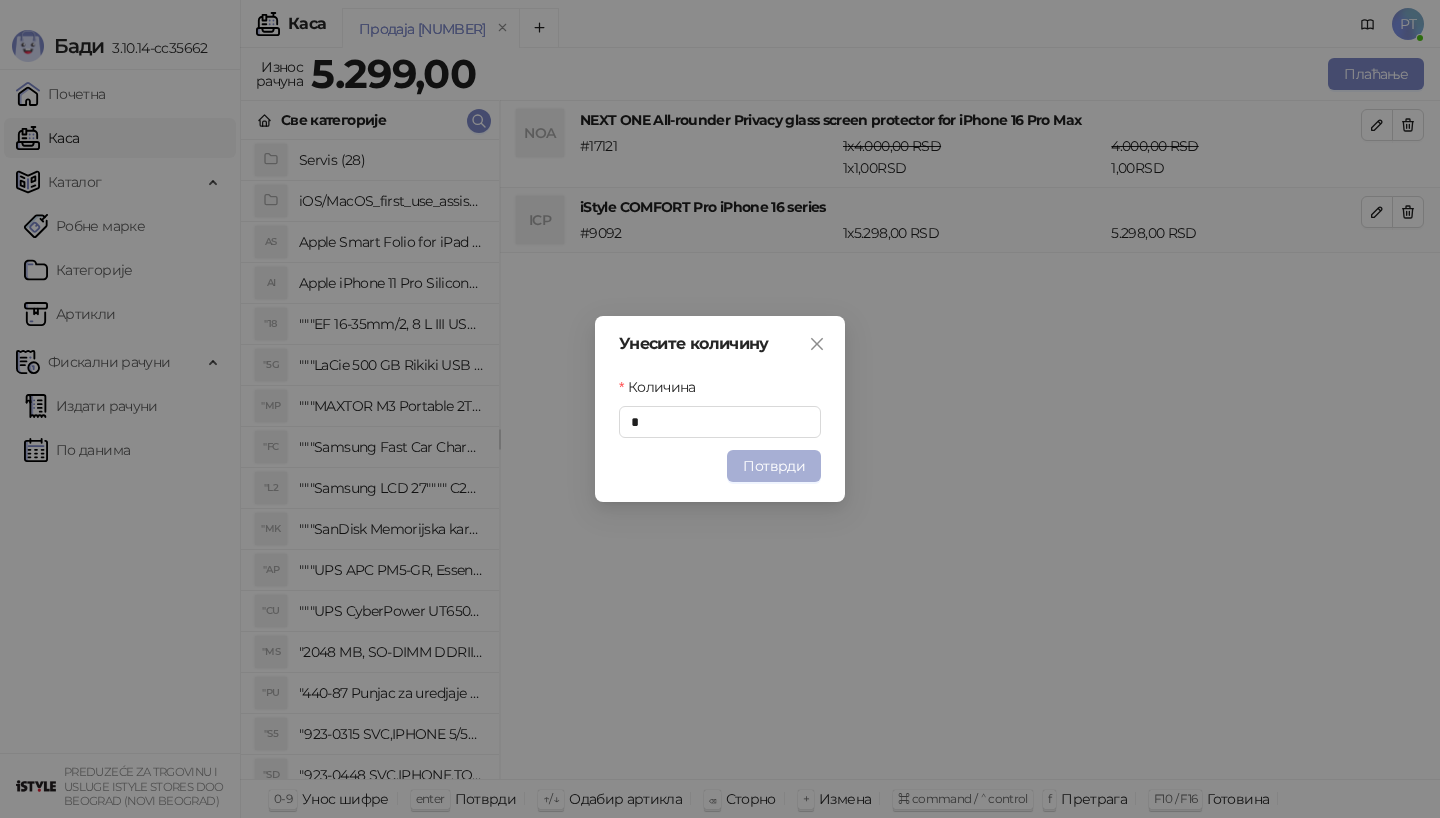 click on "Потврди" at bounding box center [774, 466] 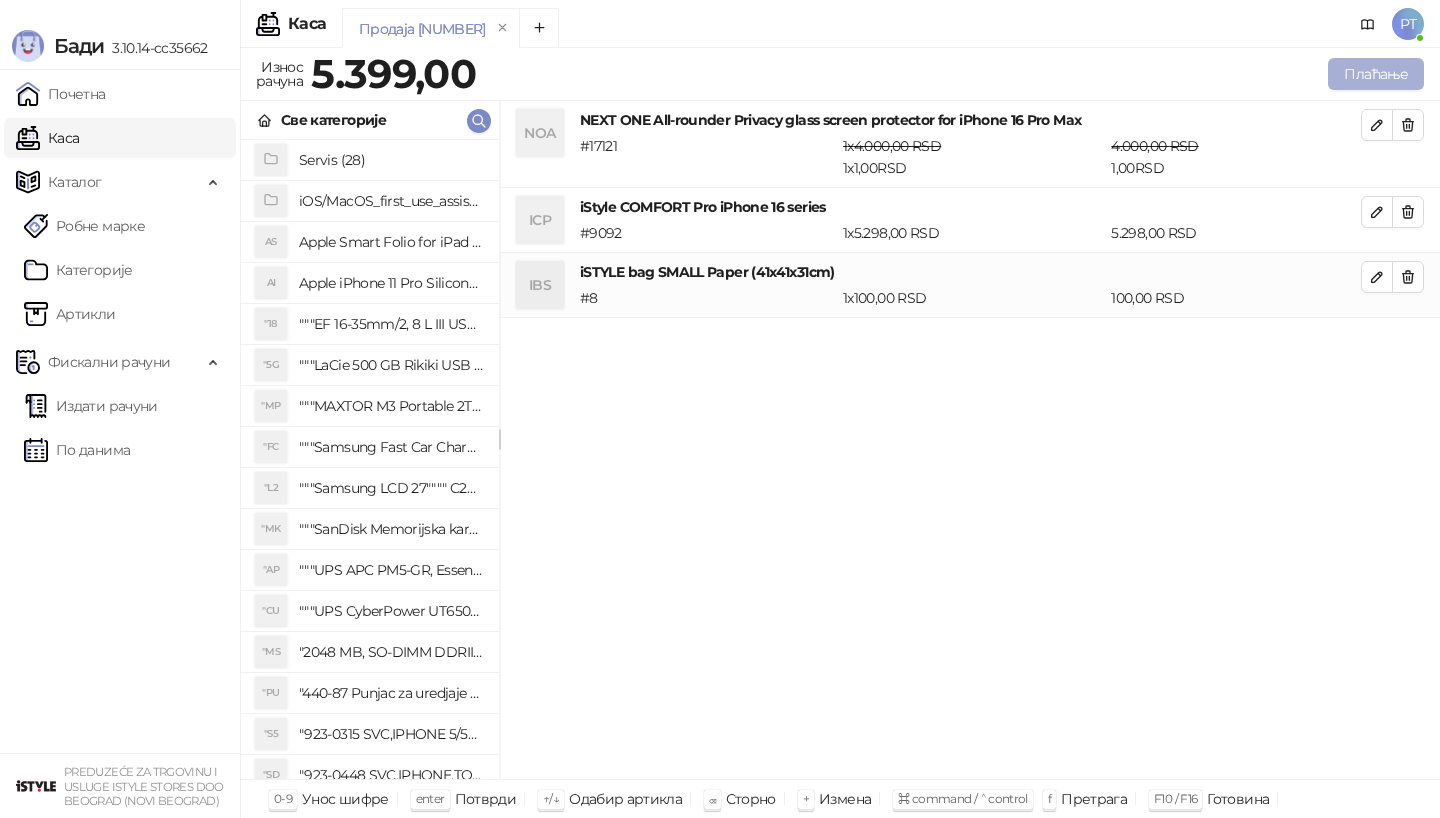 click on "Плаћање" at bounding box center (1376, 74) 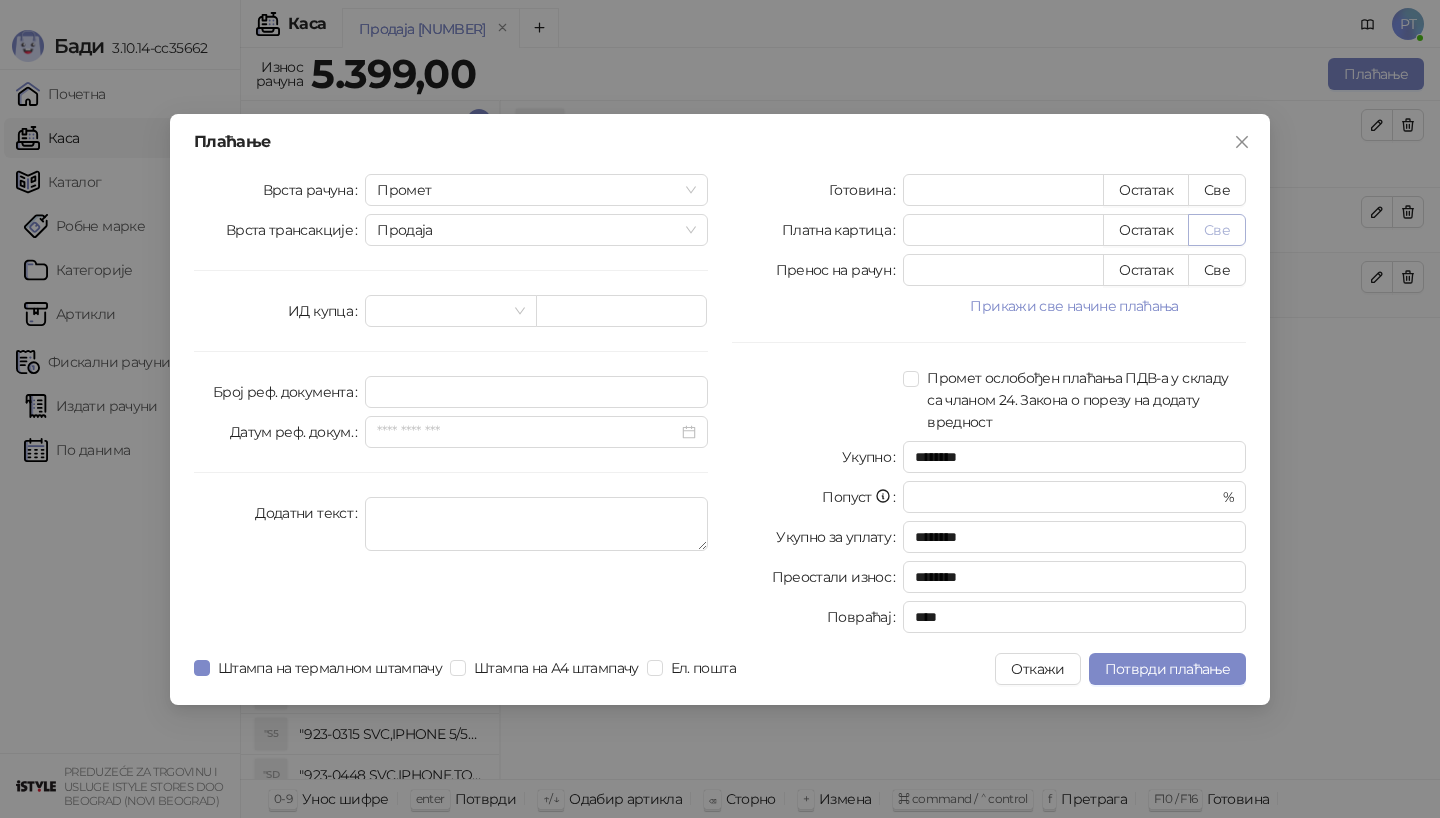 click on "Све" at bounding box center [1217, 230] 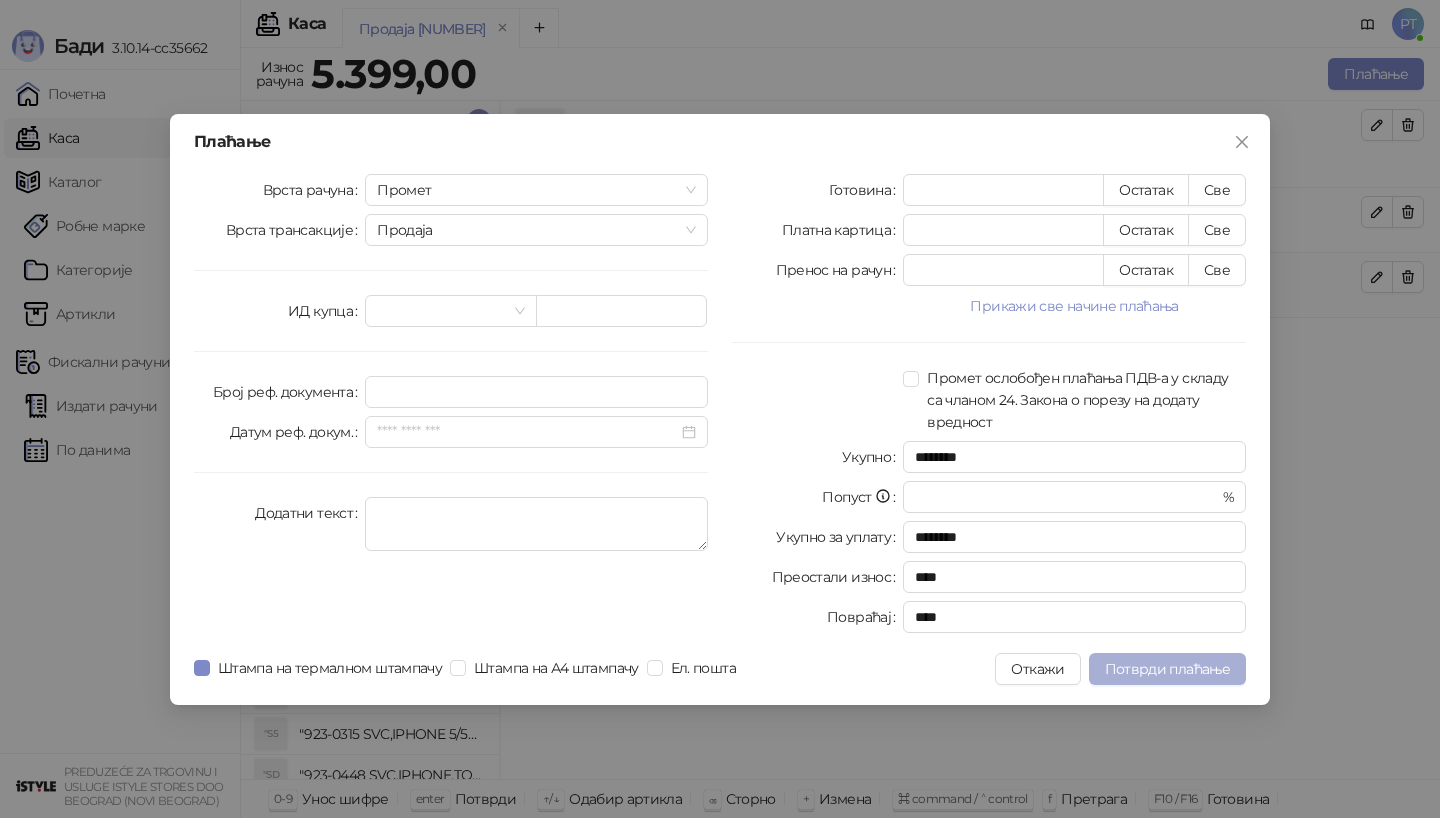 click on "Потврди плаћање" at bounding box center [1167, 669] 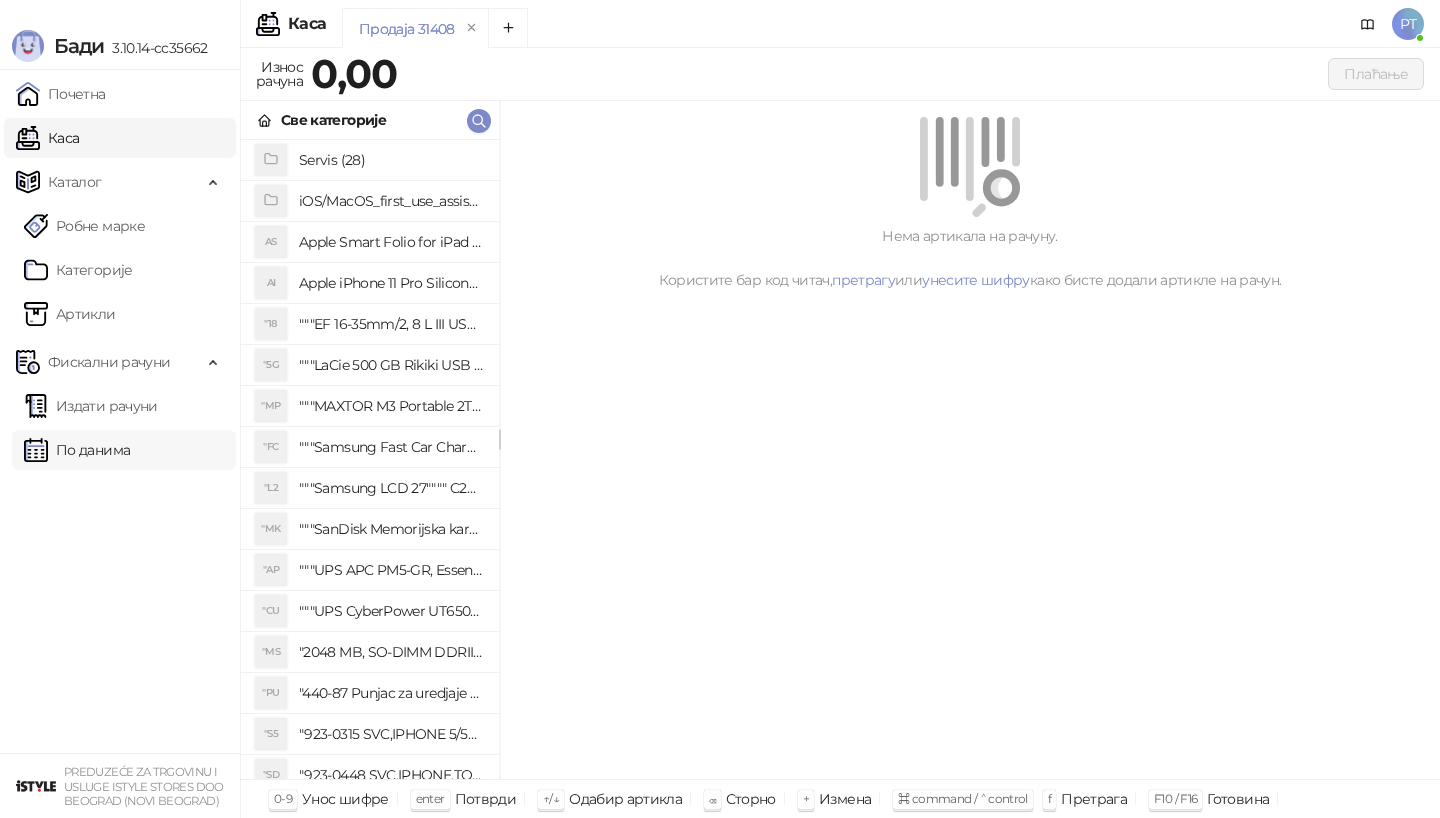 click on "По данима" at bounding box center (77, 450) 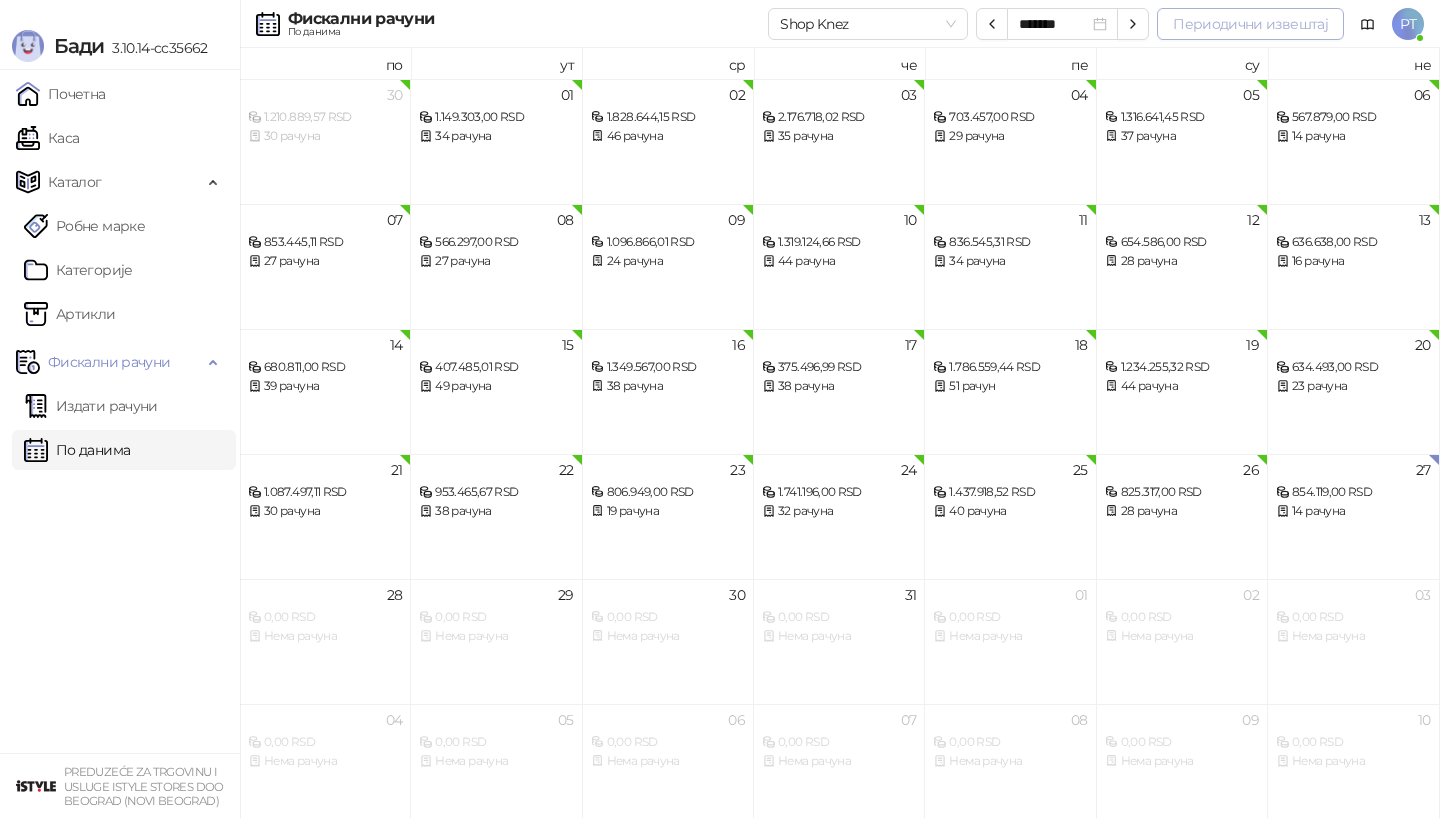 click on "Периодични извештај" at bounding box center [1250, 24] 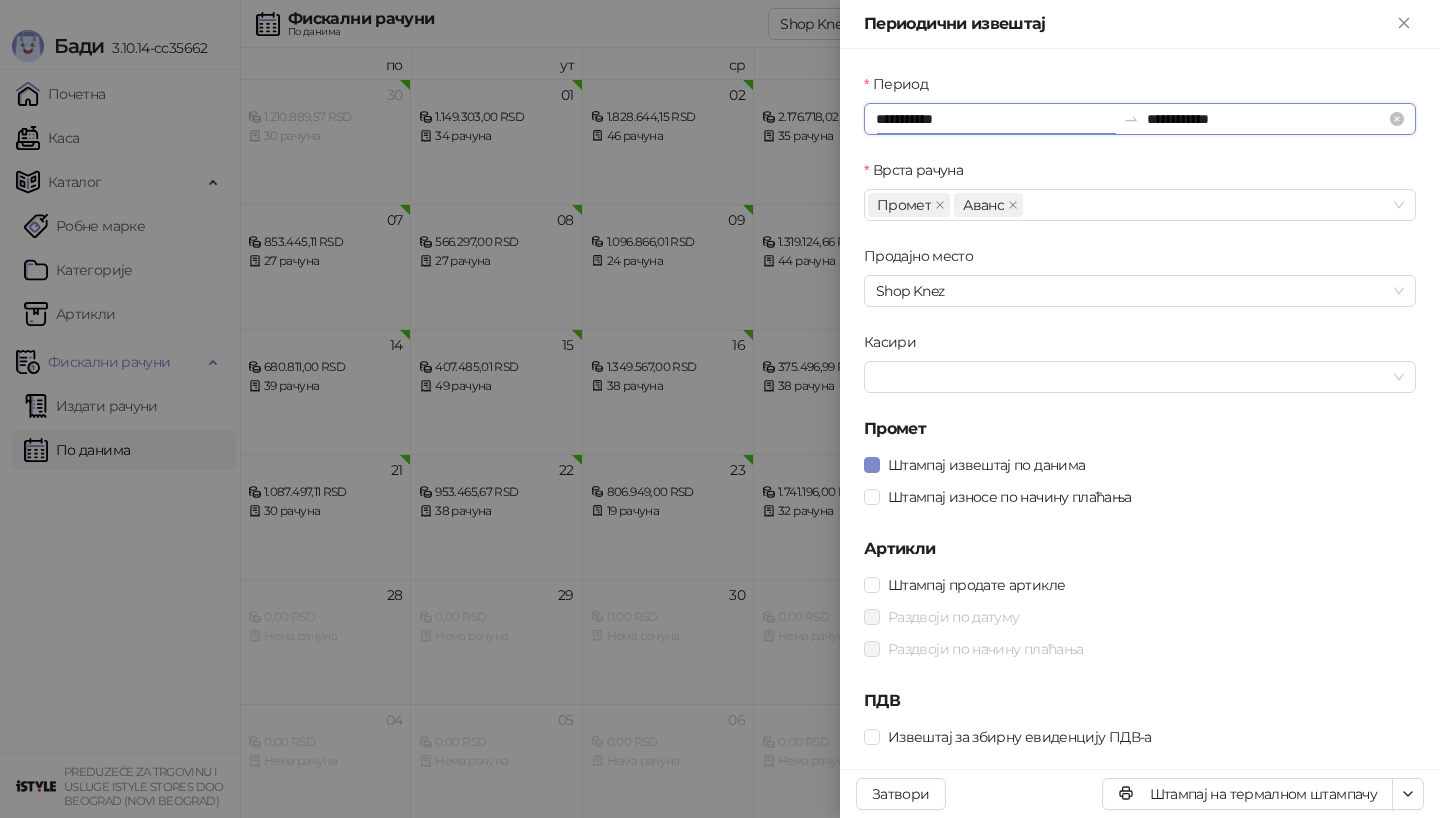 click on "**********" at bounding box center (995, 119) 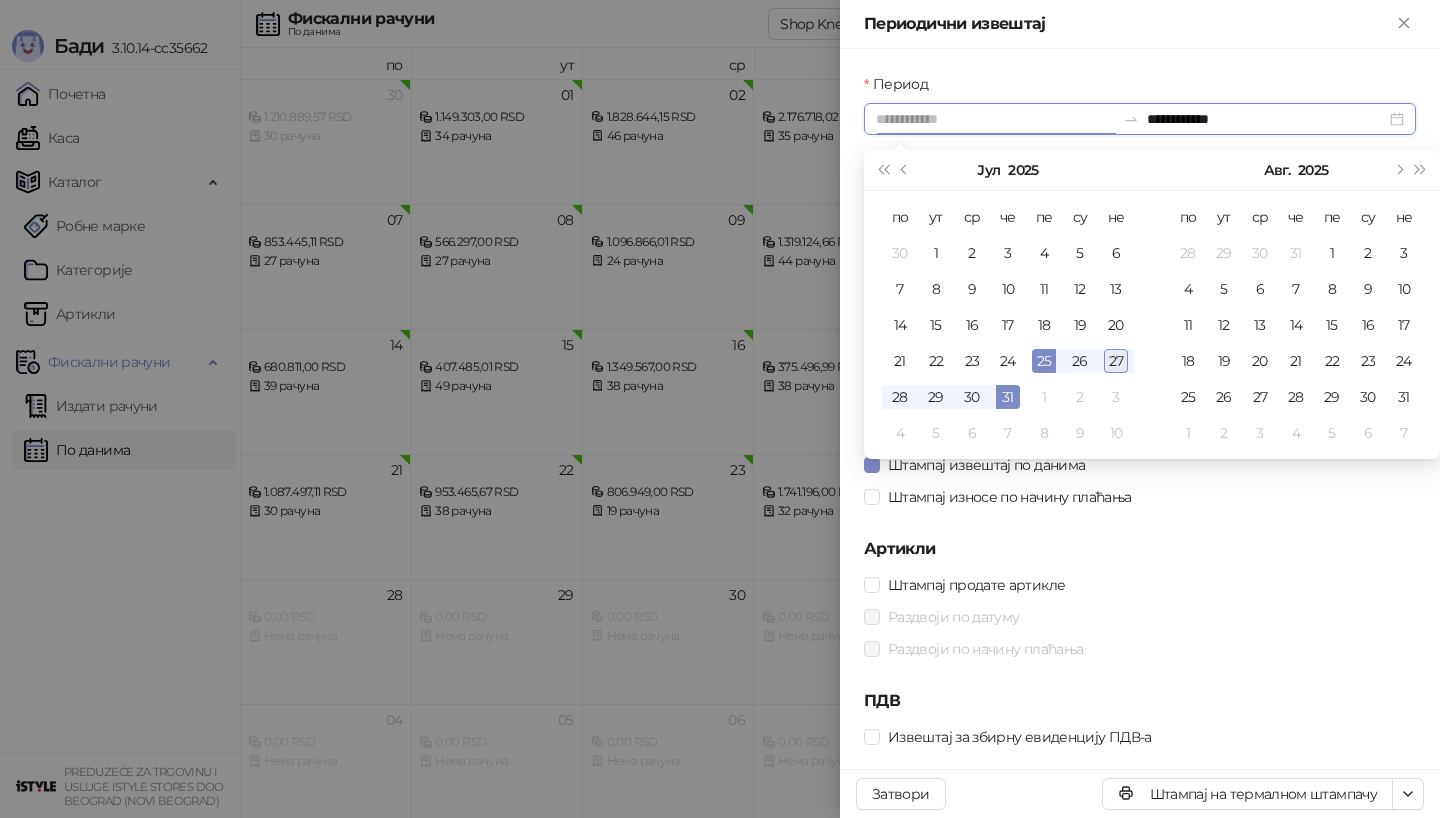 type on "**********" 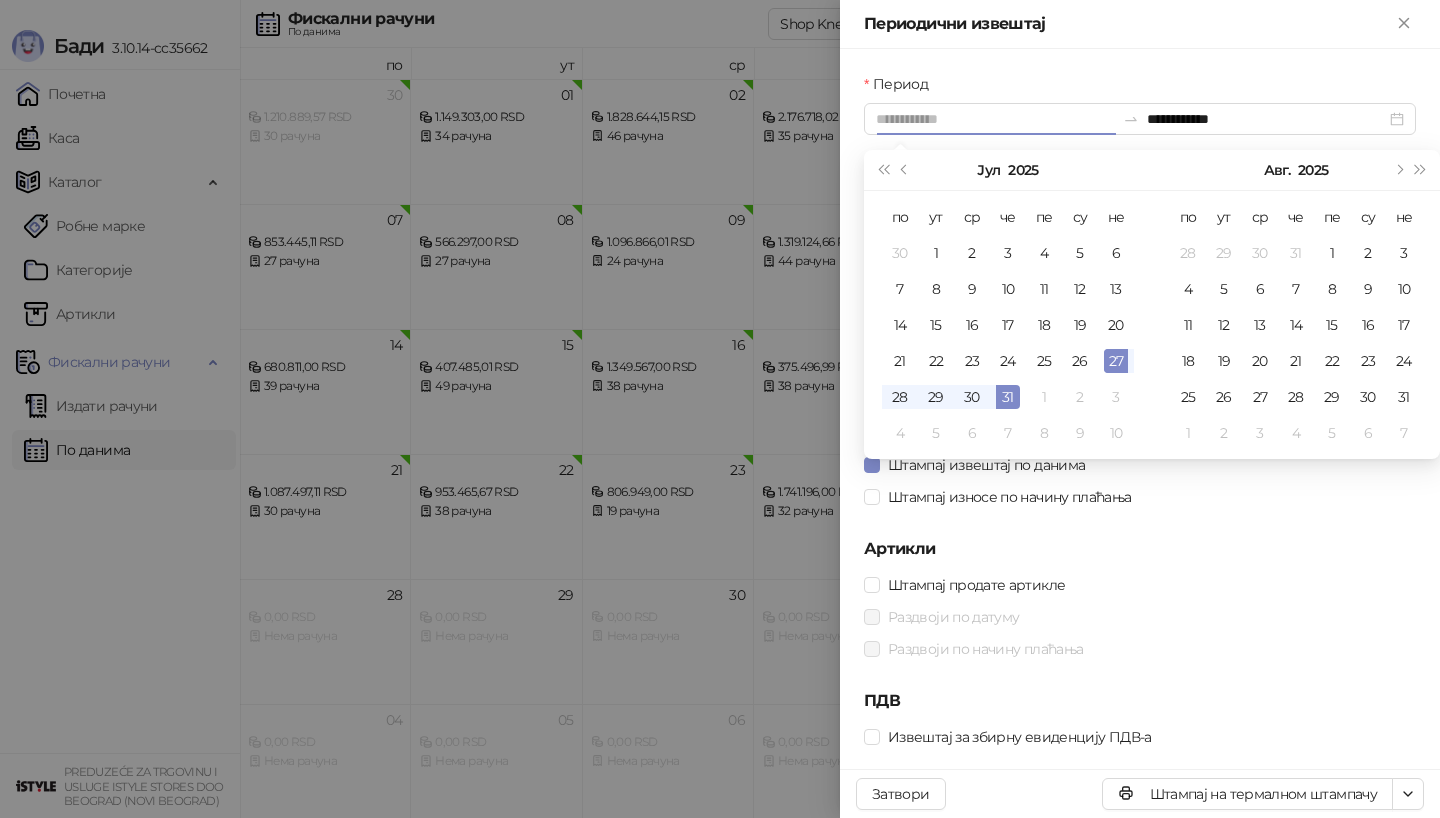 click on "27" at bounding box center (1116, 361) 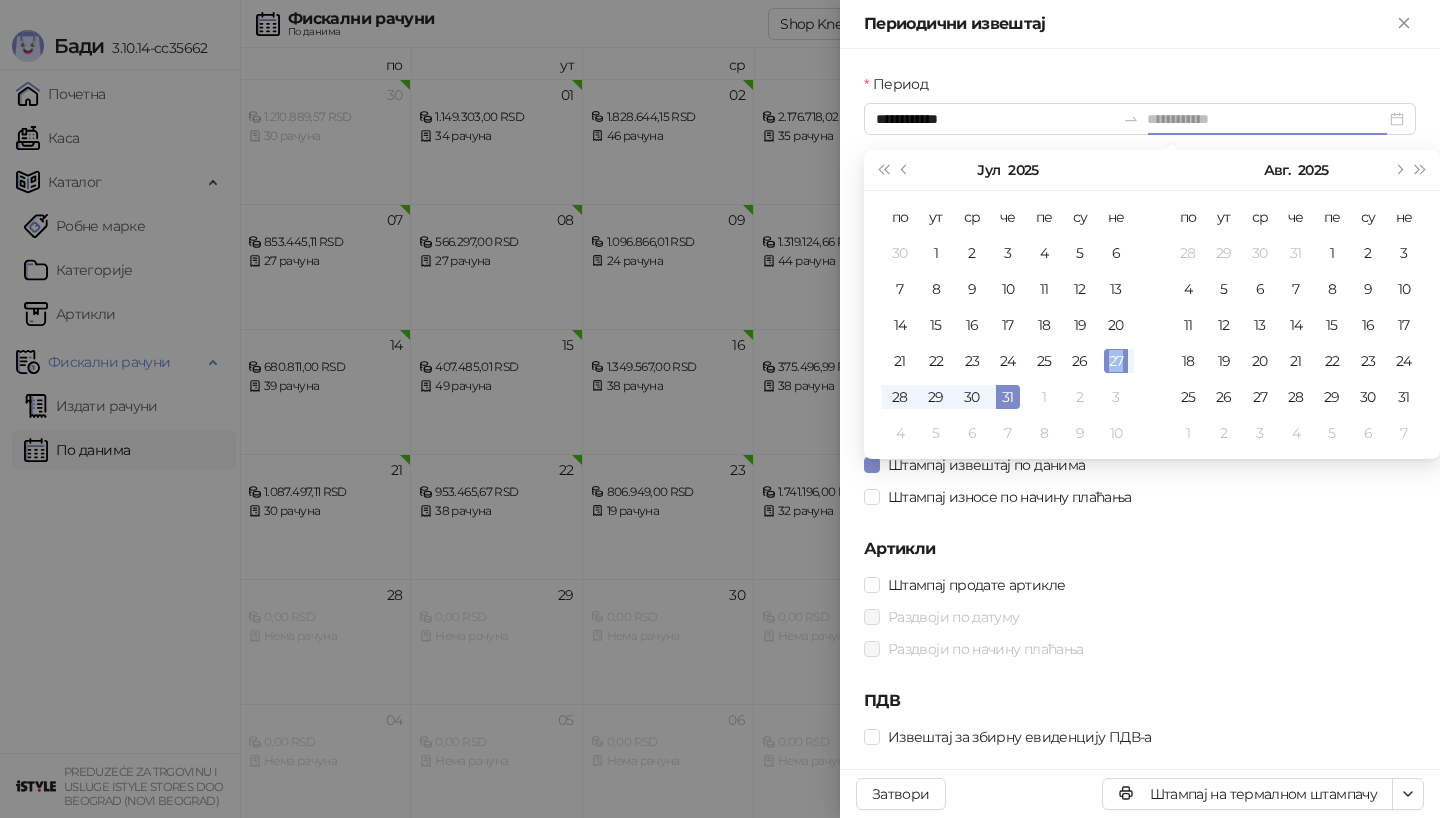 click on "27" at bounding box center (1116, 361) 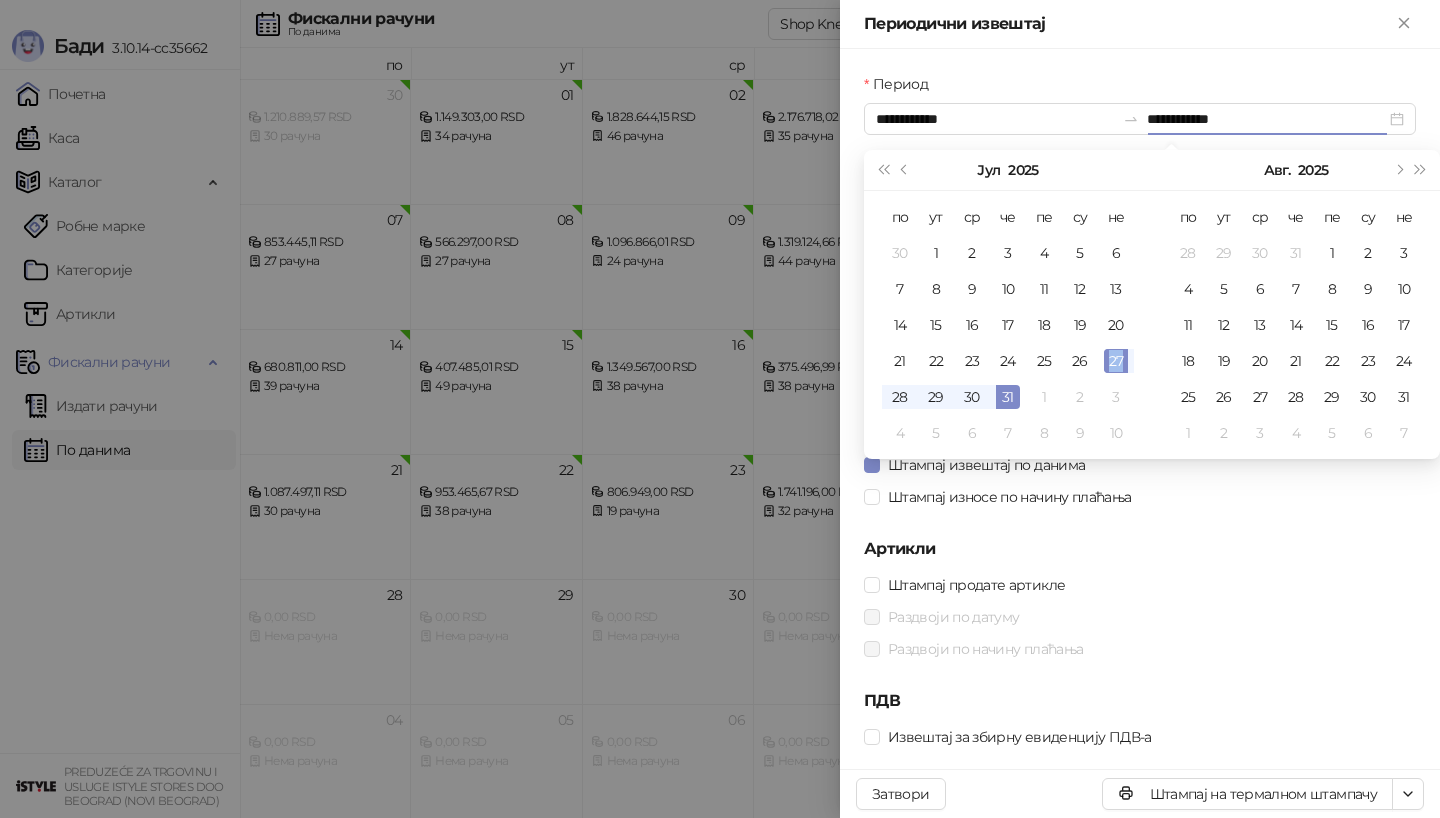 type on "**********" 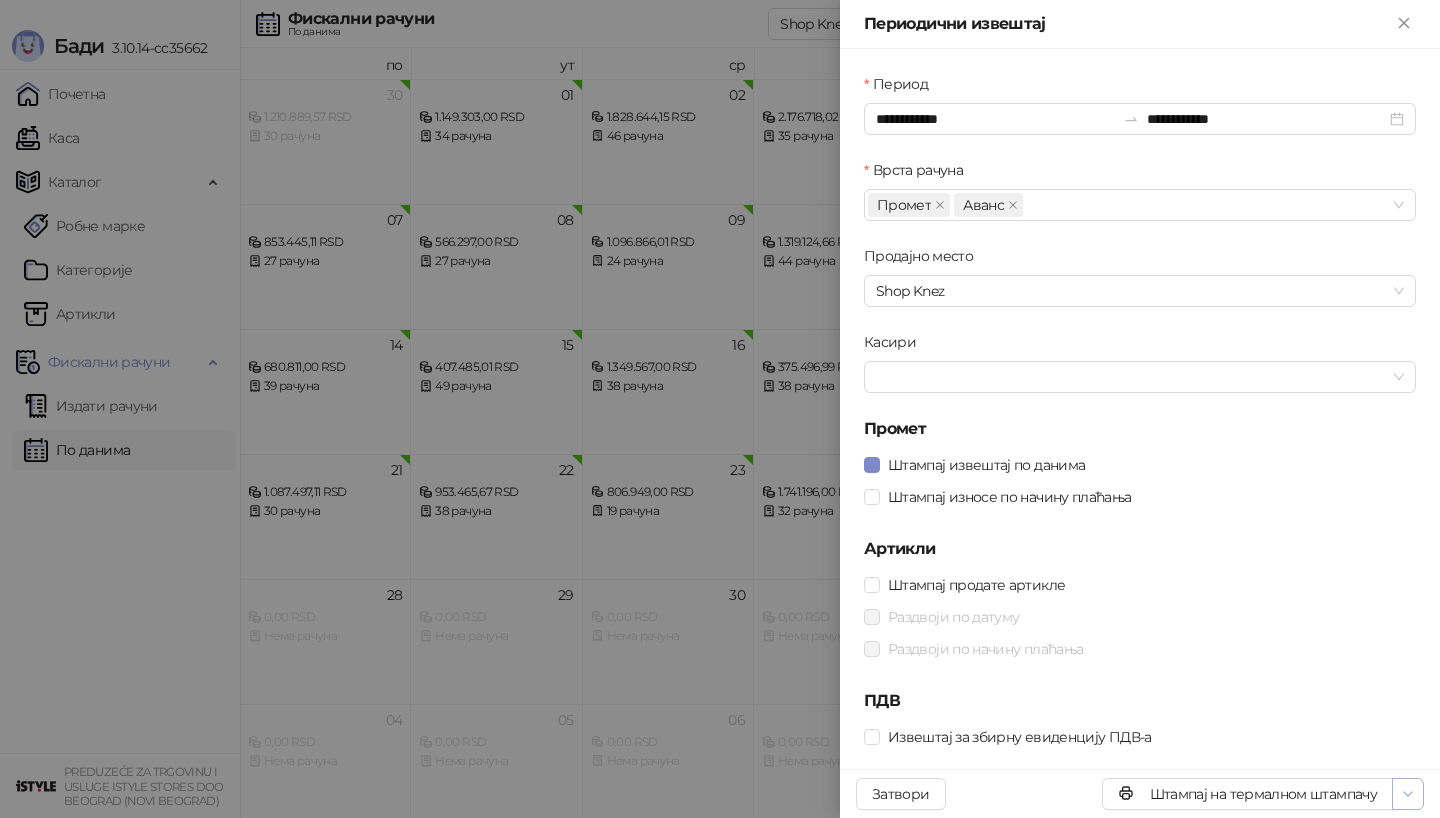 click 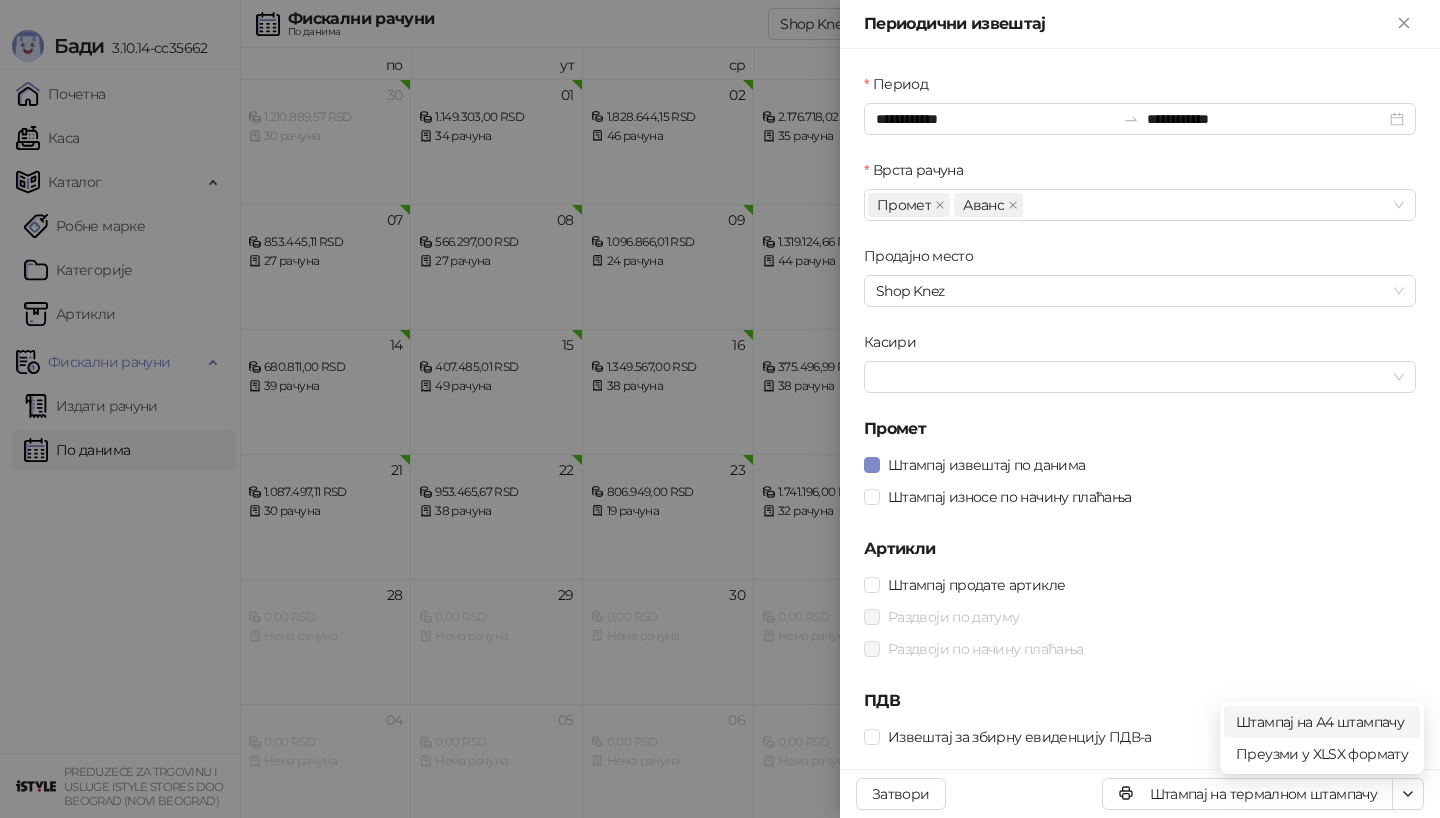 click on "Штампај на А4 штампачу" at bounding box center (1322, 722) 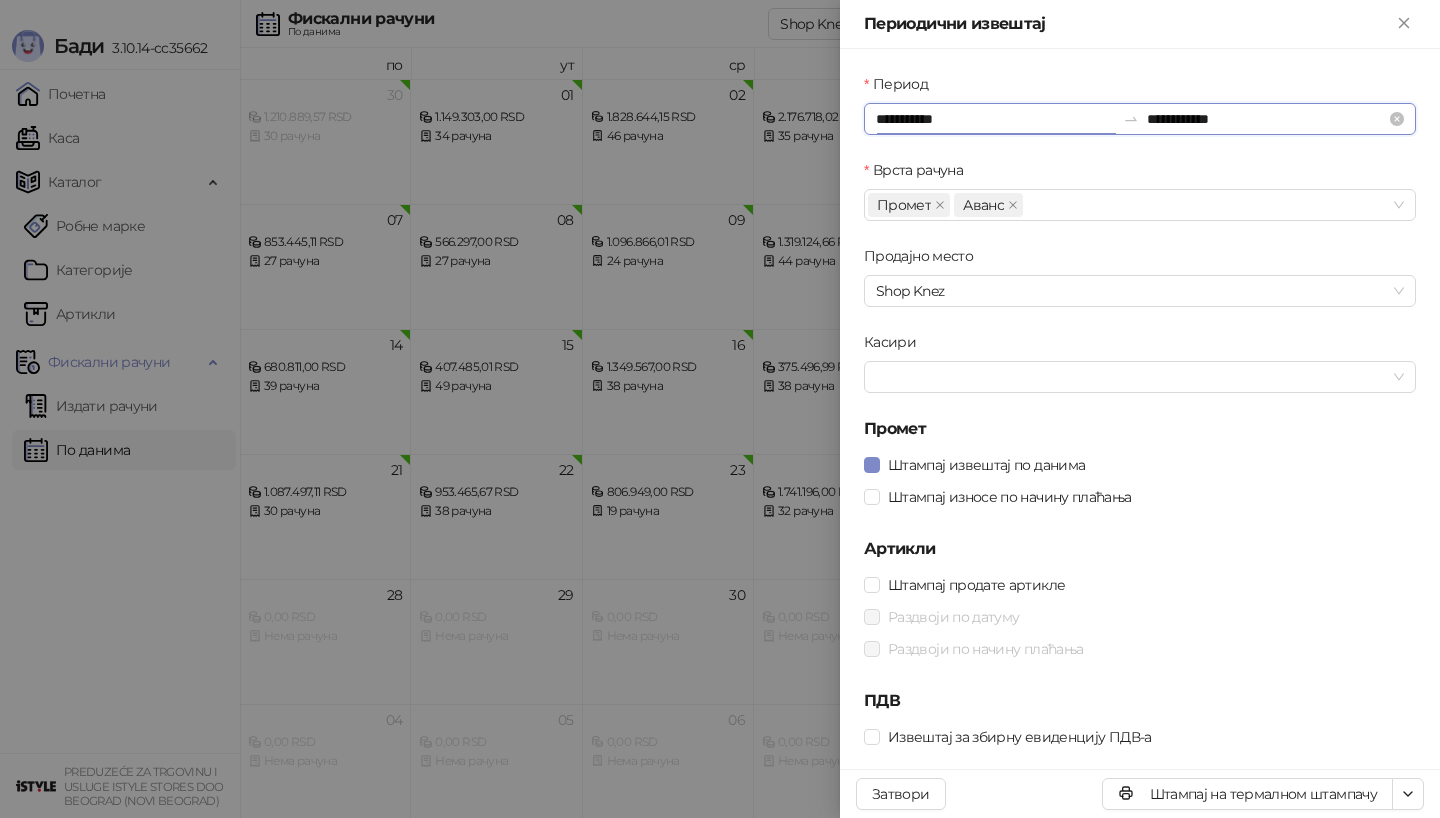 click on "**********" at bounding box center (995, 119) 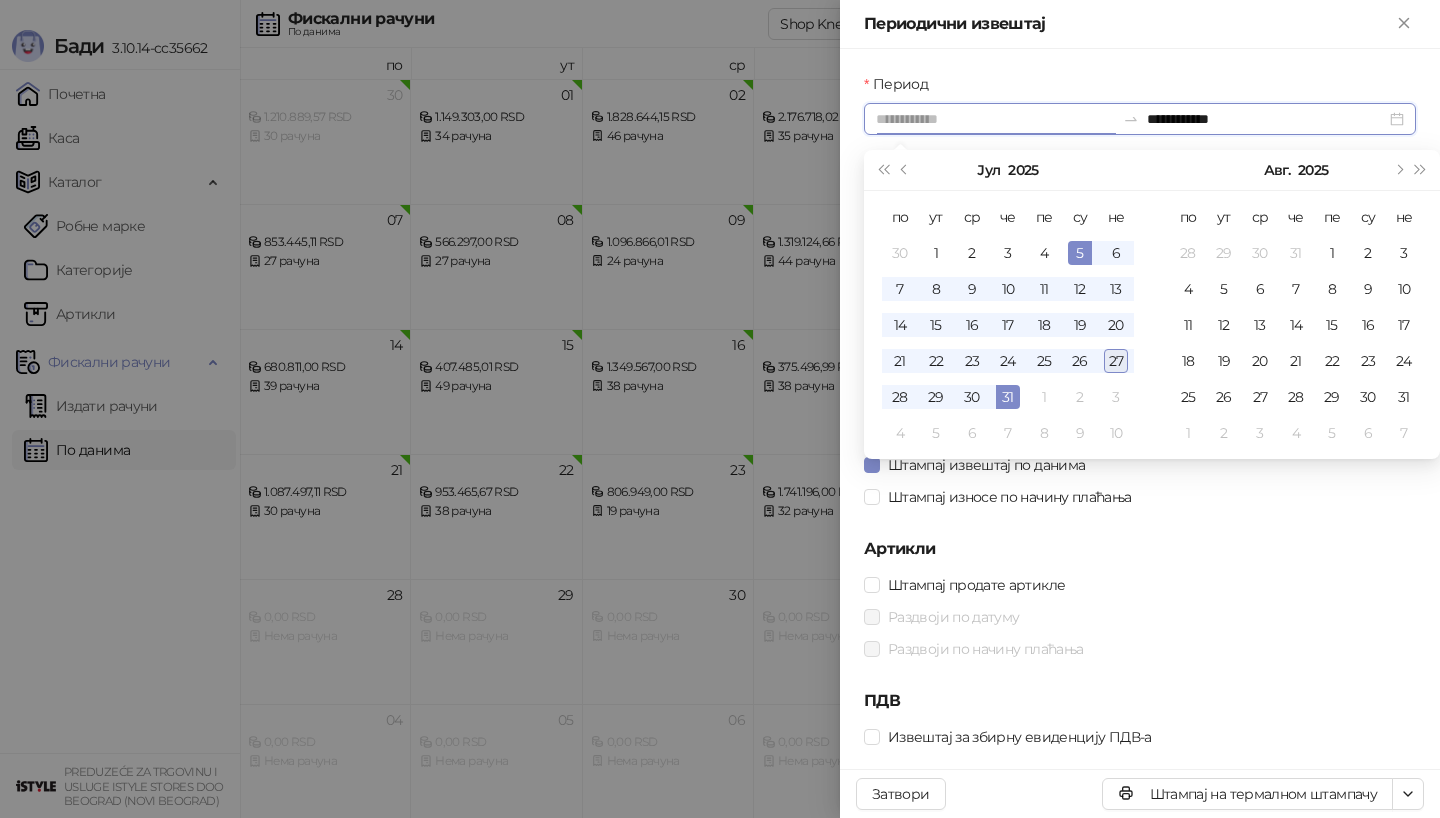 type on "**********" 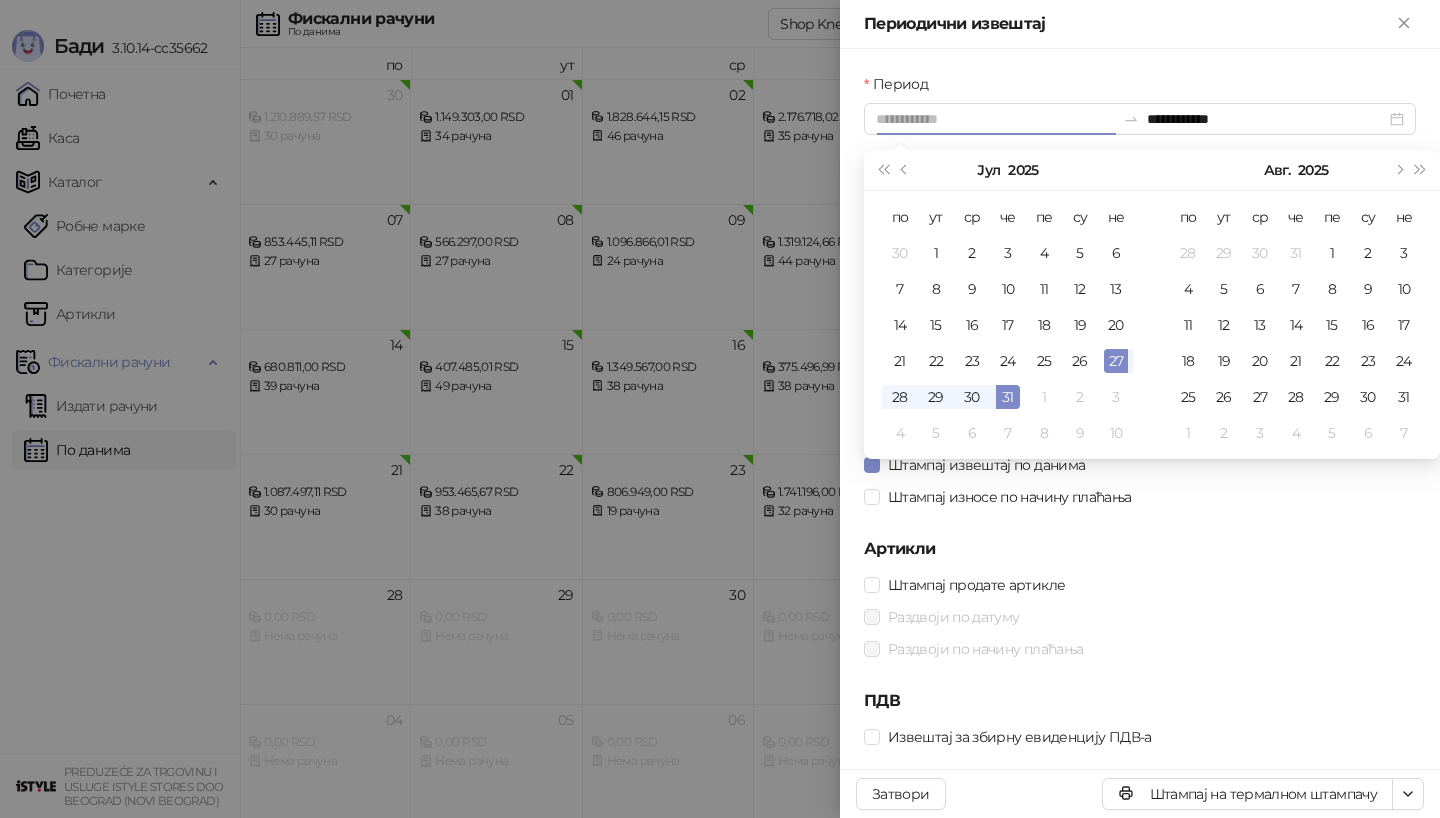 click on "27" at bounding box center (1116, 361) 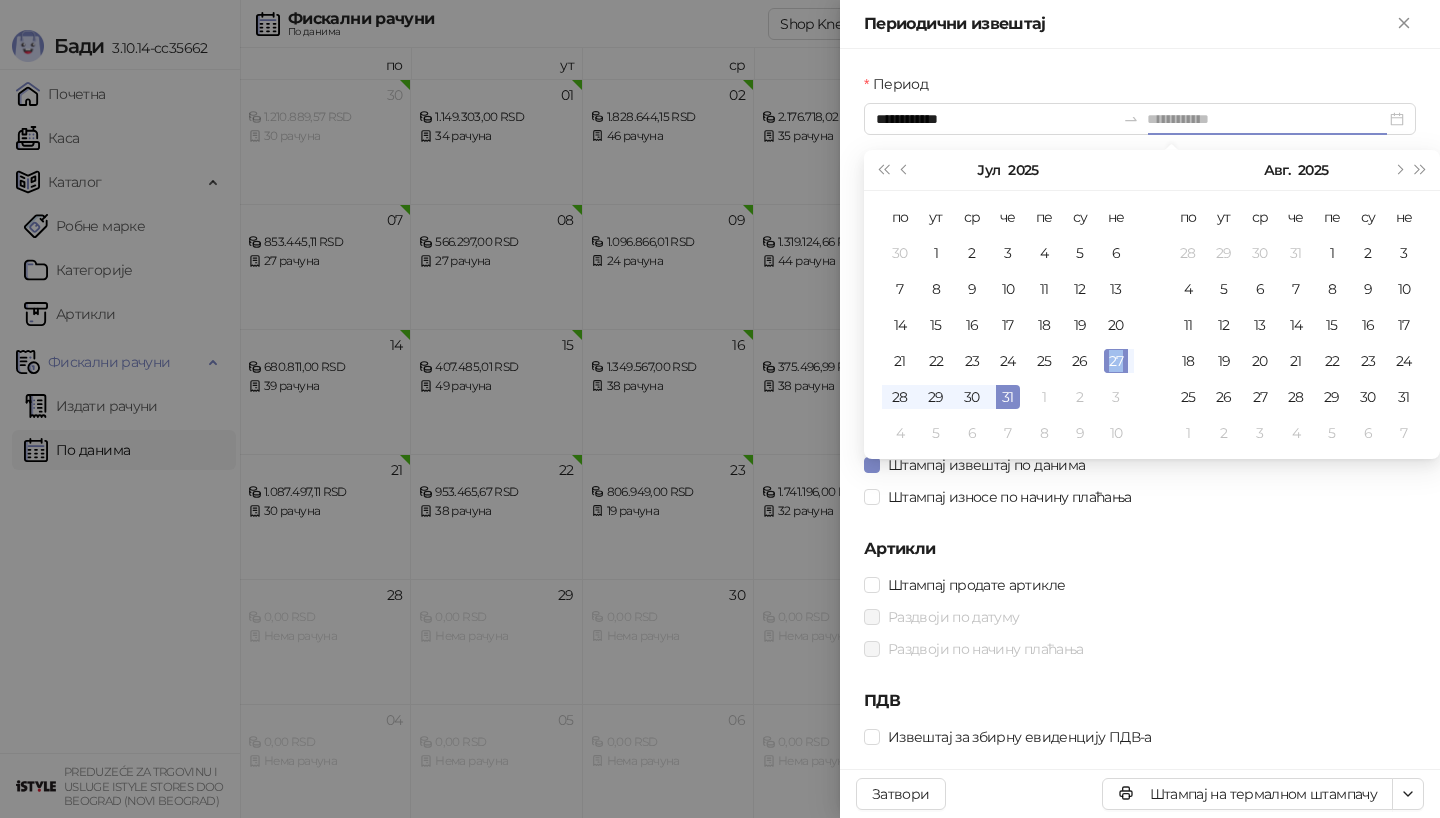 click on "27" at bounding box center (1116, 361) 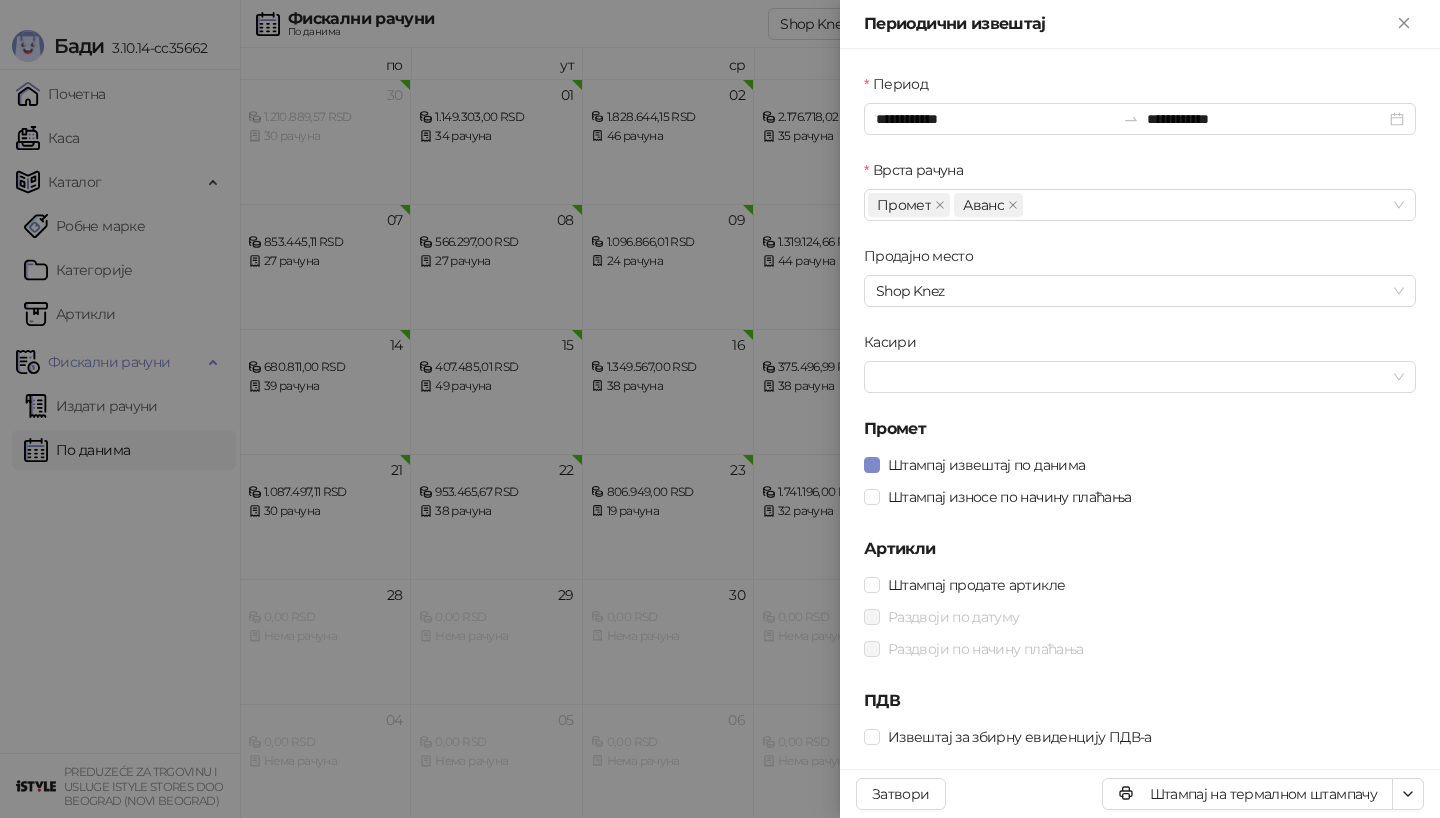 click on "Штампај извештај по данима" at bounding box center [1140, 465] 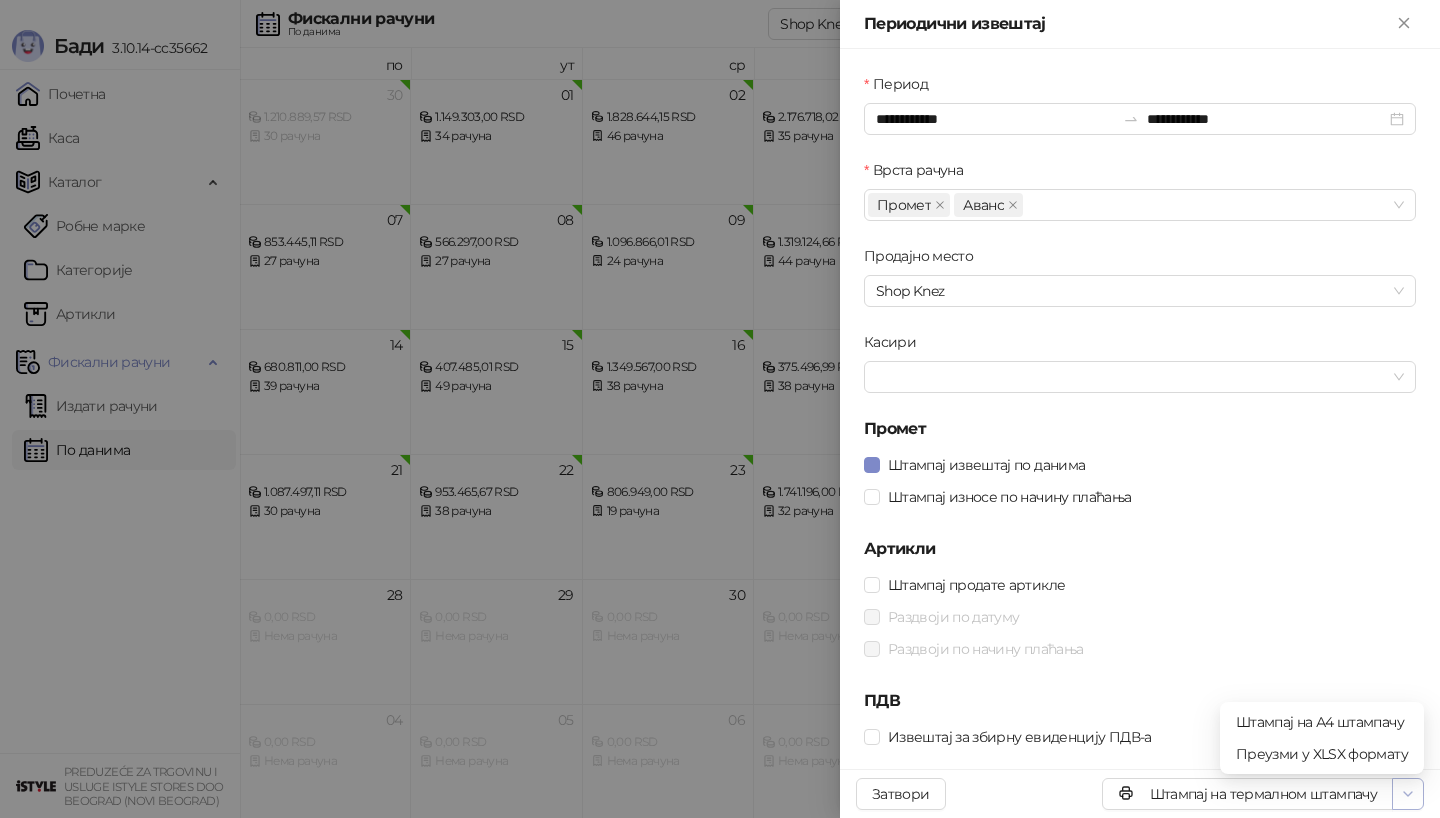 click 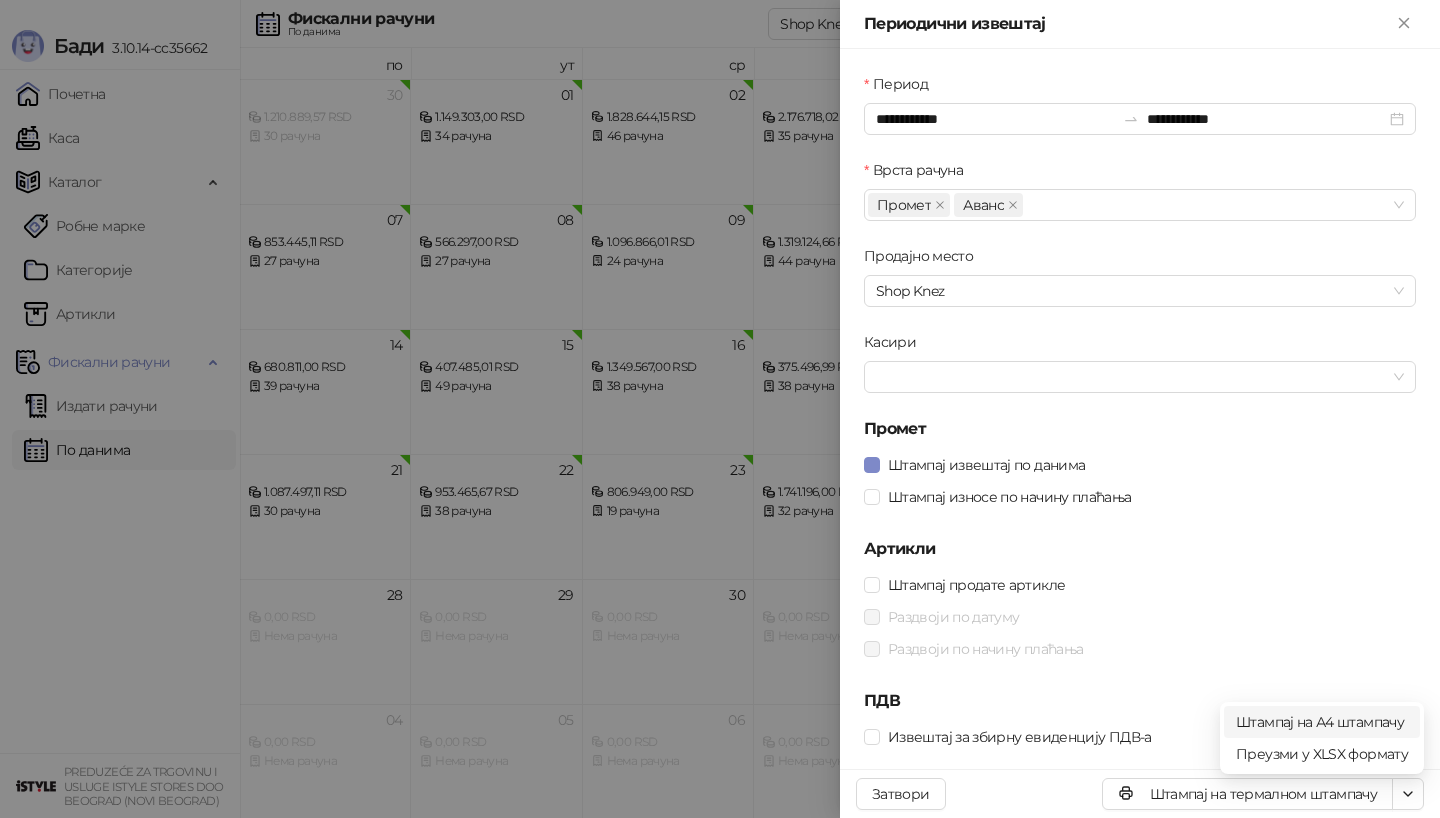 click on "Штампај на А4 штампачу" at bounding box center [1322, 722] 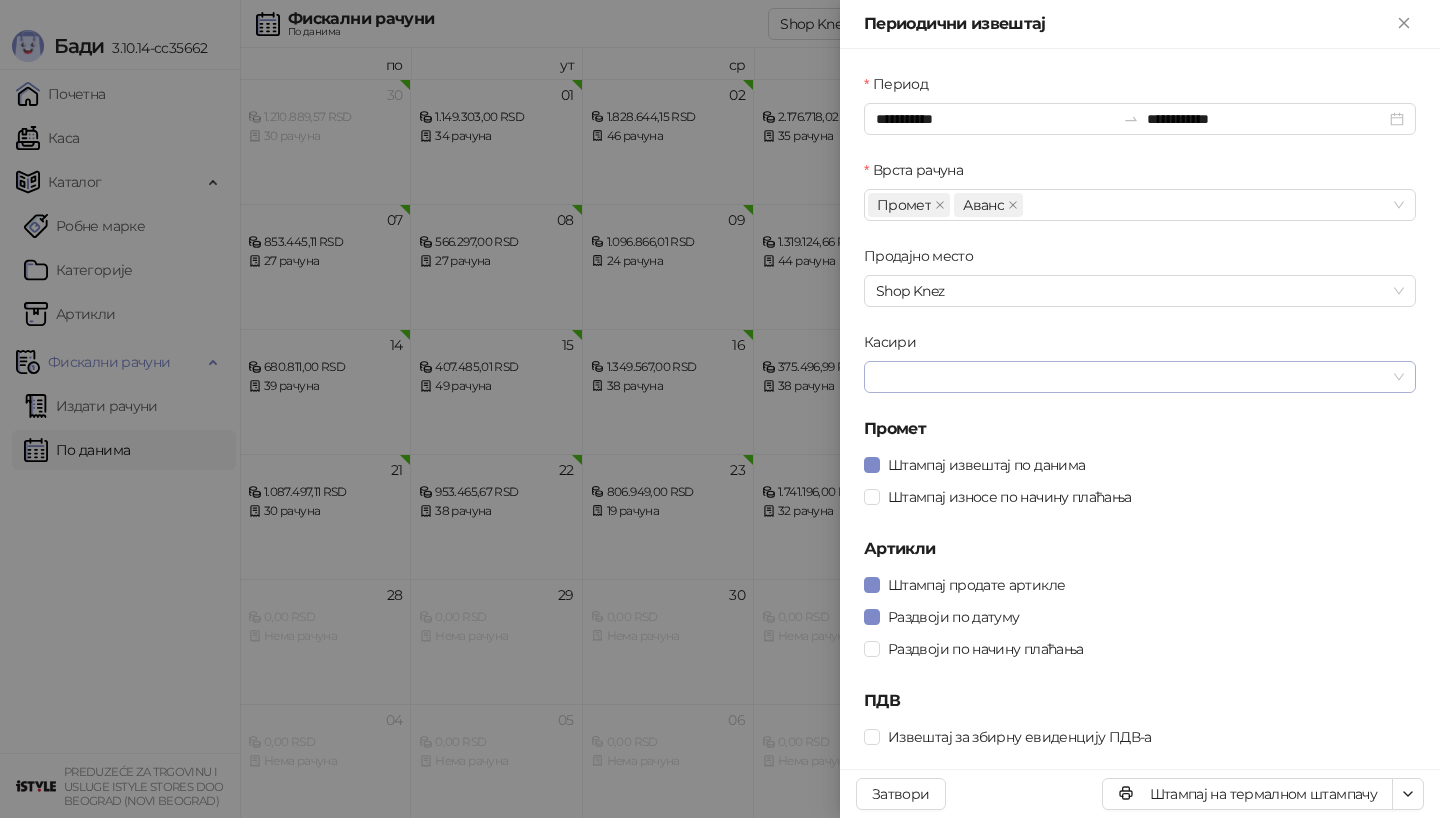 click at bounding box center [1129, 377] 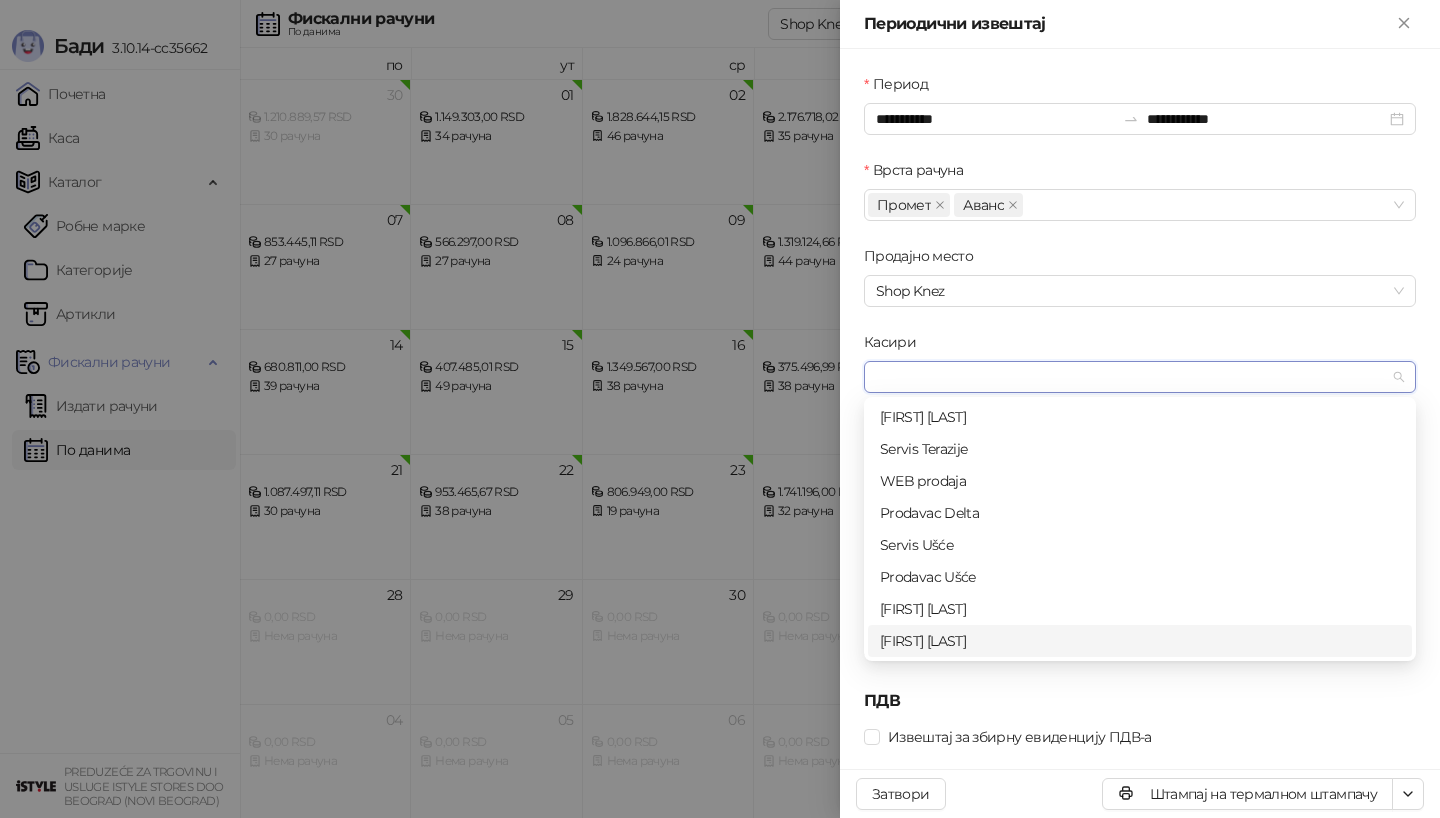 click on "ПДВ" at bounding box center [1140, 701] 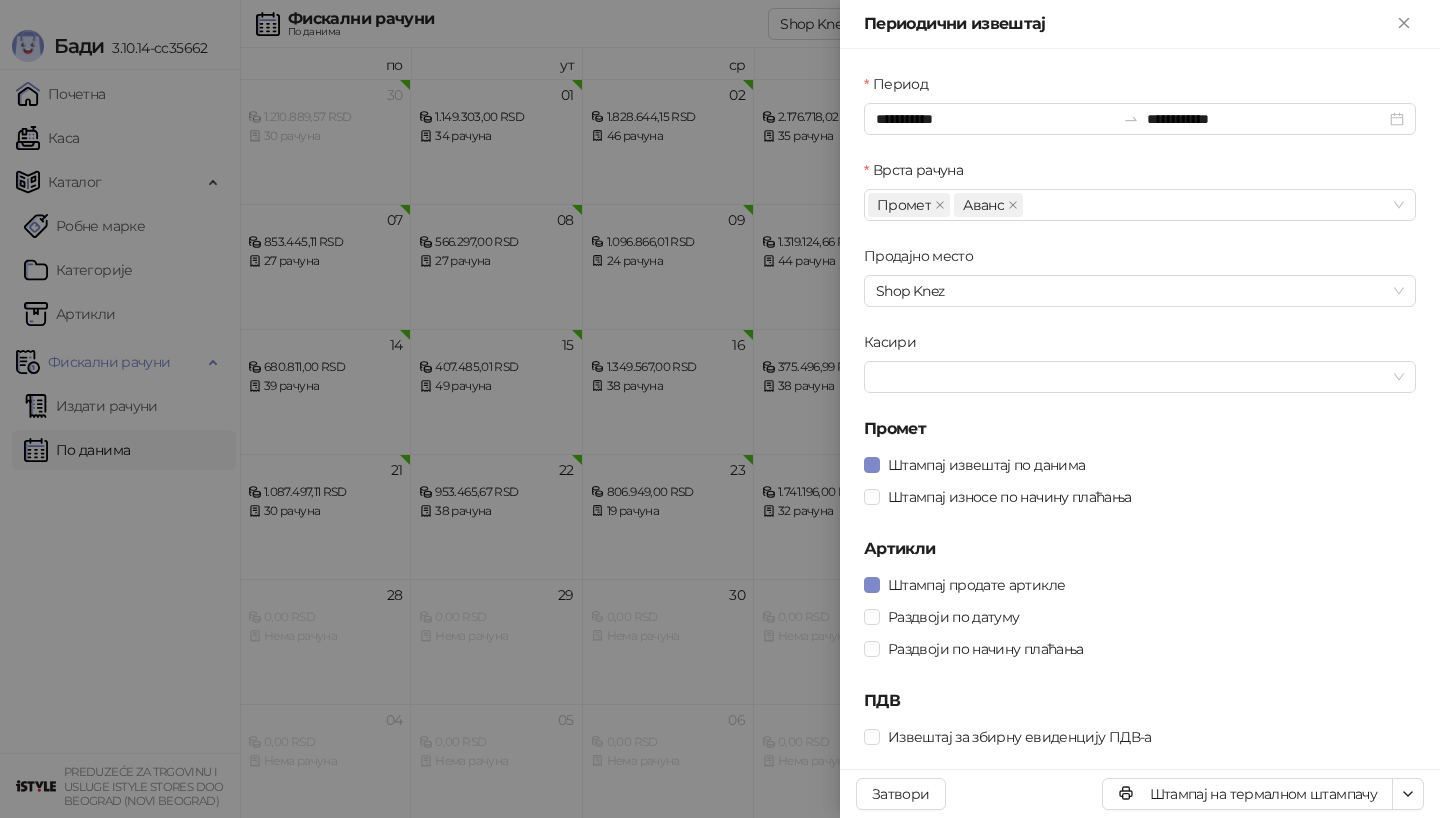 click on "Штампај продате артикле" at bounding box center [1140, 585] 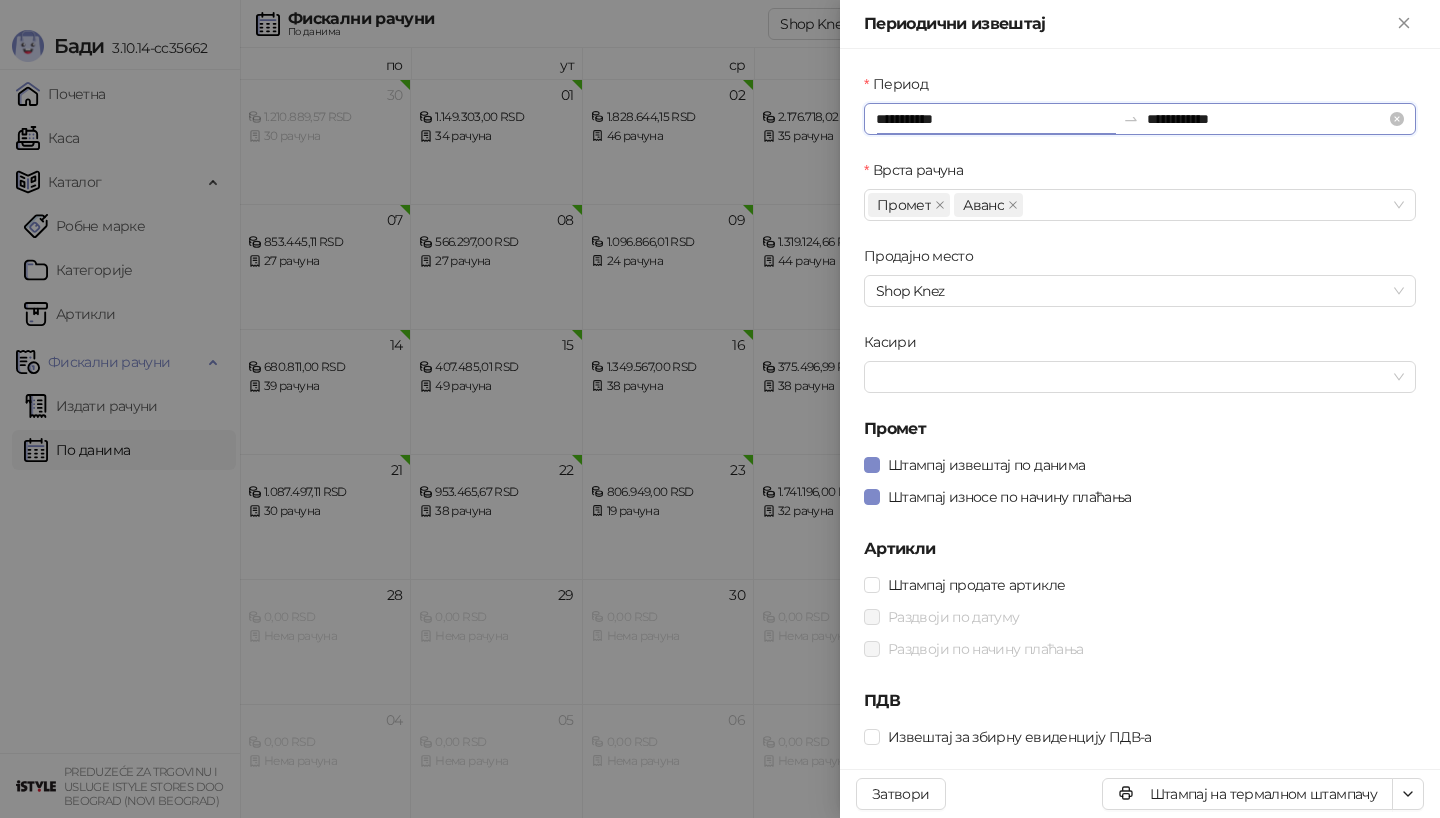 click on "**********" at bounding box center [995, 119] 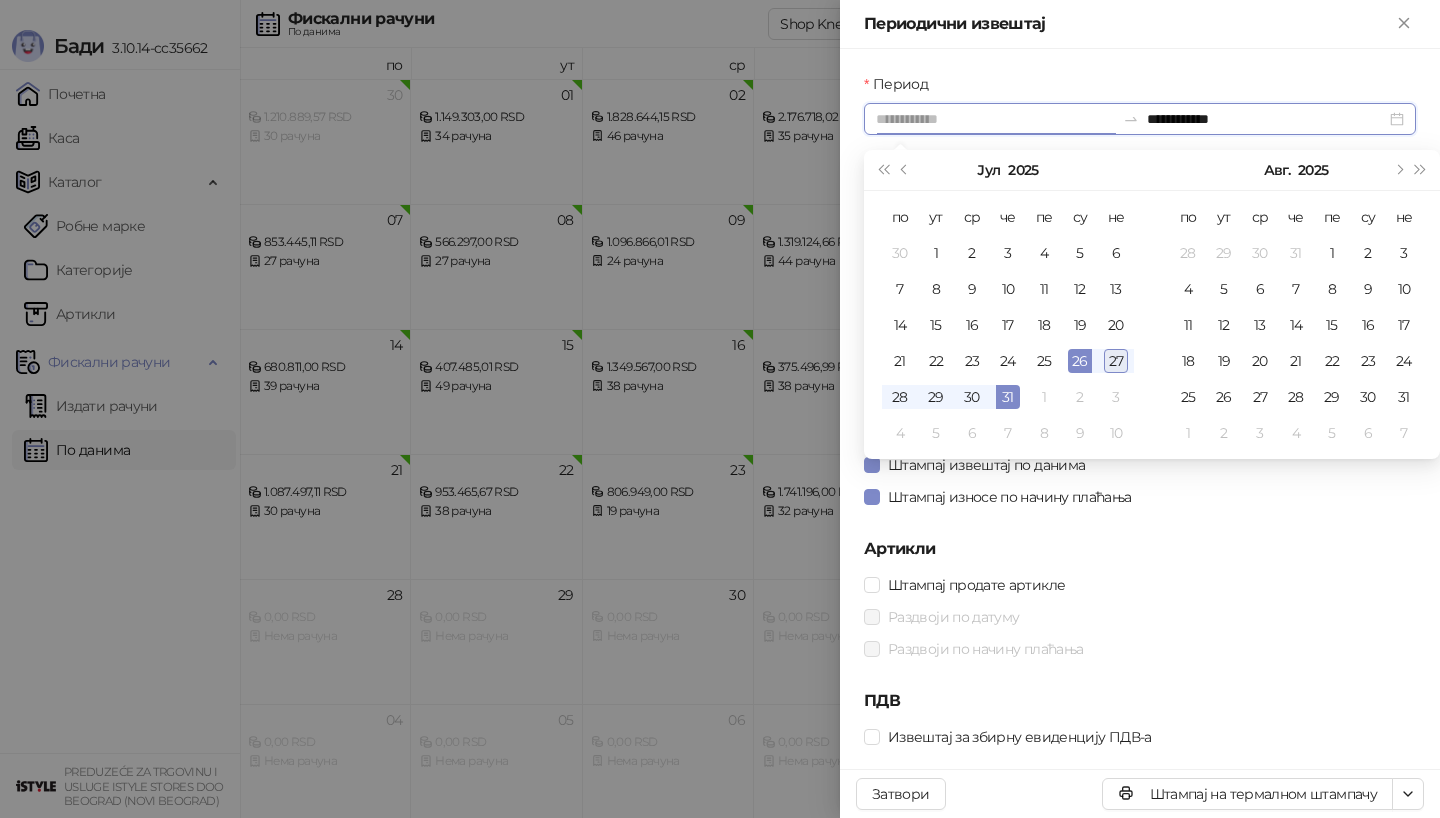 type on "**********" 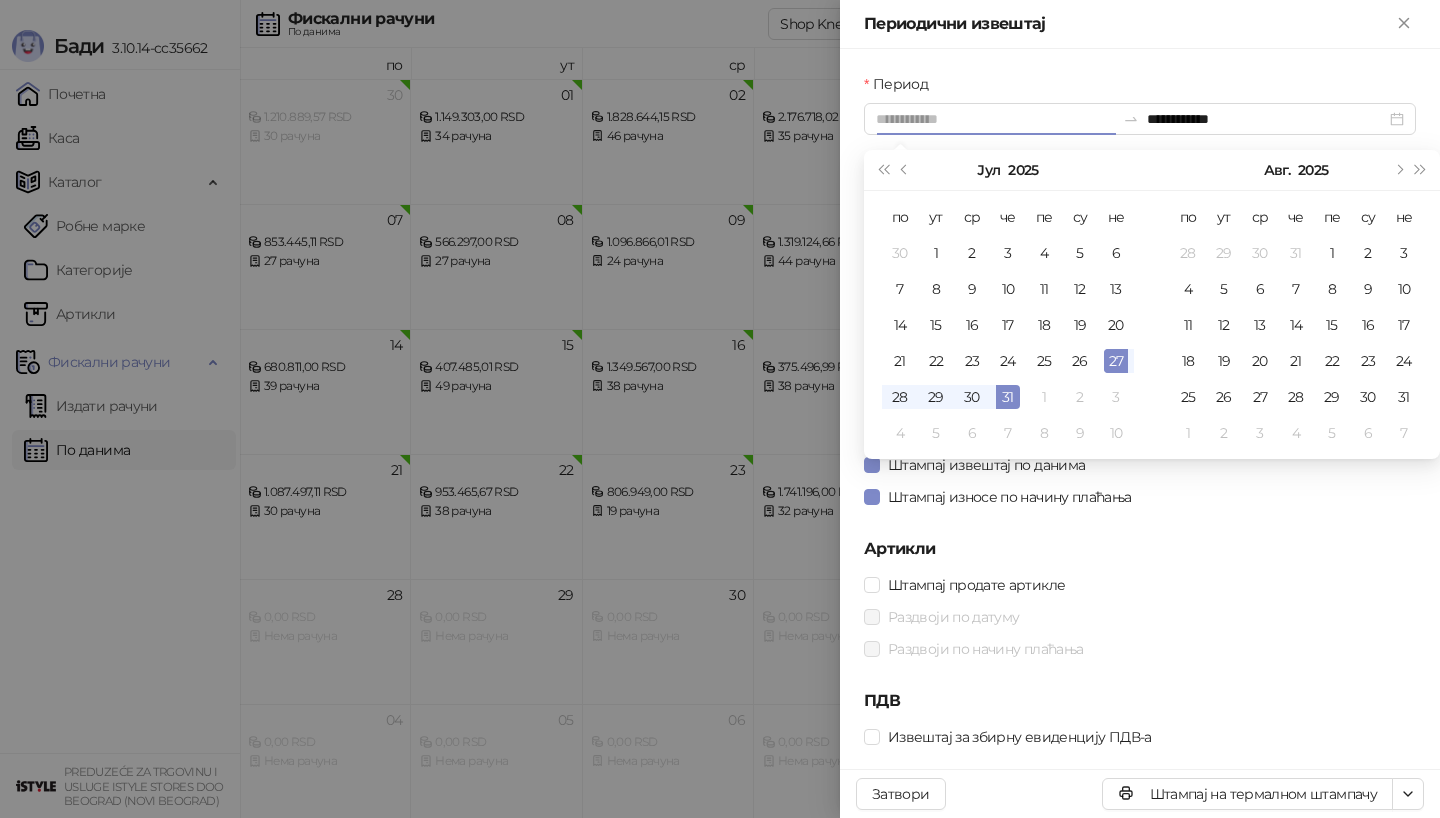 click on "27" at bounding box center (1116, 361) 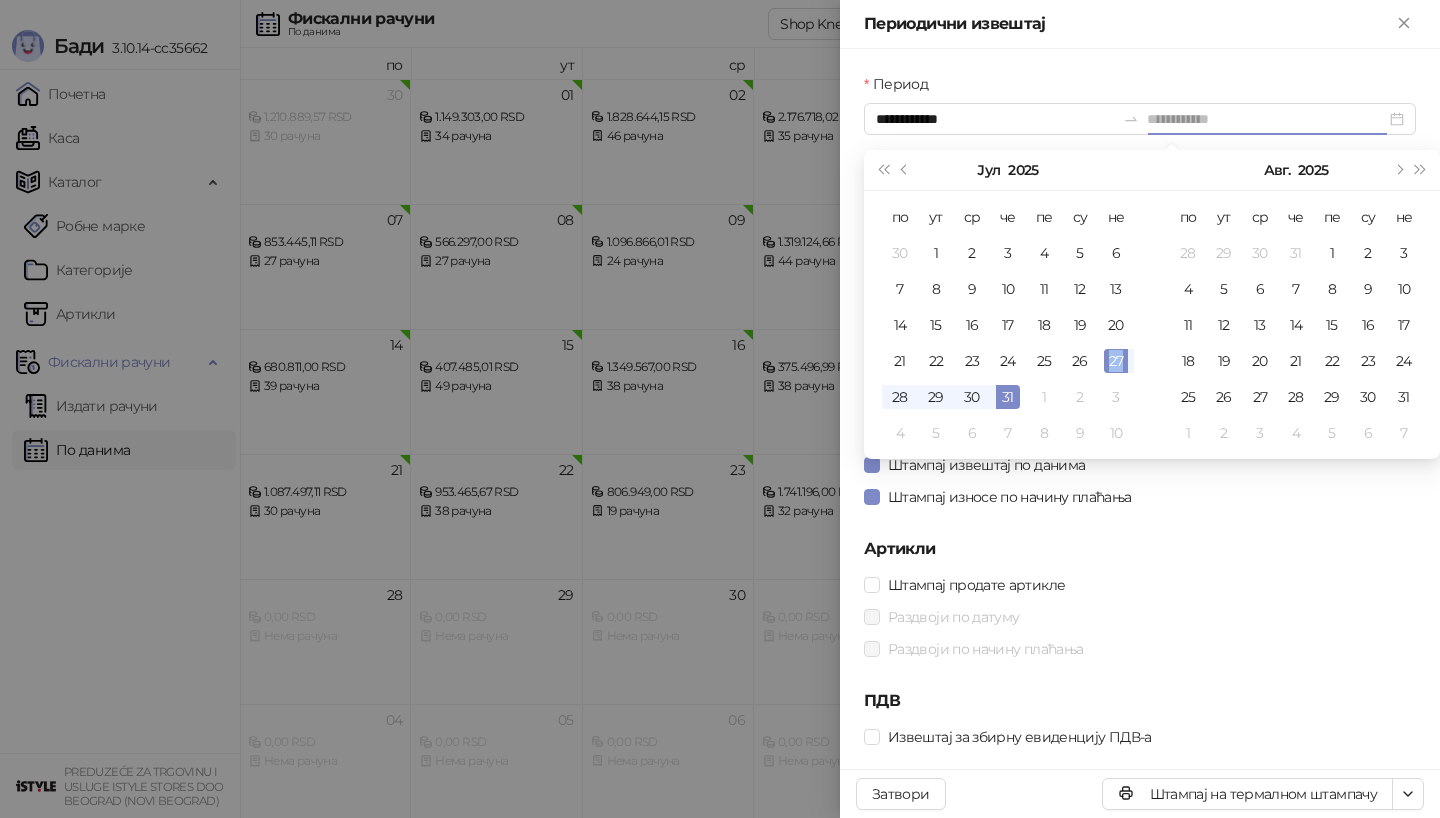 click on "27" at bounding box center [1116, 361] 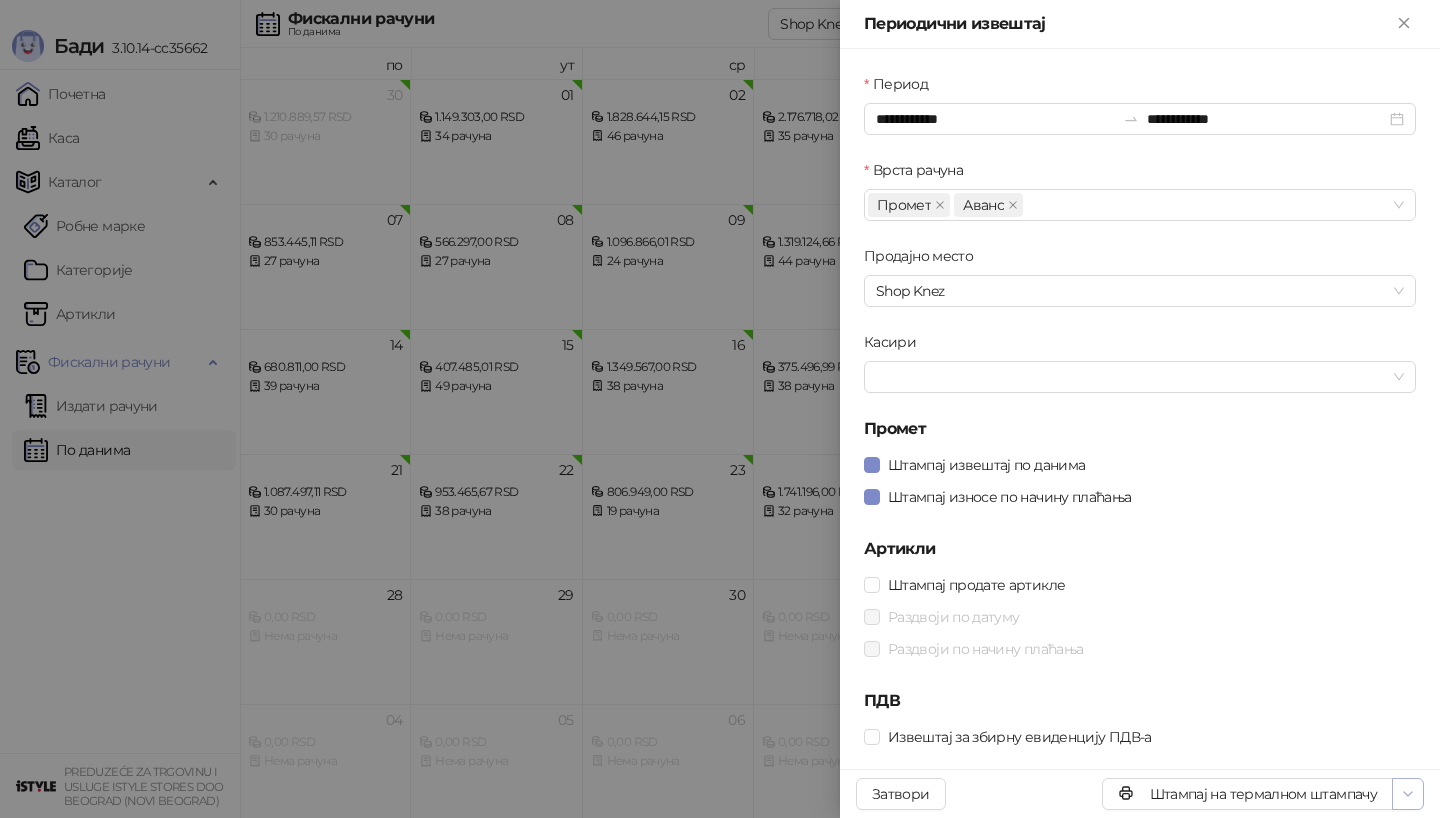 click 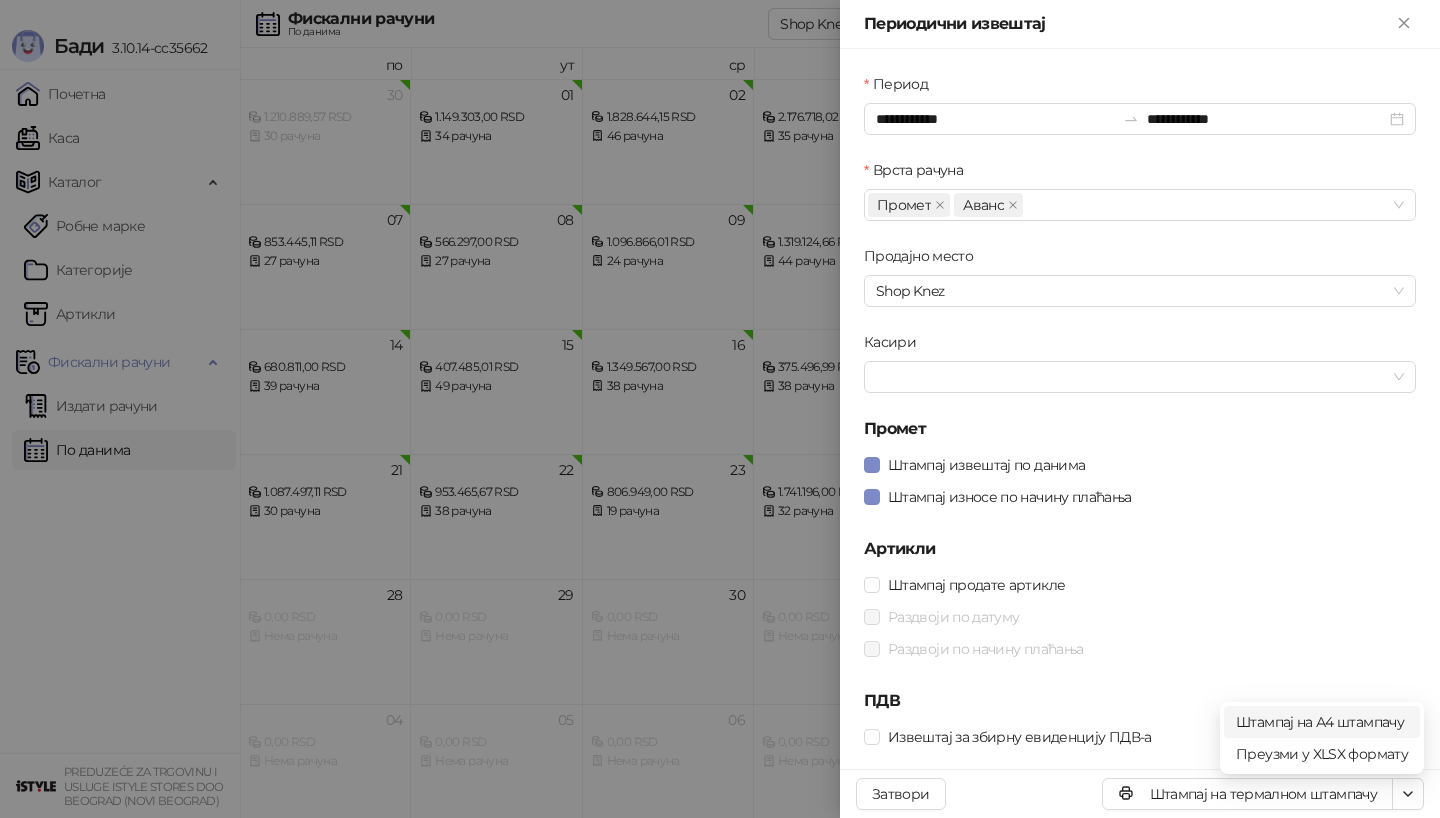 click on "Штампај на А4 штампачу" at bounding box center [1322, 722] 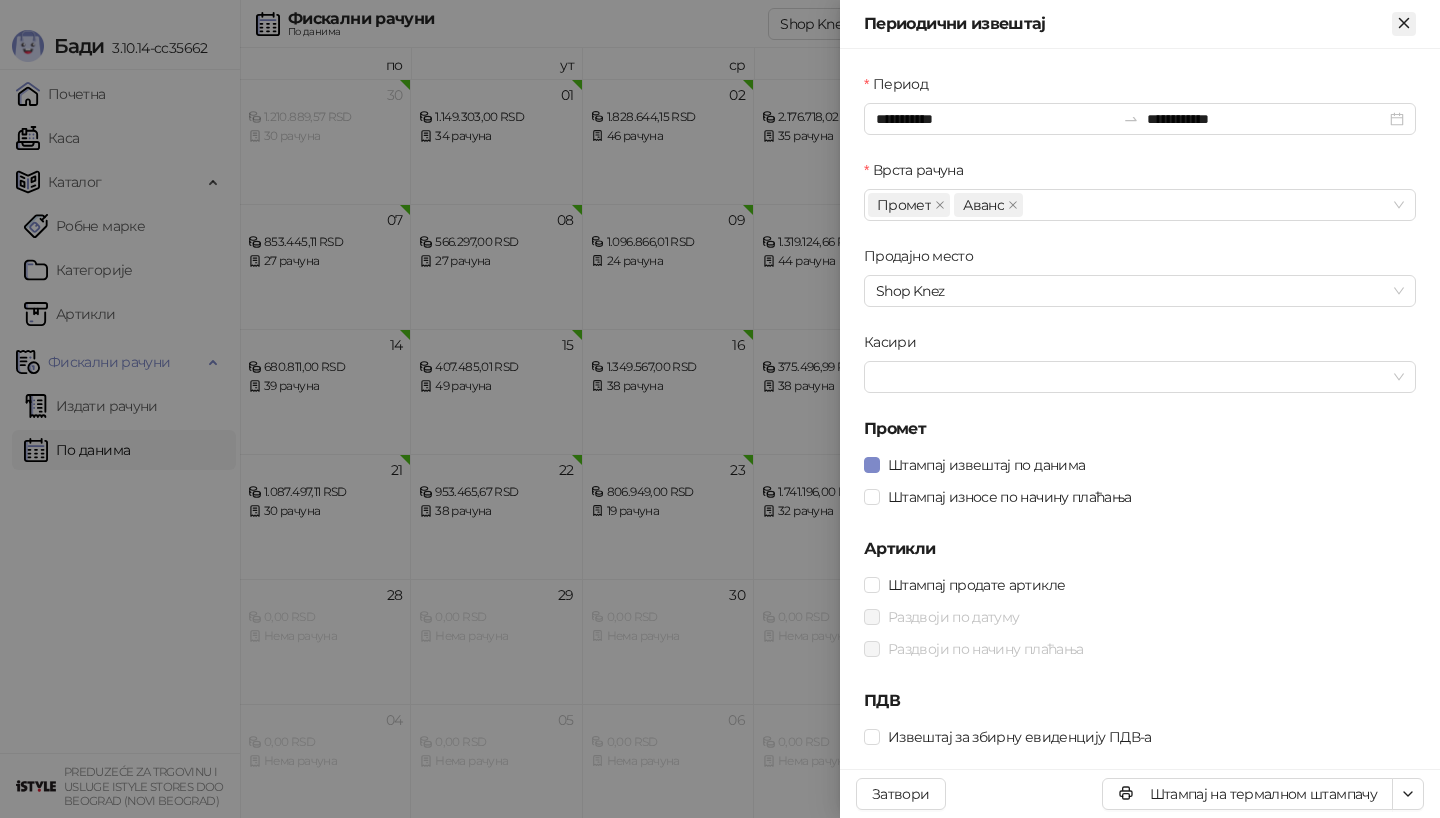 click 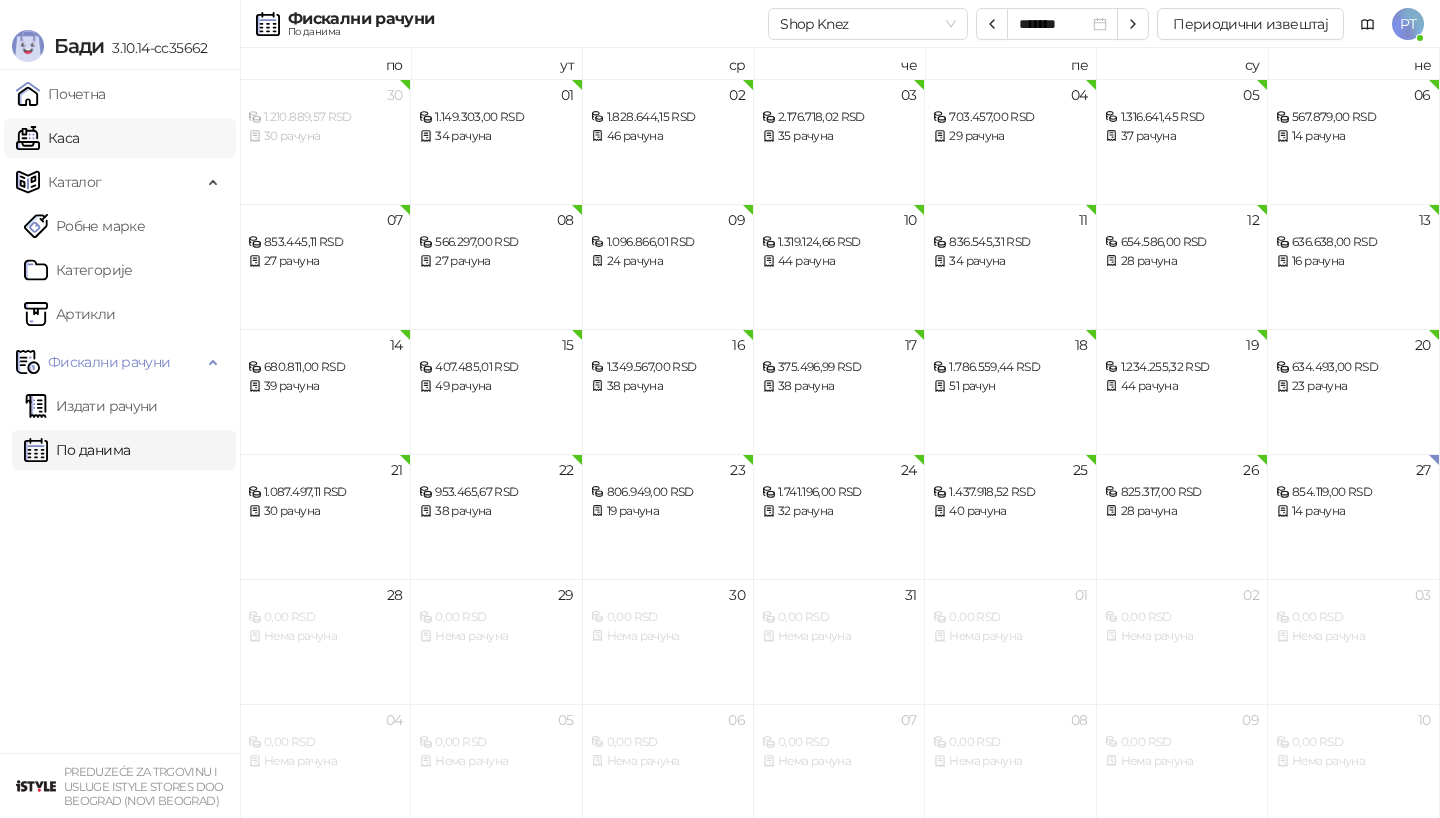 click on "Каса" at bounding box center [47, 138] 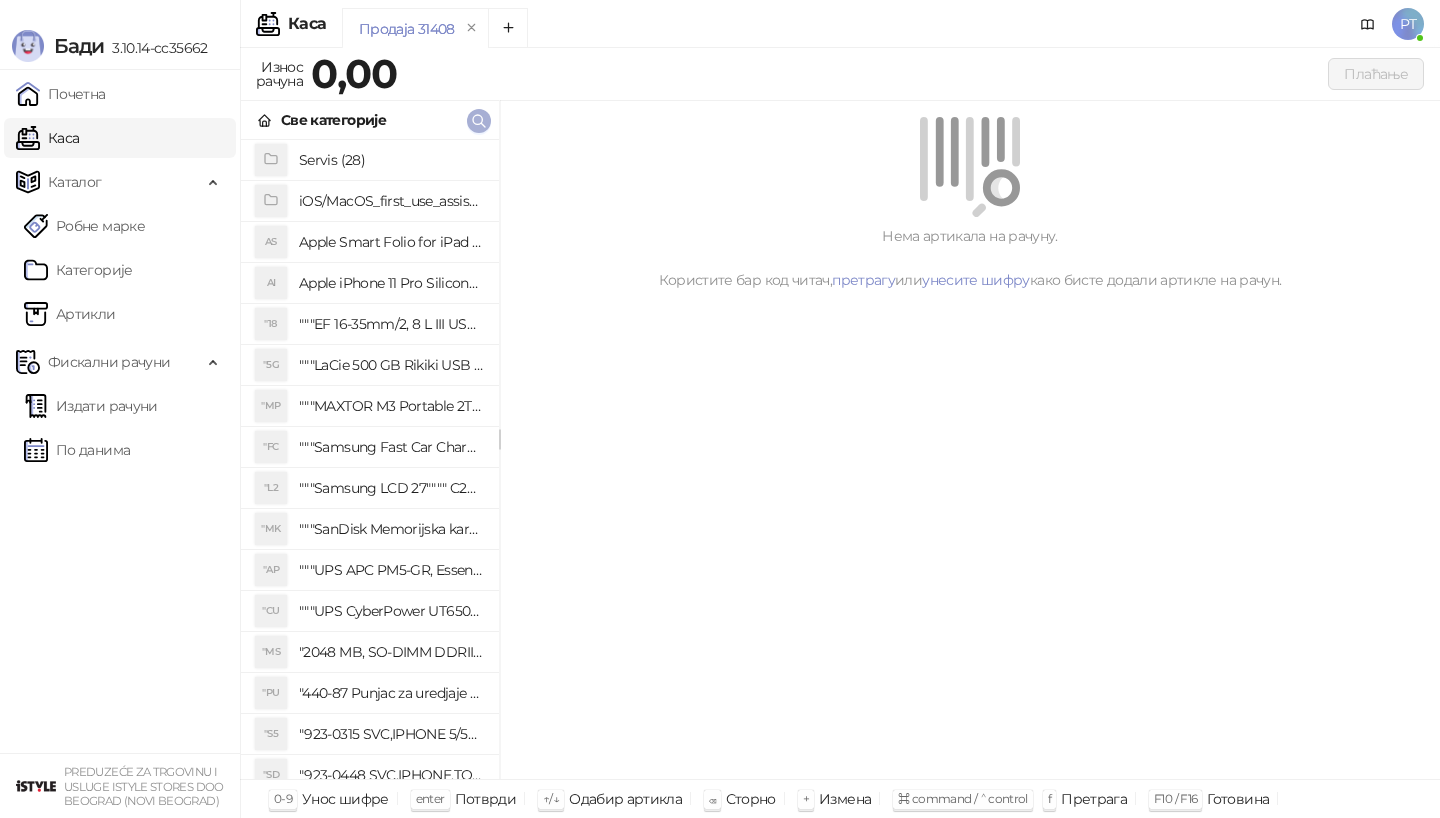 click 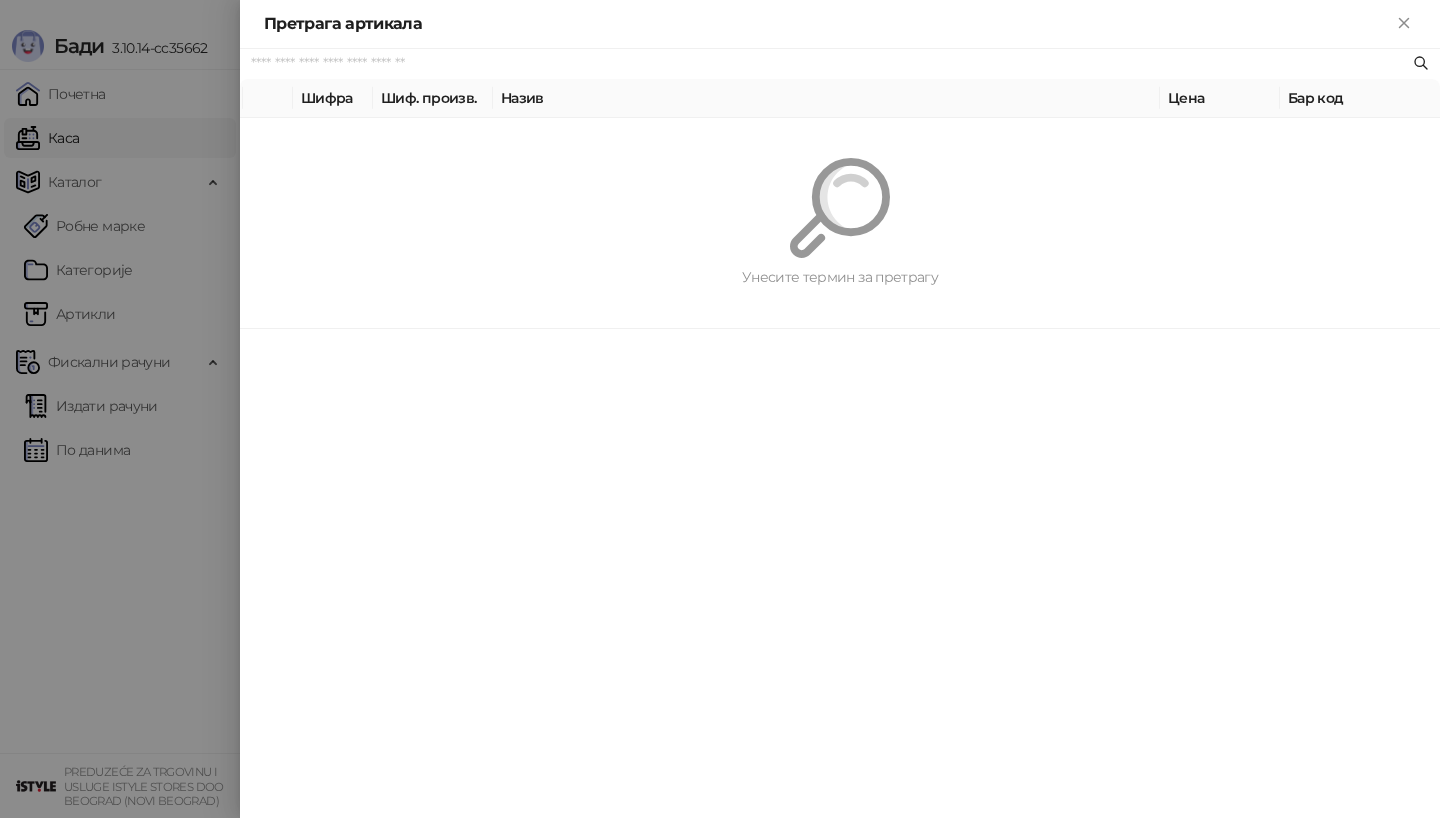 paste on "**********" 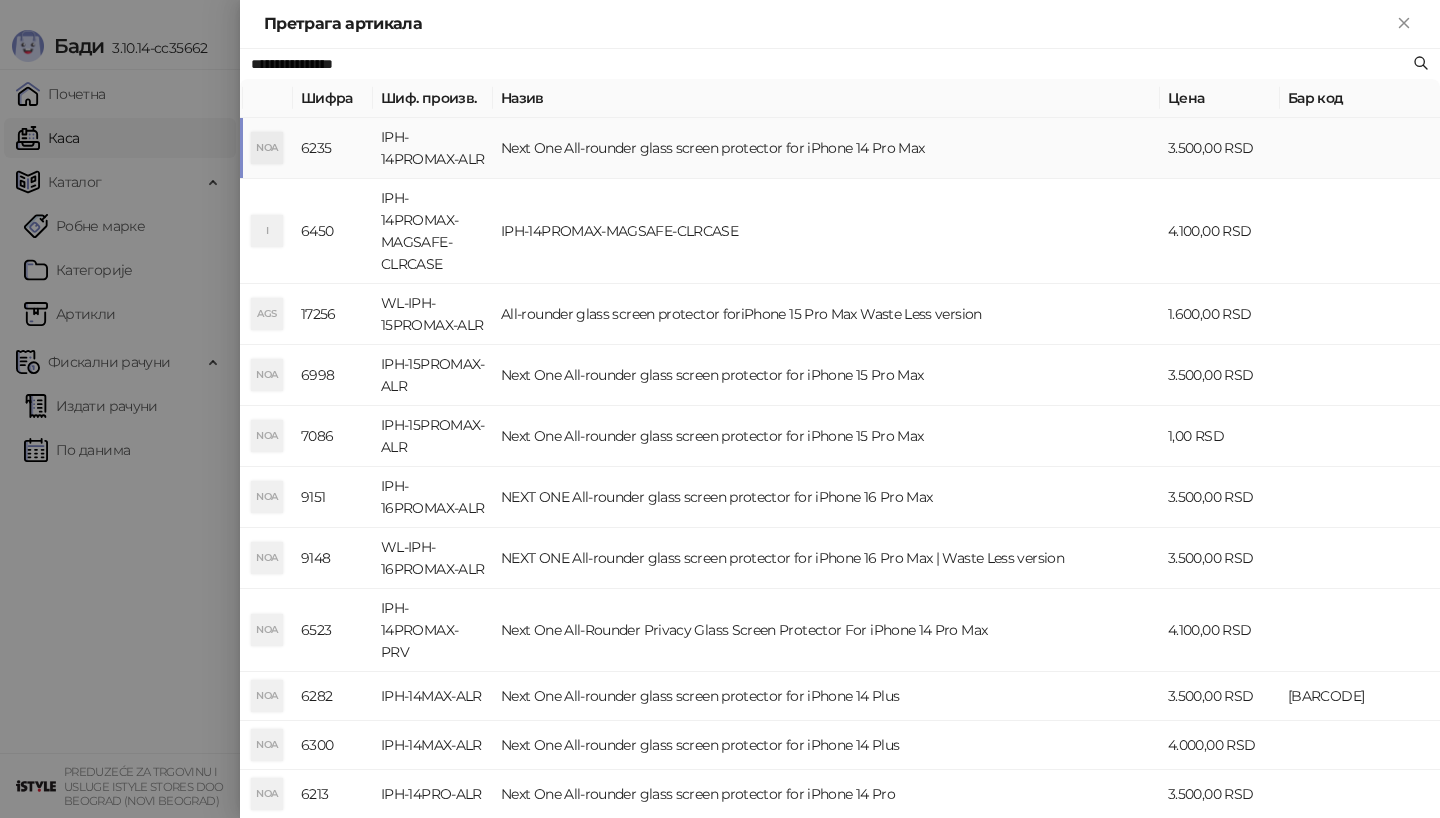 click on "NOA" at bounding box center (267, 148) 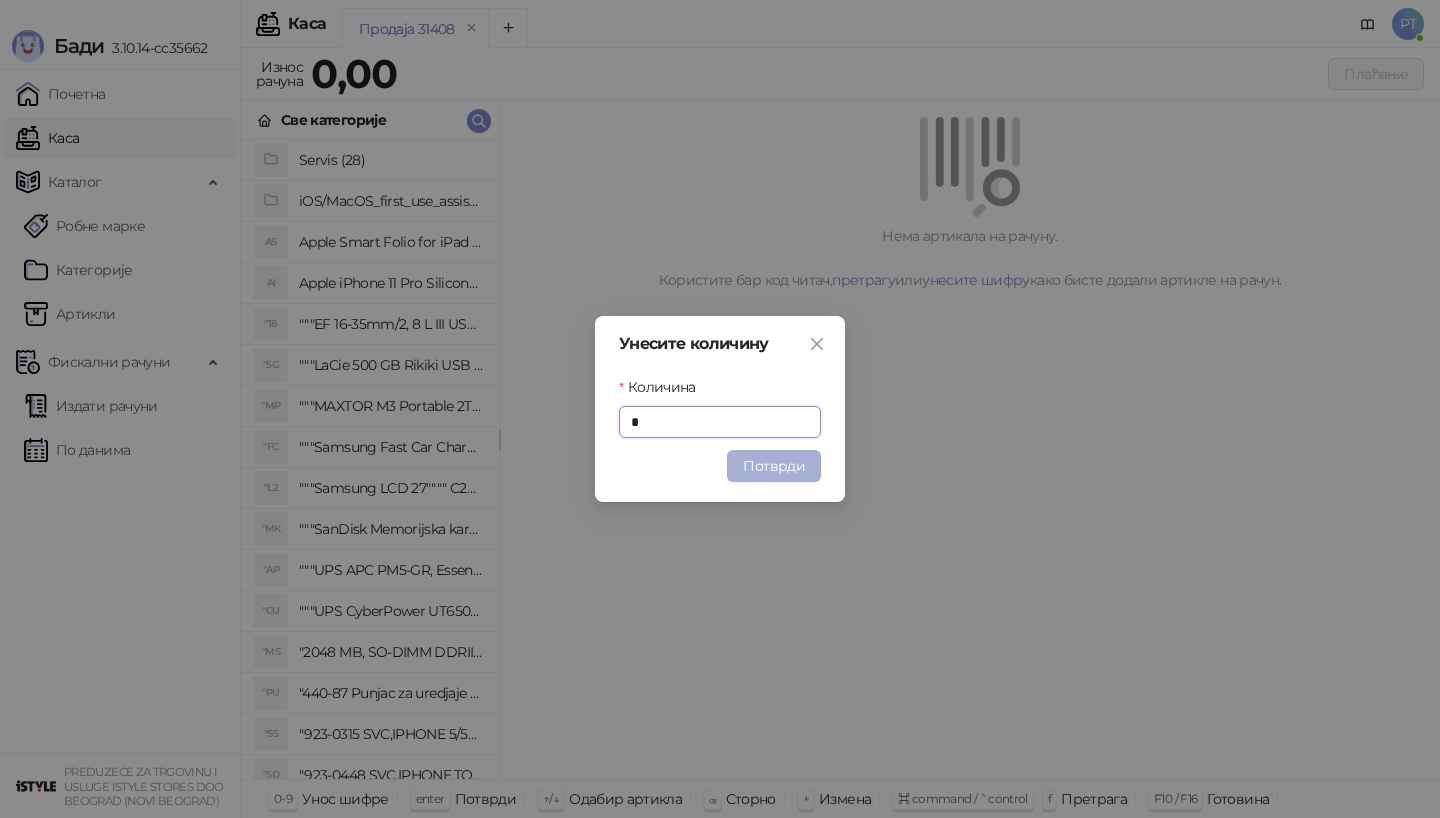 click on "Потврди" at bounding box center [774, 466] 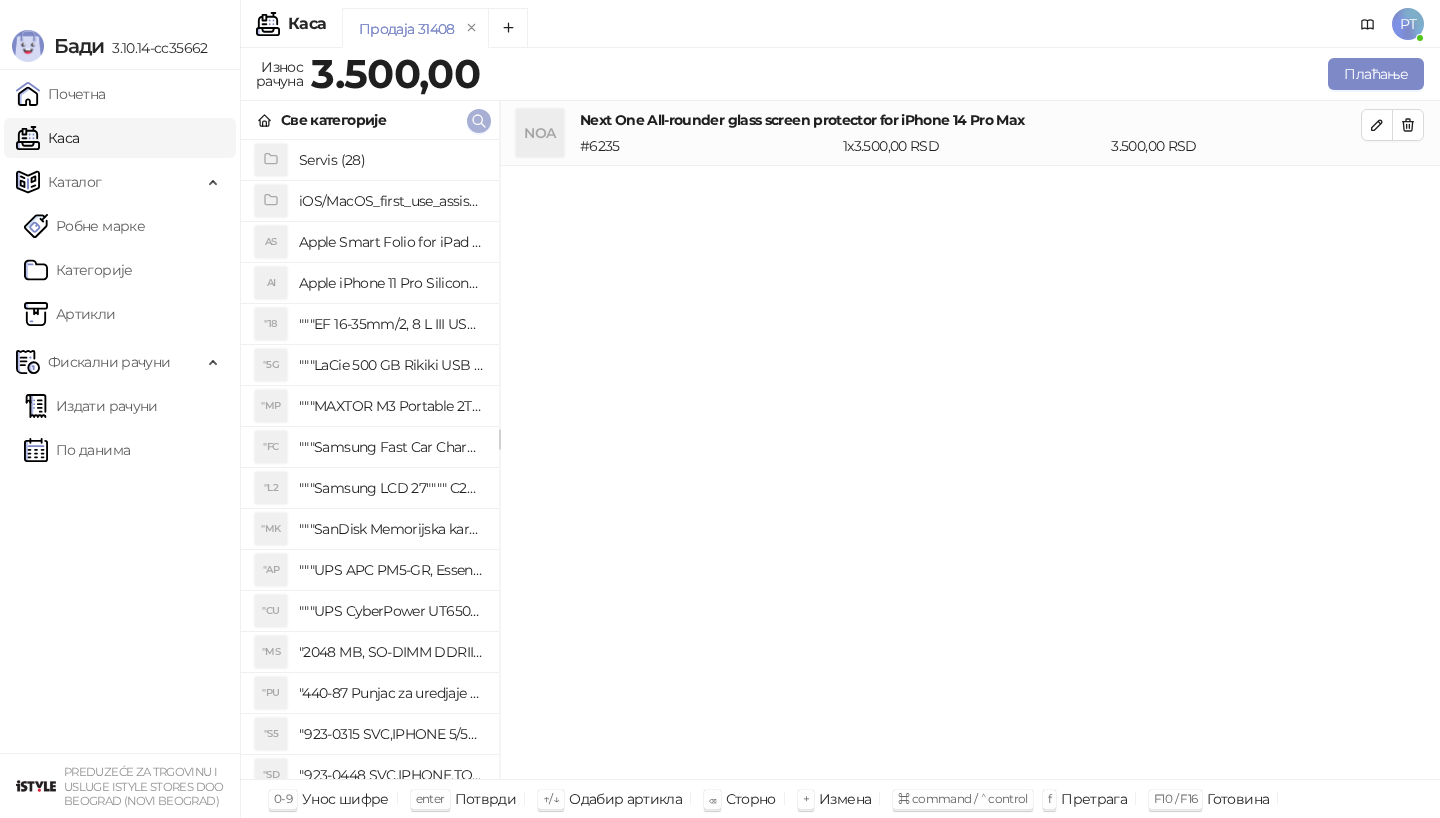 click at bounding box center (479, 120) 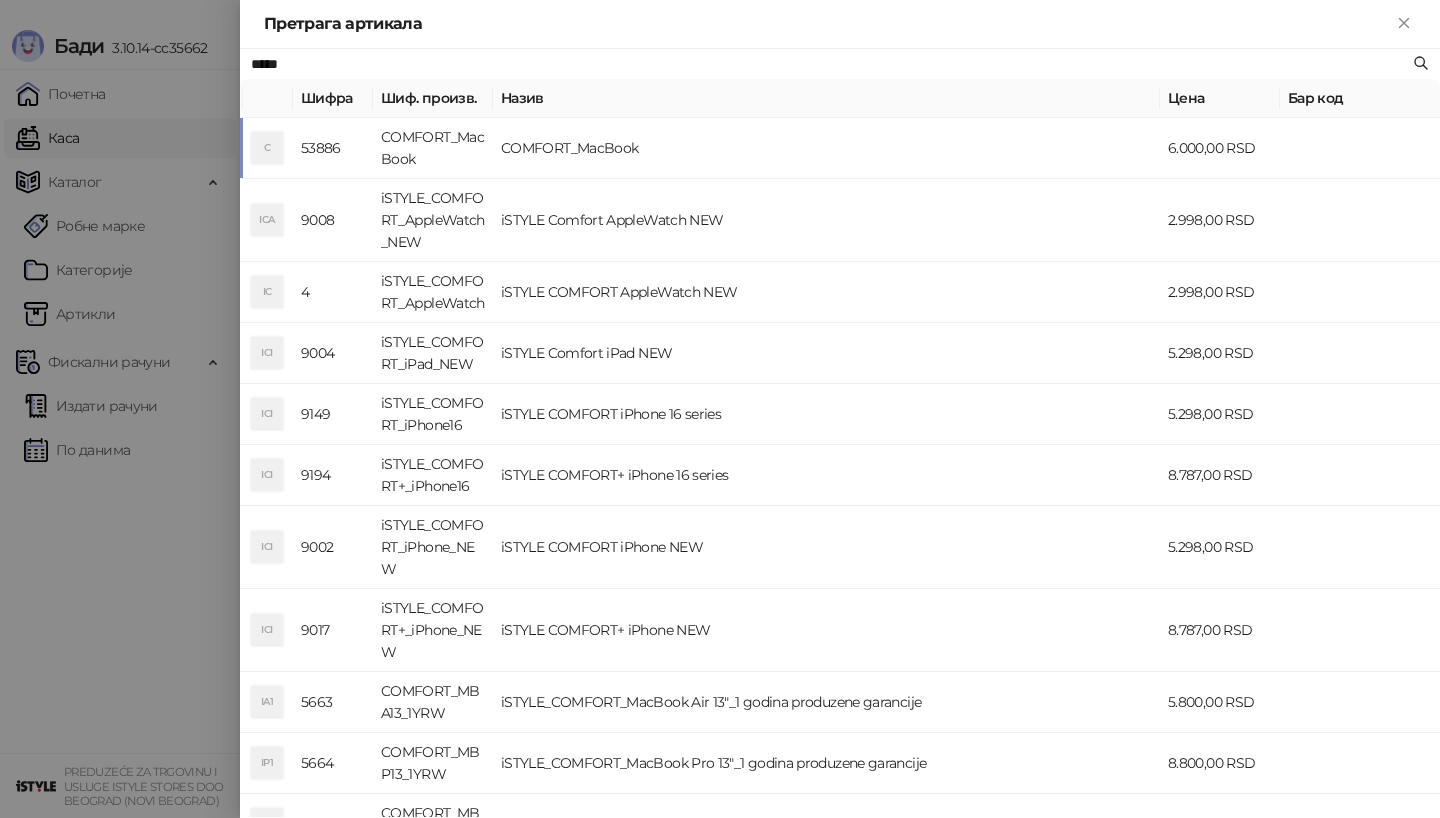 drag, startPoint x: 334, startPoint y: 69, endPoint x: 190, endPoint y: 69, distance: 144 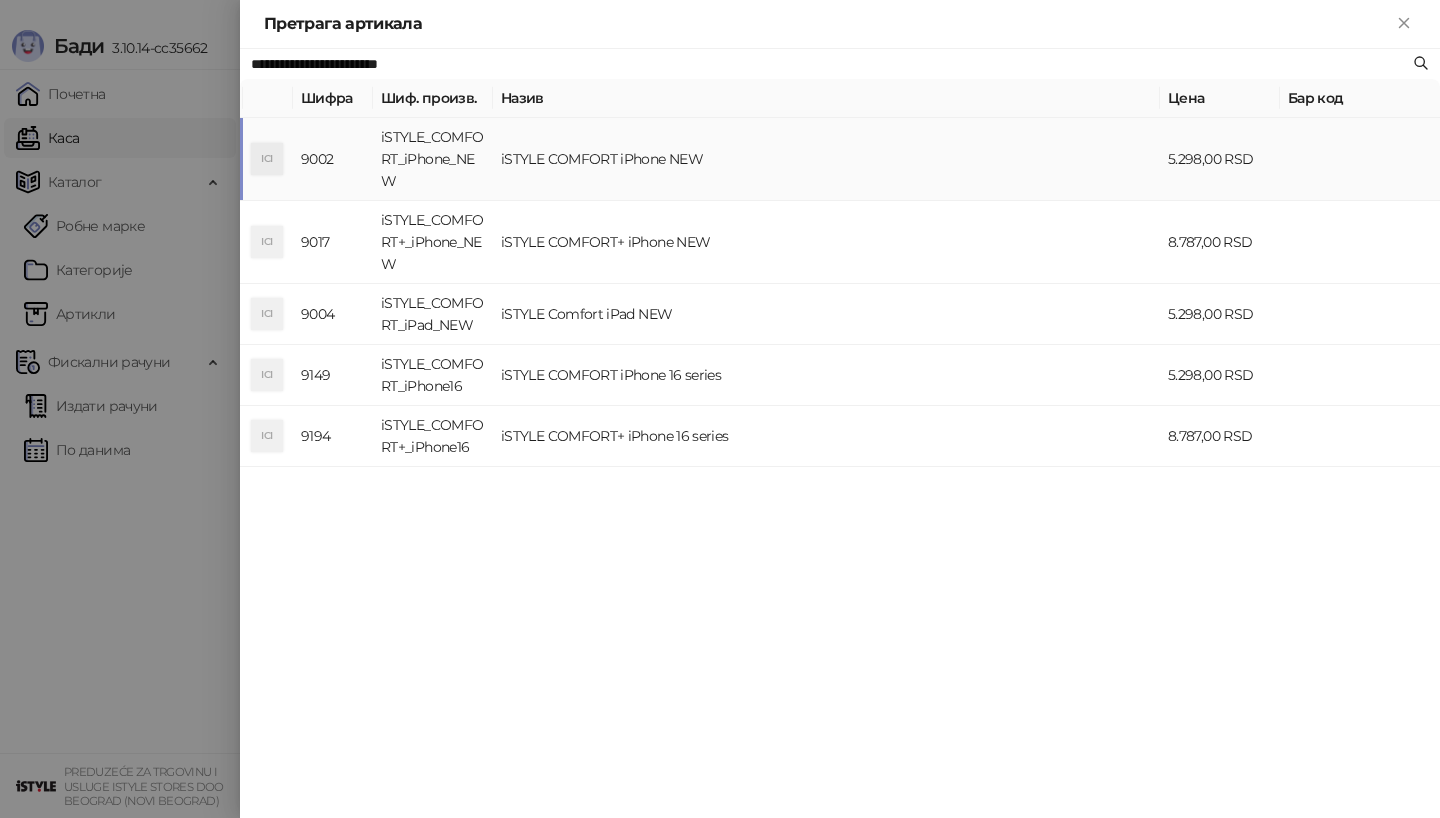 type on "**********" 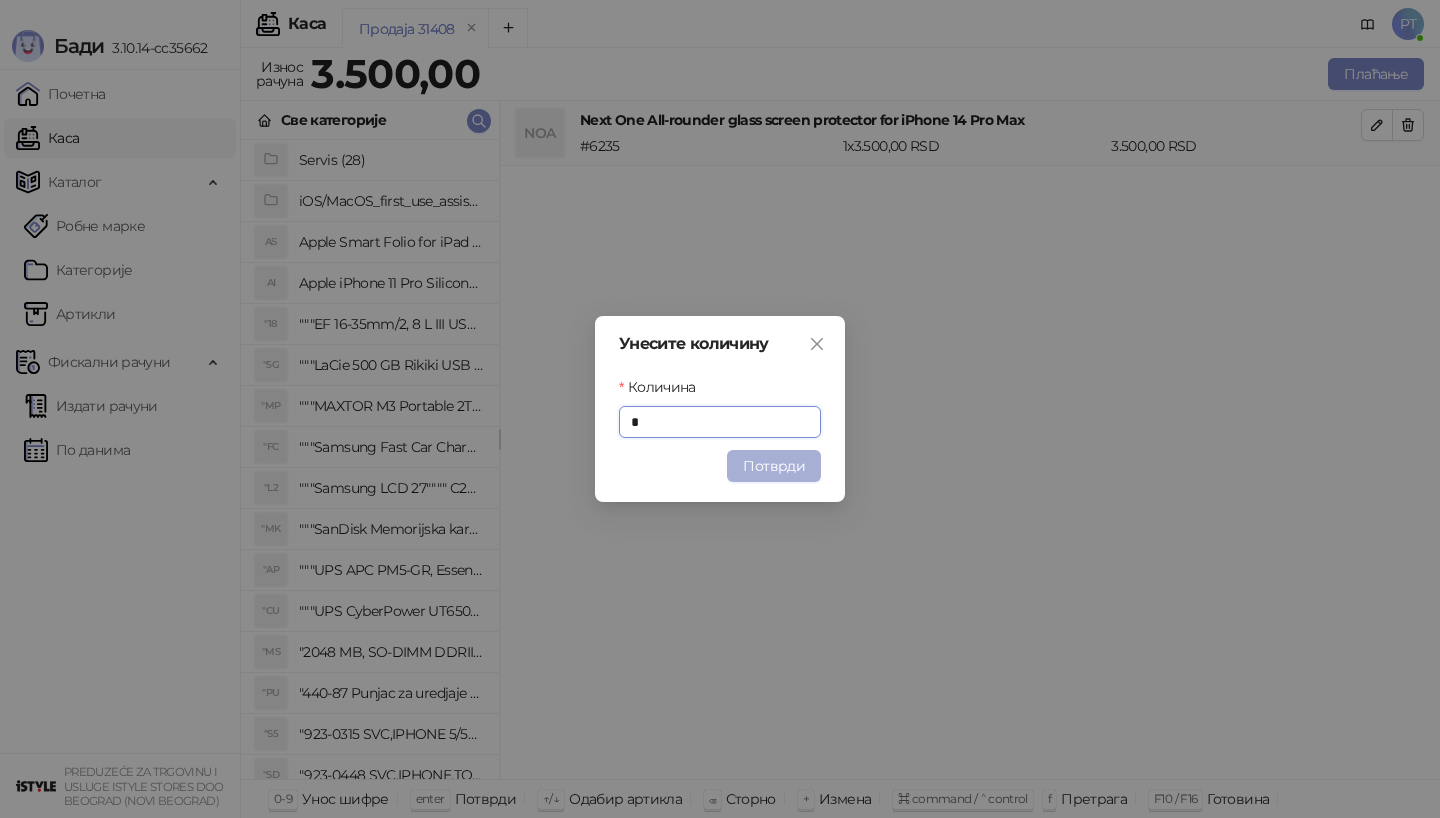 click on "Потврди" at bounding box center (774, 466) 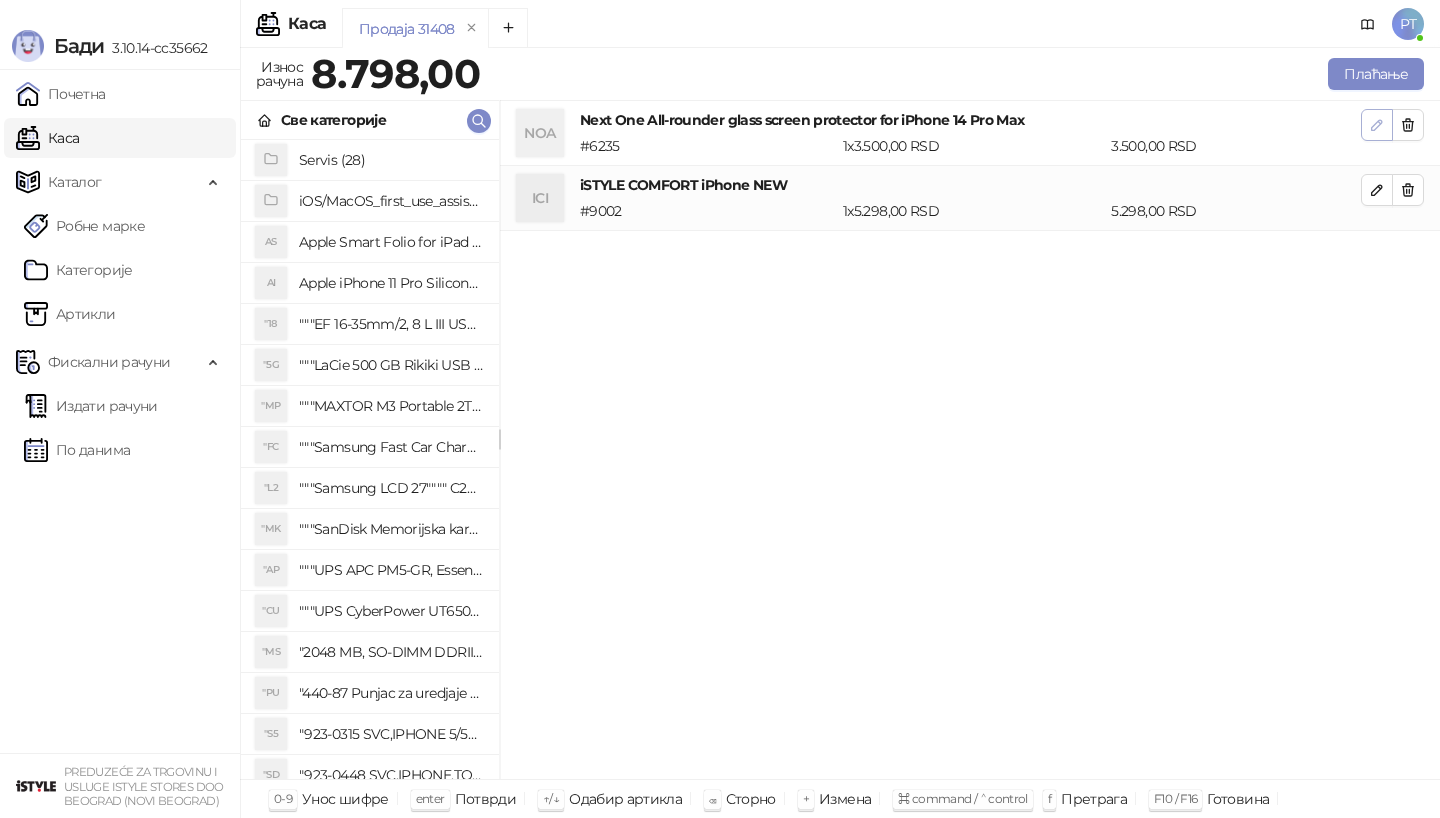 click 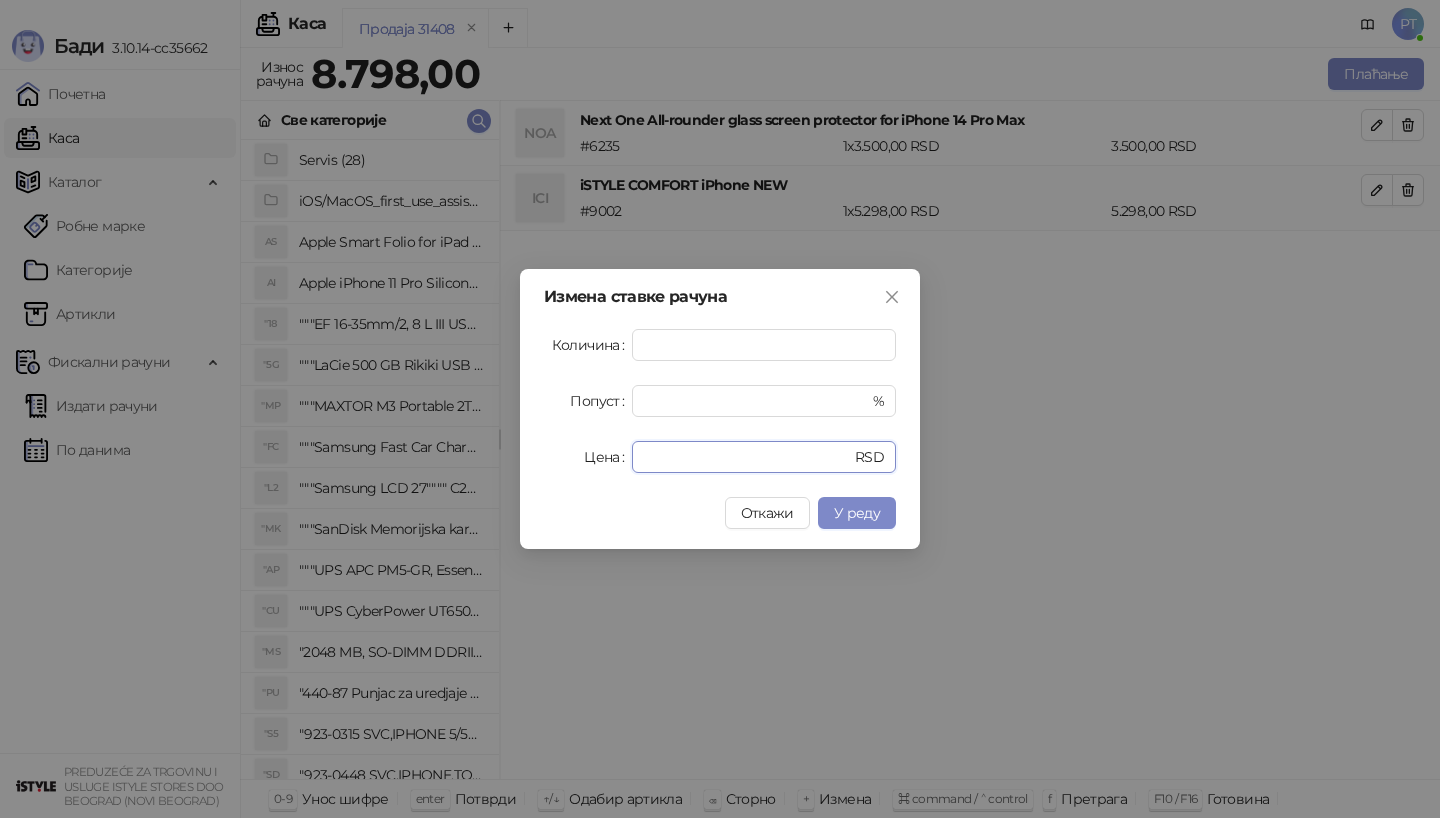 drag, startPoint x: 692, startPoint y: 454, endPoint x: 504, endPoint y: 459, distance: 188.06648 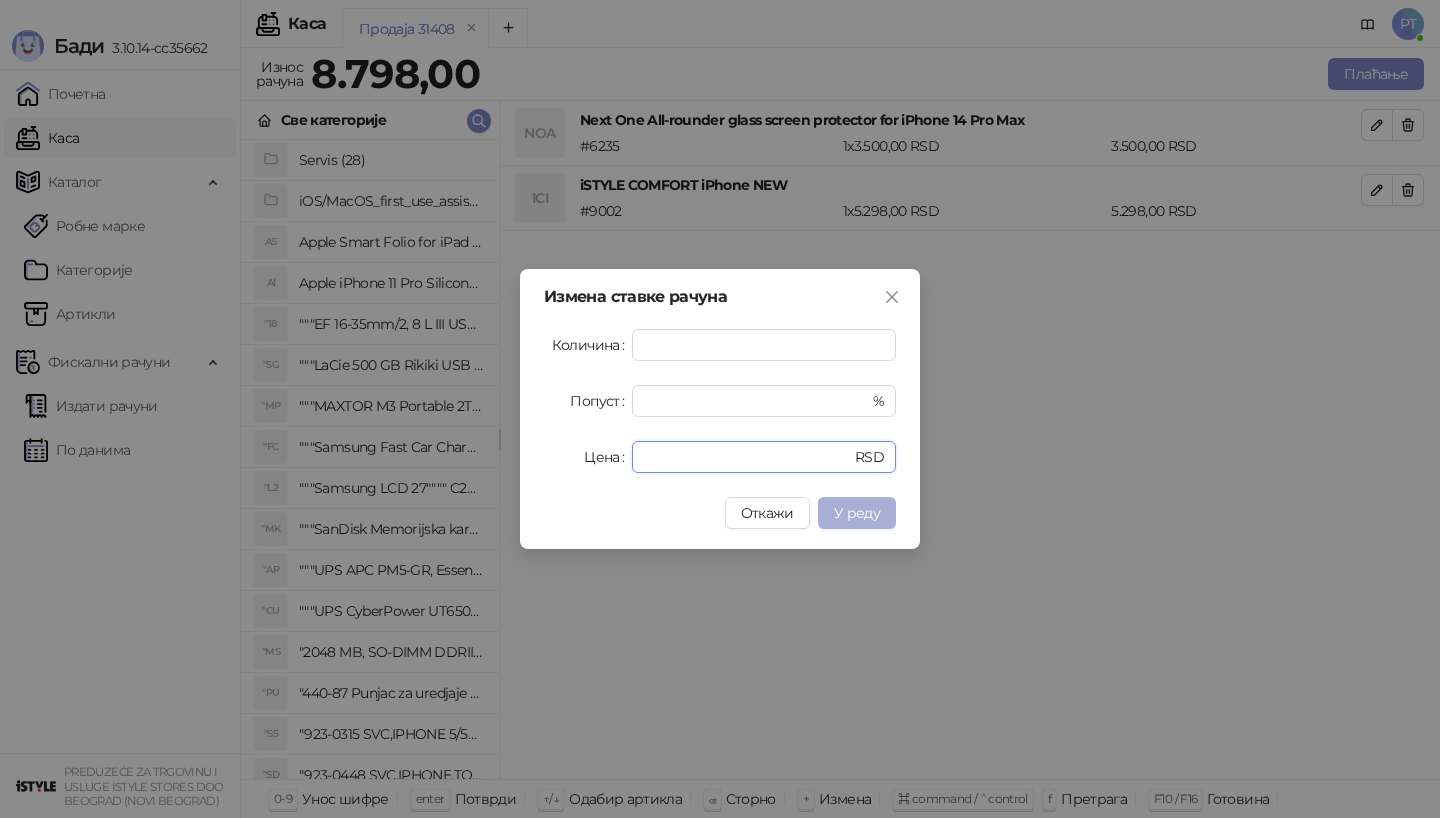 type on "*" 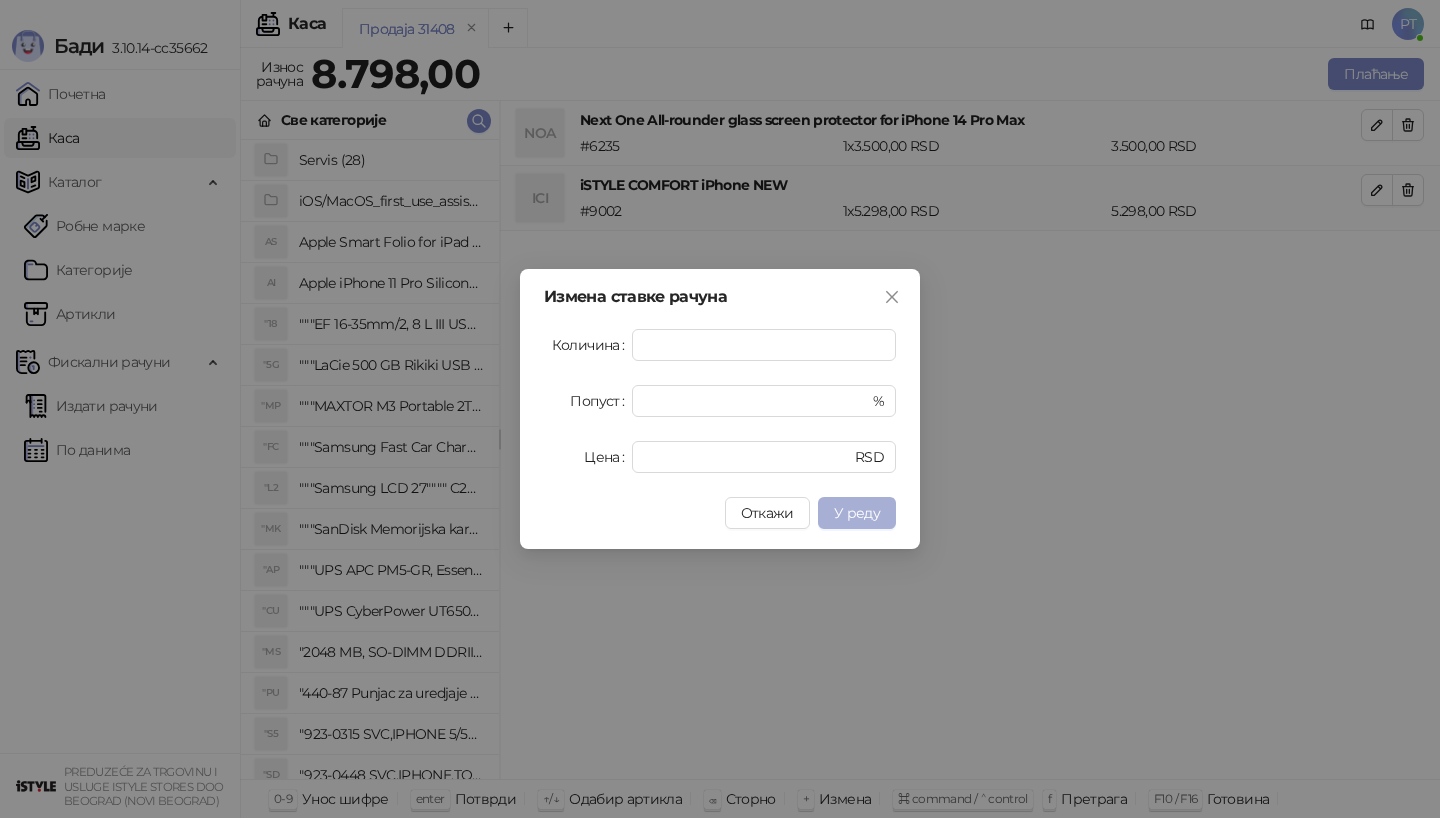 click on "У реду" at bounding box center [857, 513] 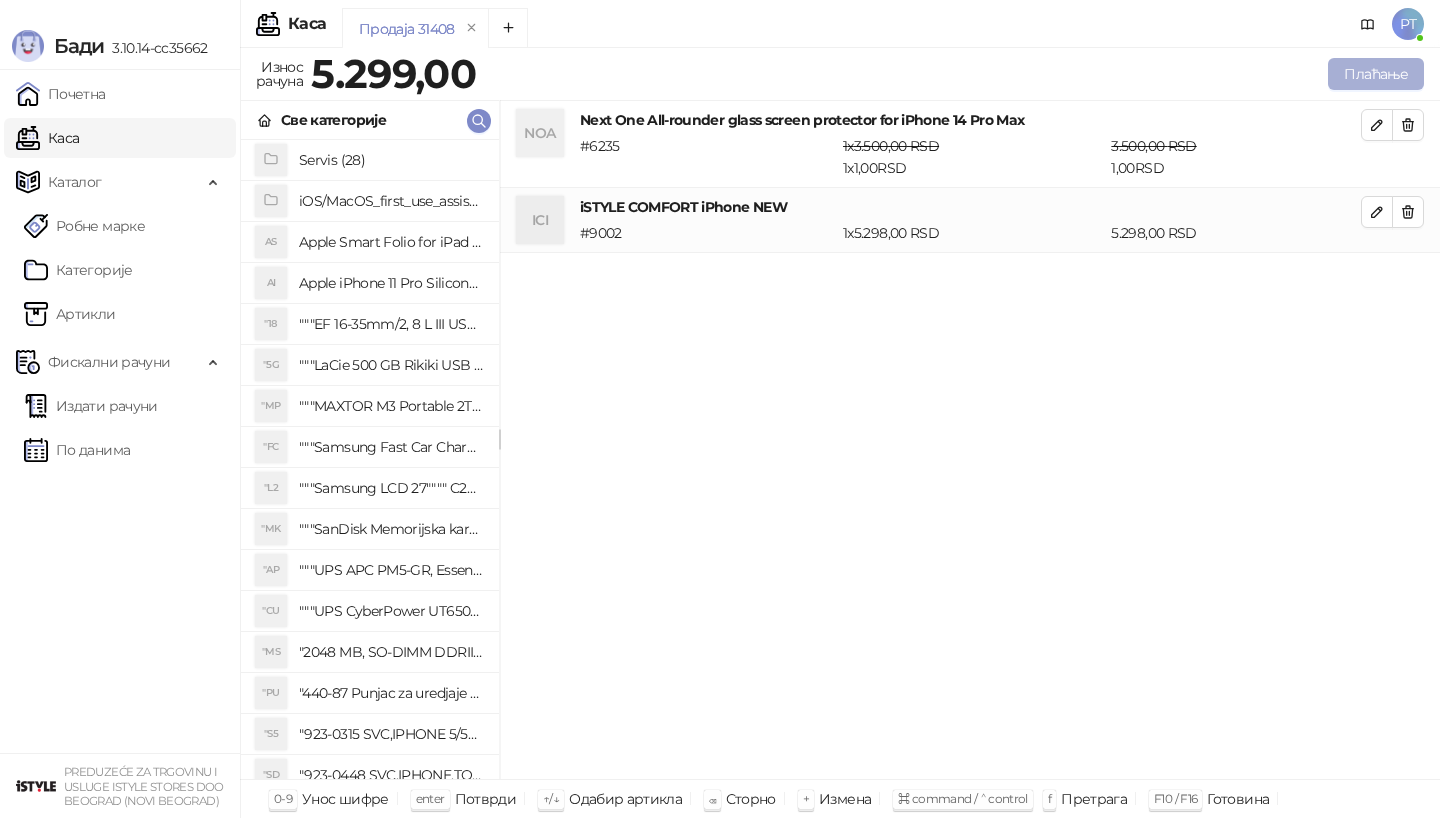 click on "Плаћање" at bounding box center (1376, 74) 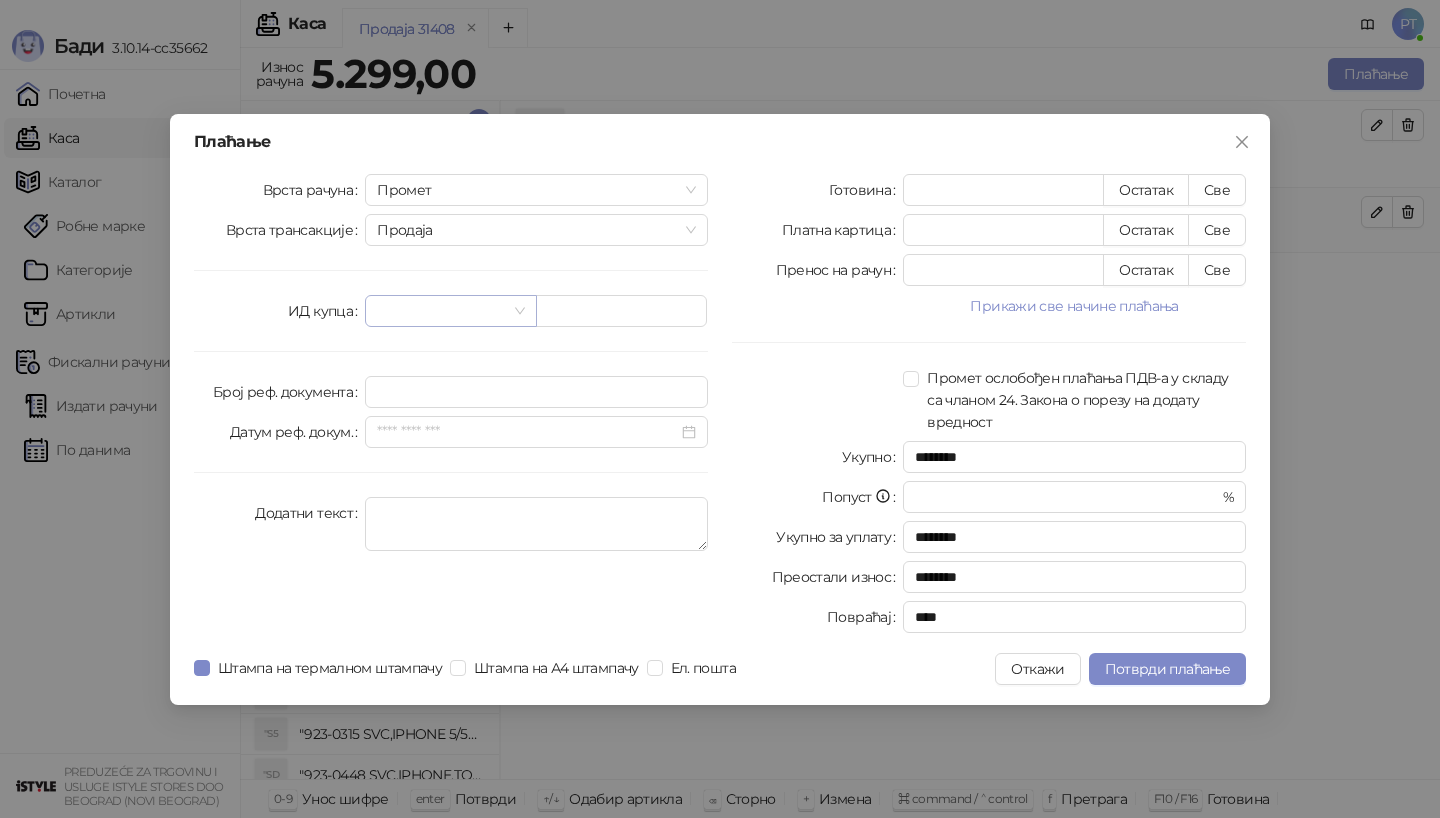 click at bounding box center [450, 311] 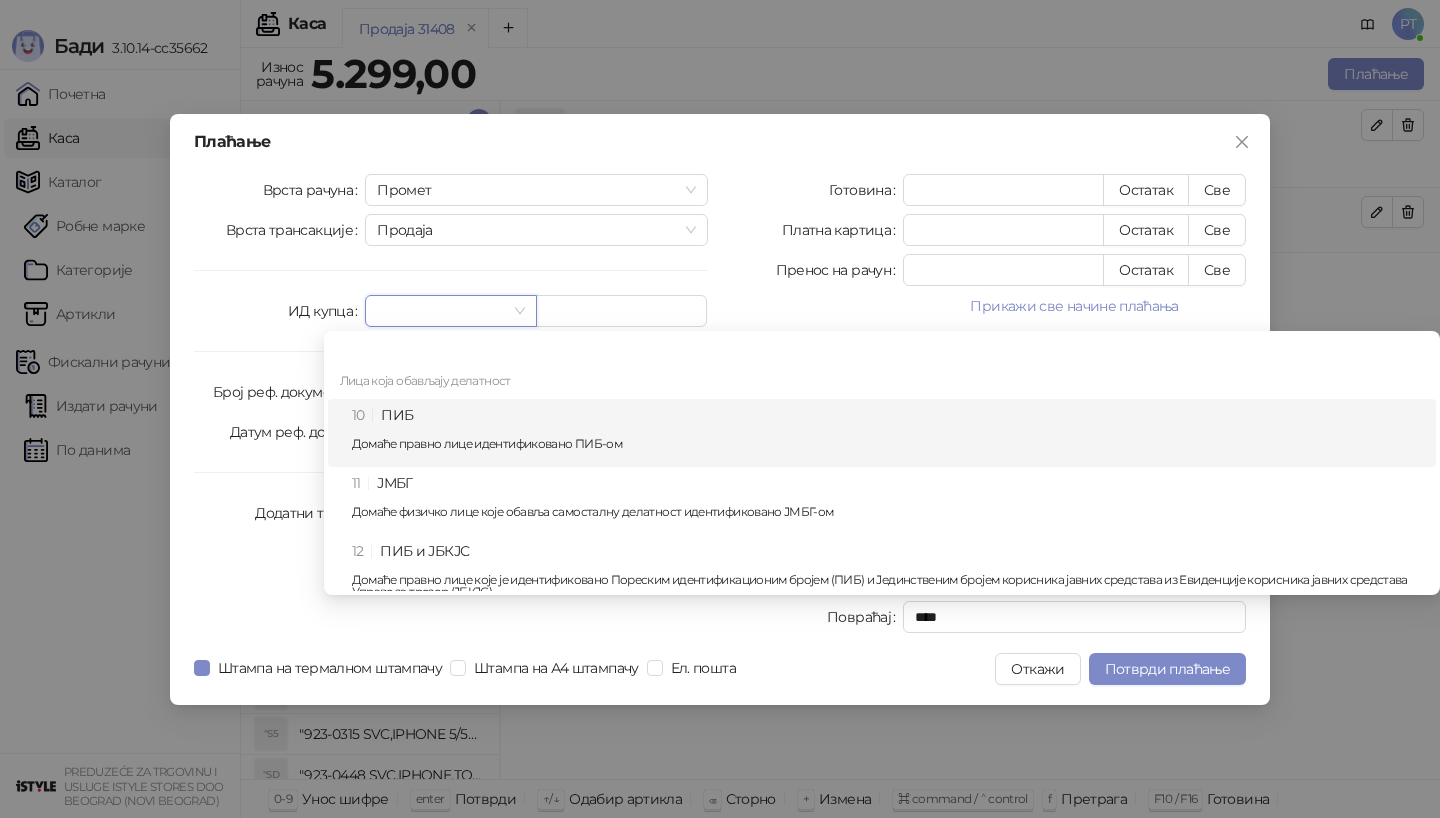 click on "10 ПИБ Домаће правно лице идентификовано ПИБ-ом" at bounding box center [888, 433] 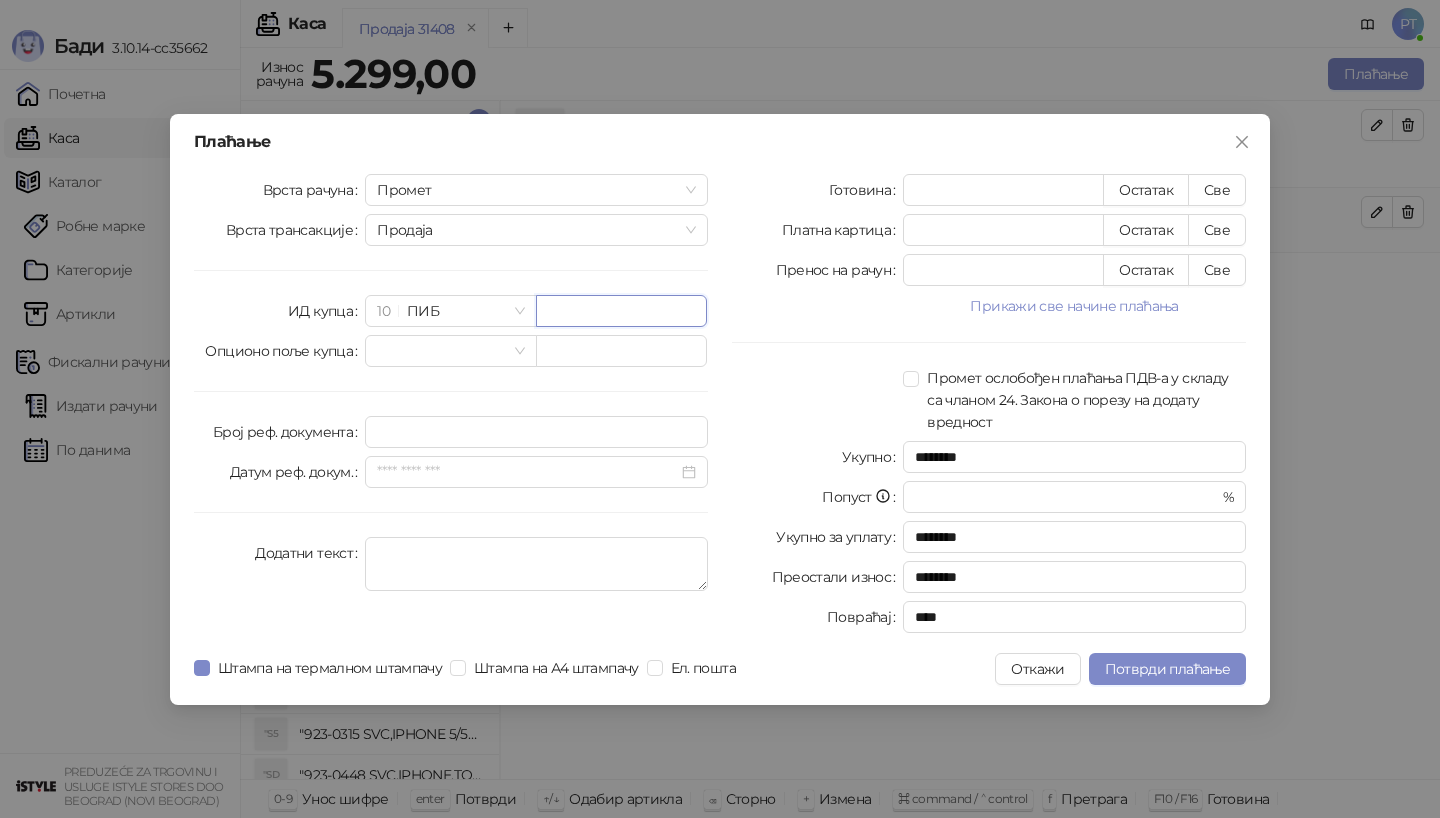 paste on "*********" 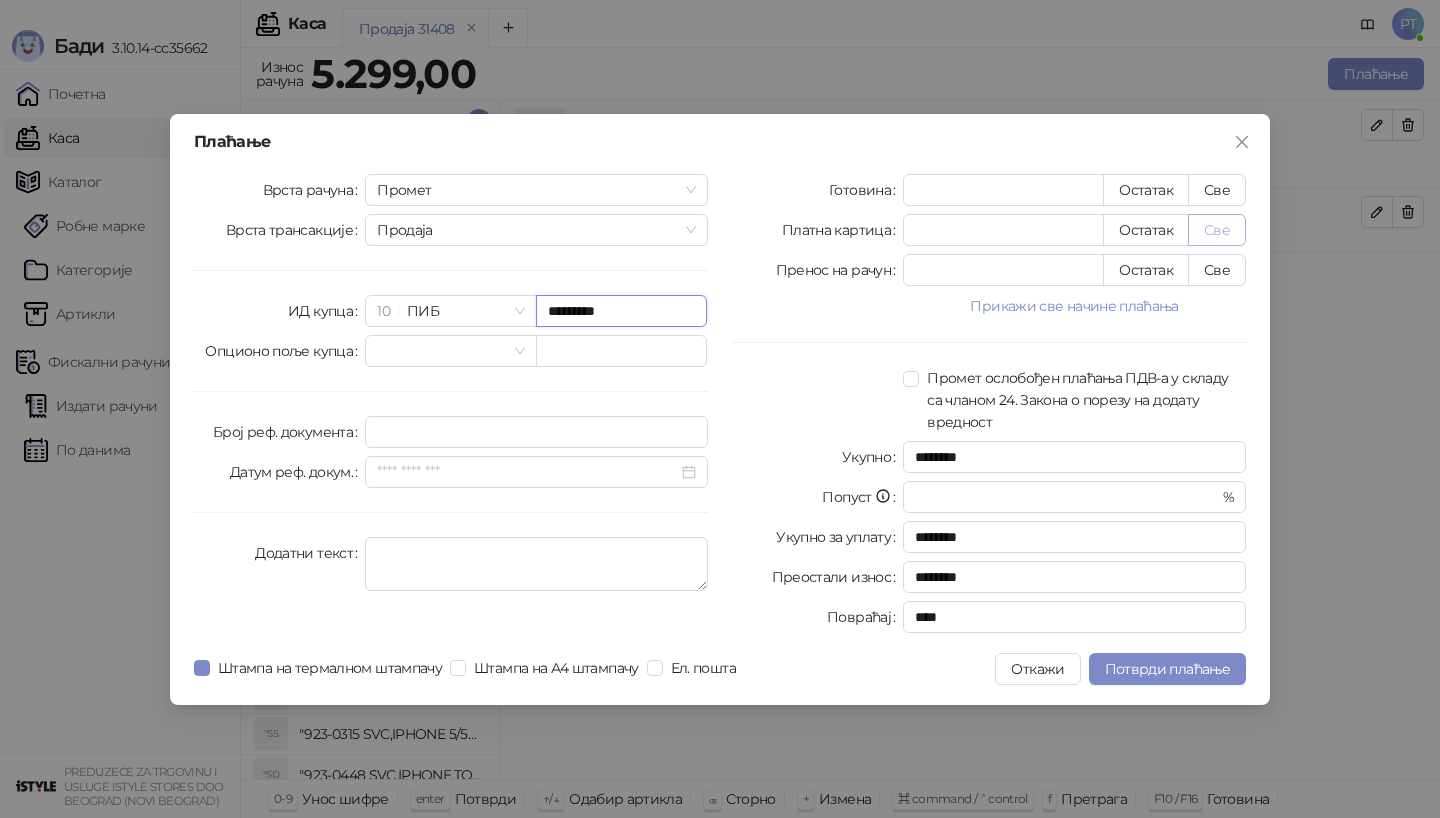 type on "*********" 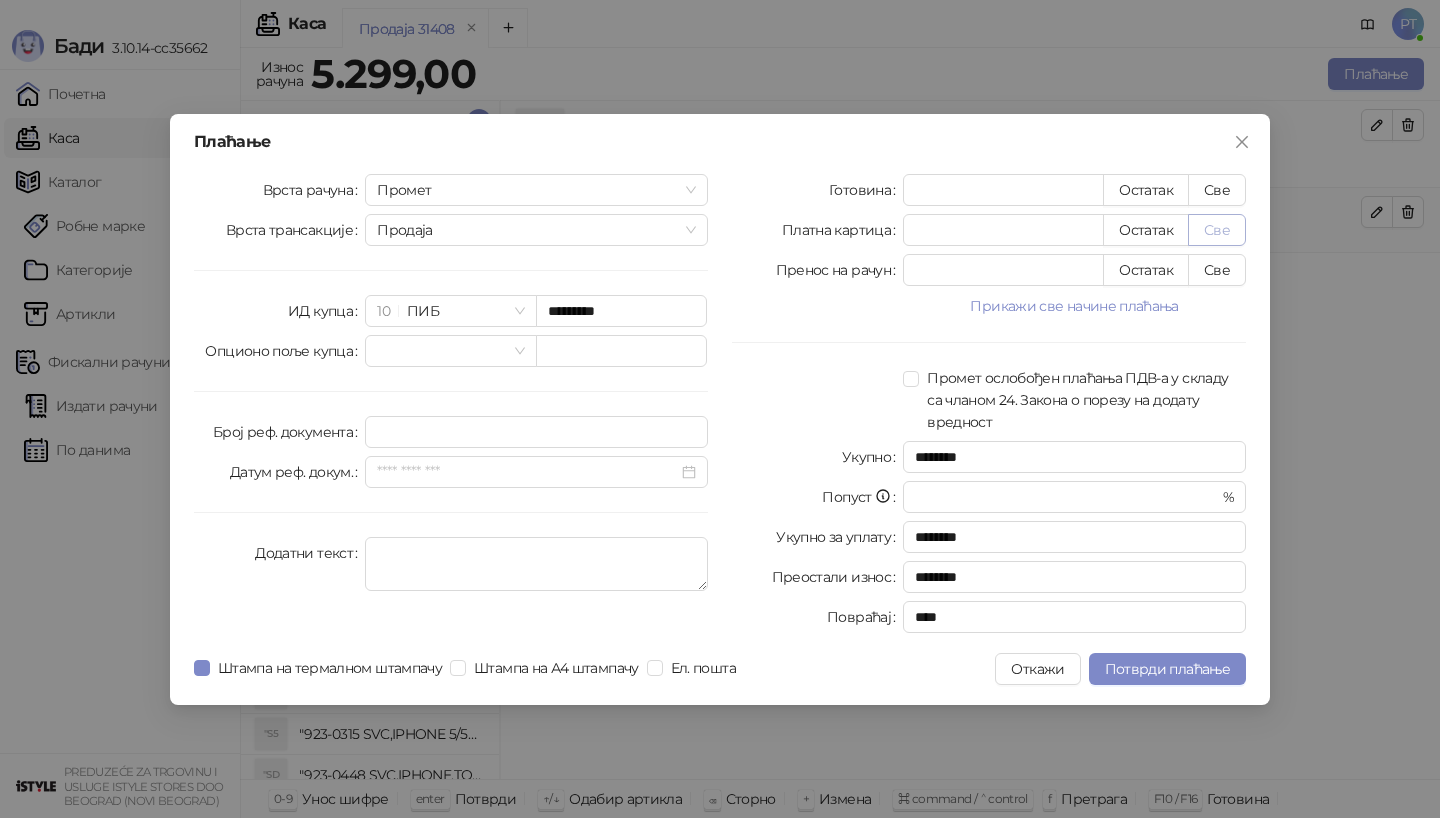 click on "Све" at bounding box center [1217, 230] 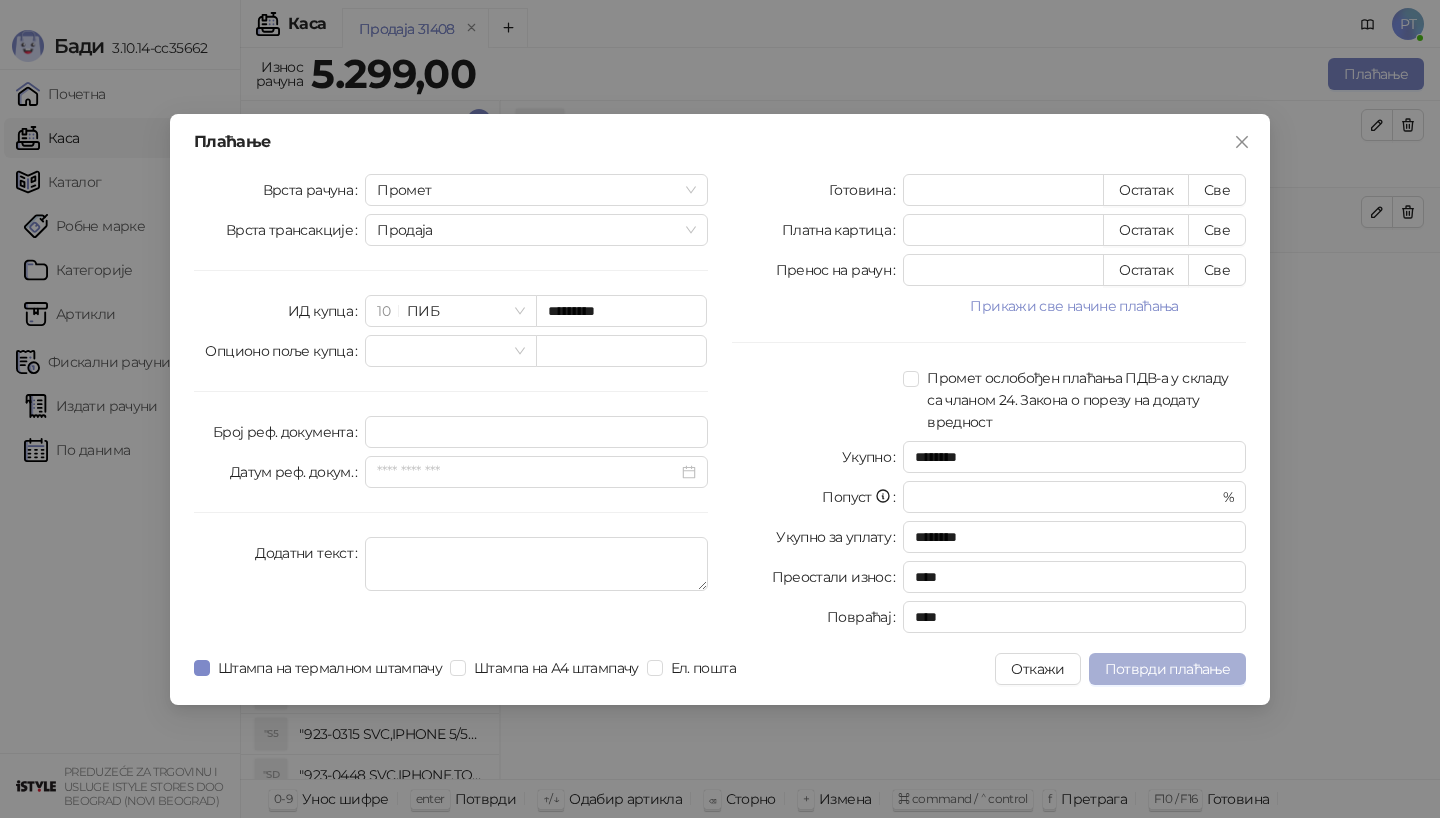 click on "Потврди плаћање" at bounding box center (1167, 669) 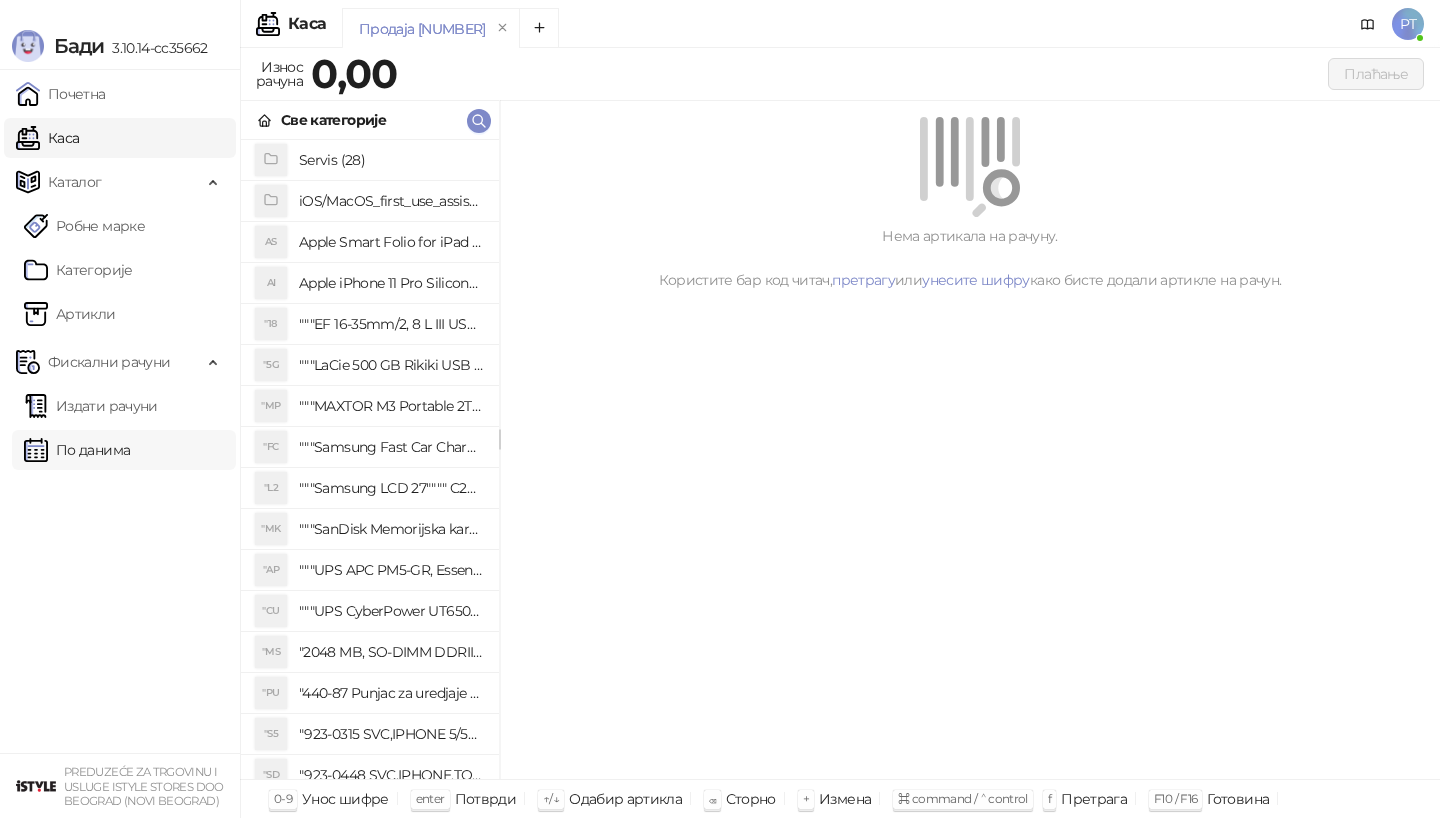 click on "По данима" at bounding box center (77, 450) 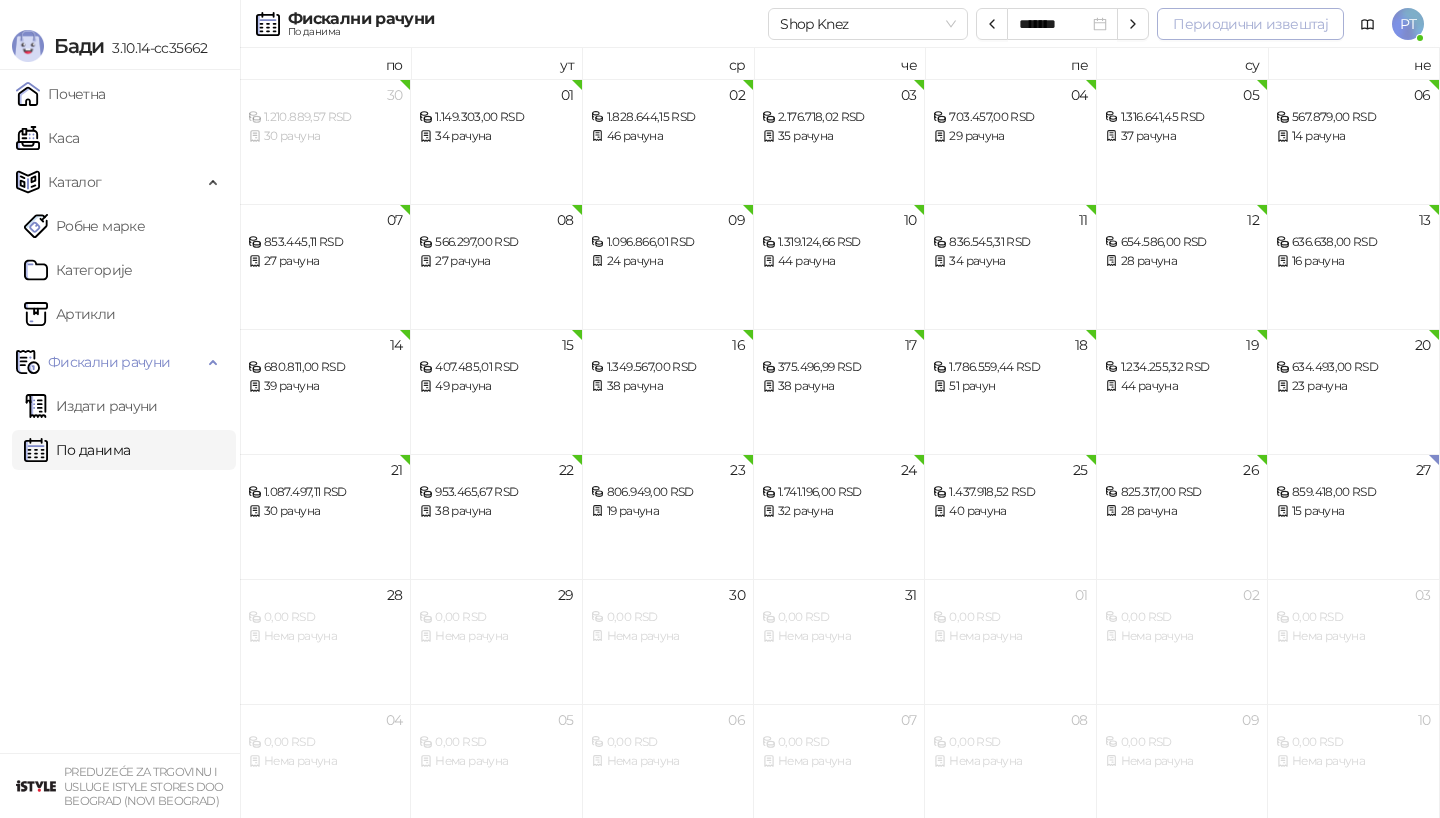 click on "Периодични извештај" at bounding box center (1250, 24) 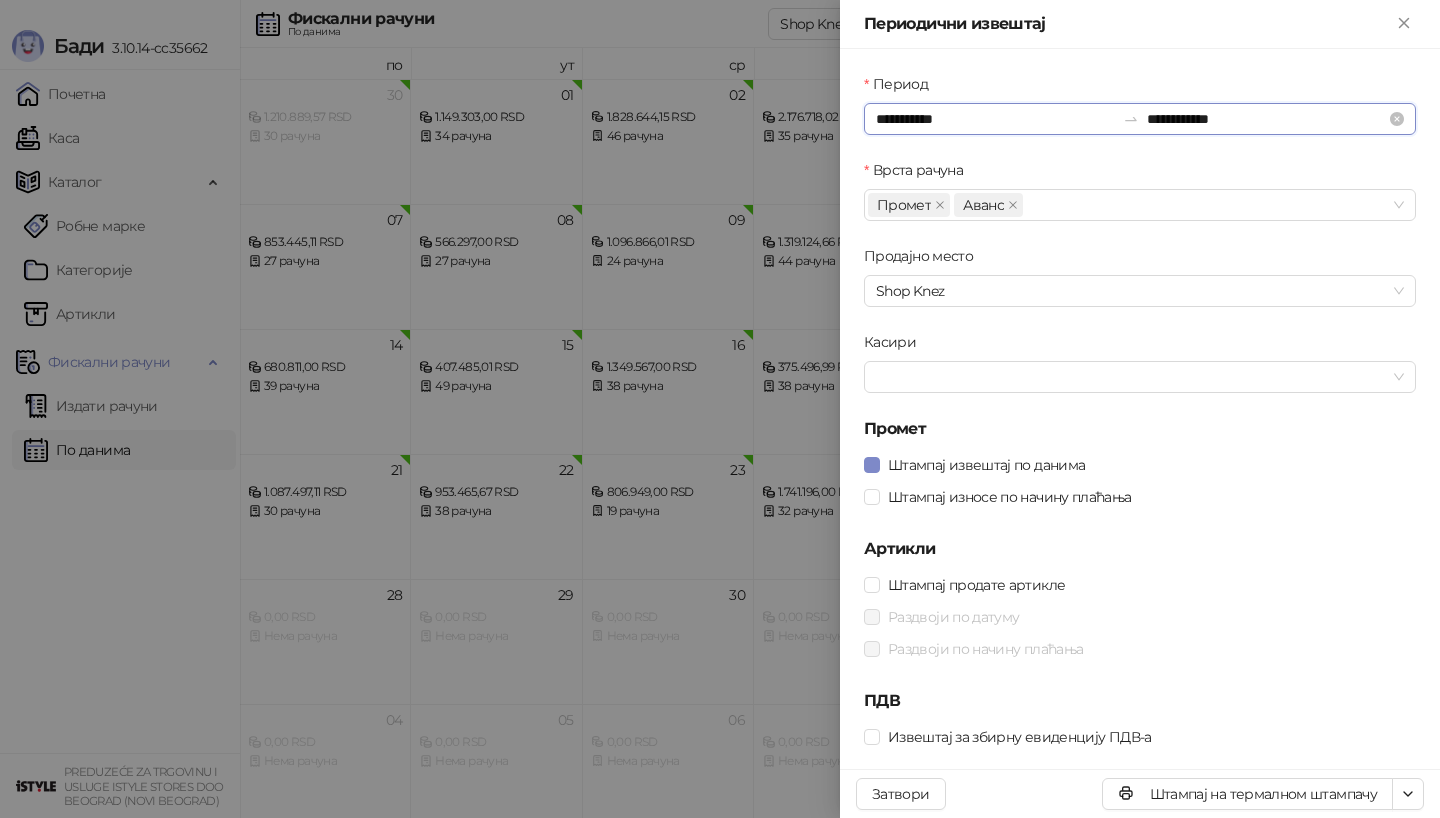 click on "**********" at bounding box center (995, 119) 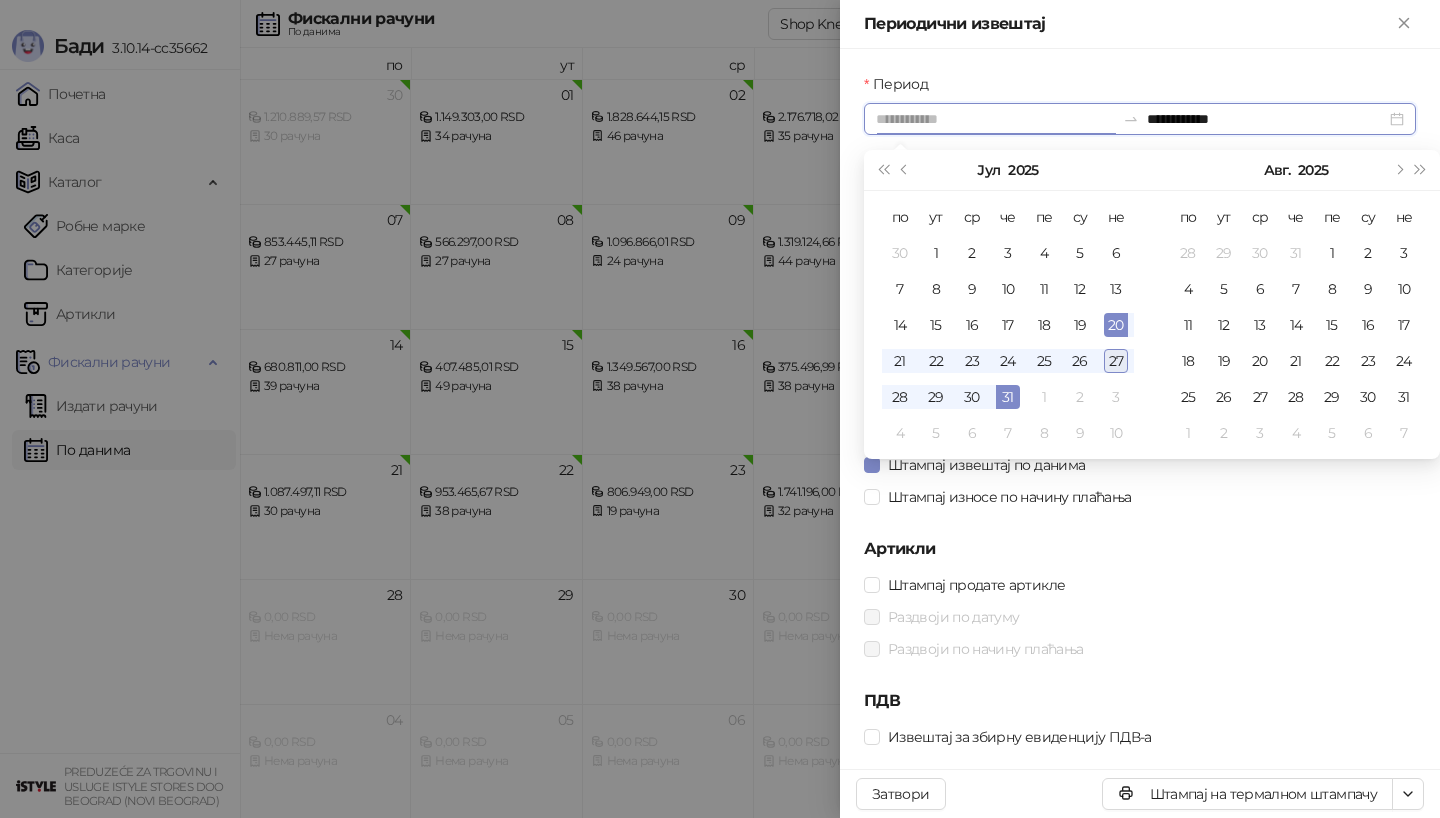 type on "**********" 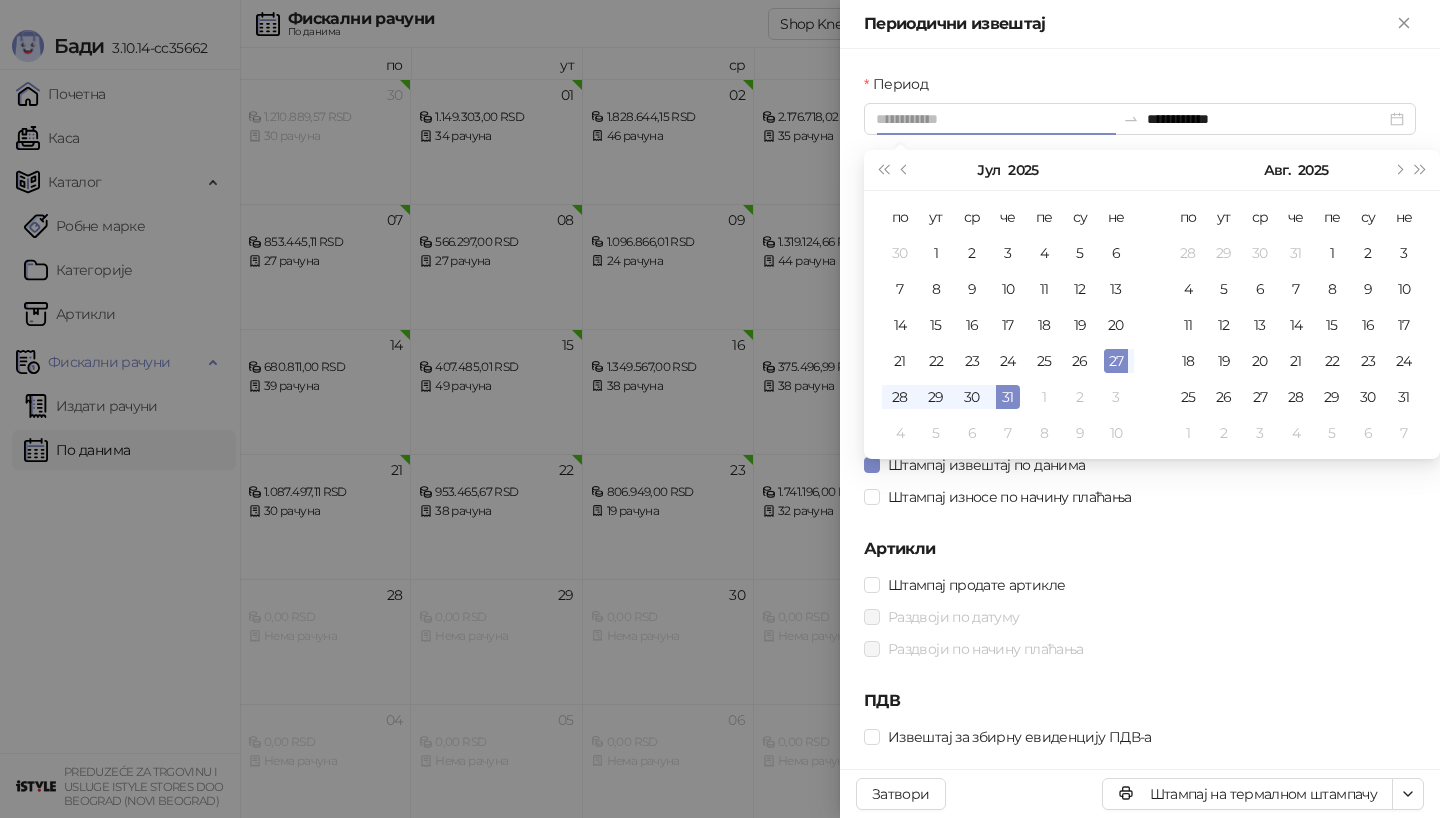 click on "27" at bounding box center (1116, 361) 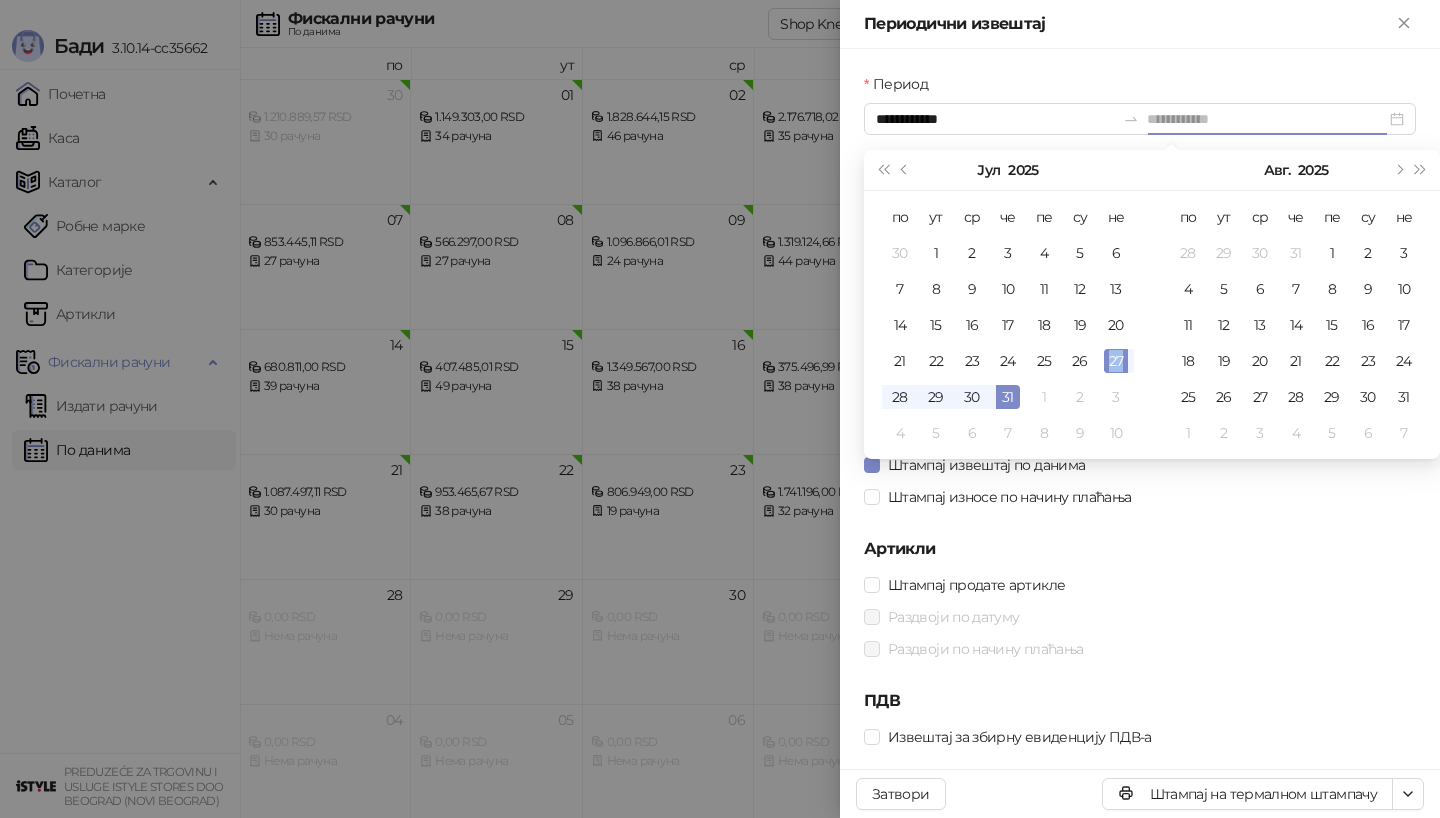 click on "27" at bounding box center [1116, 361] 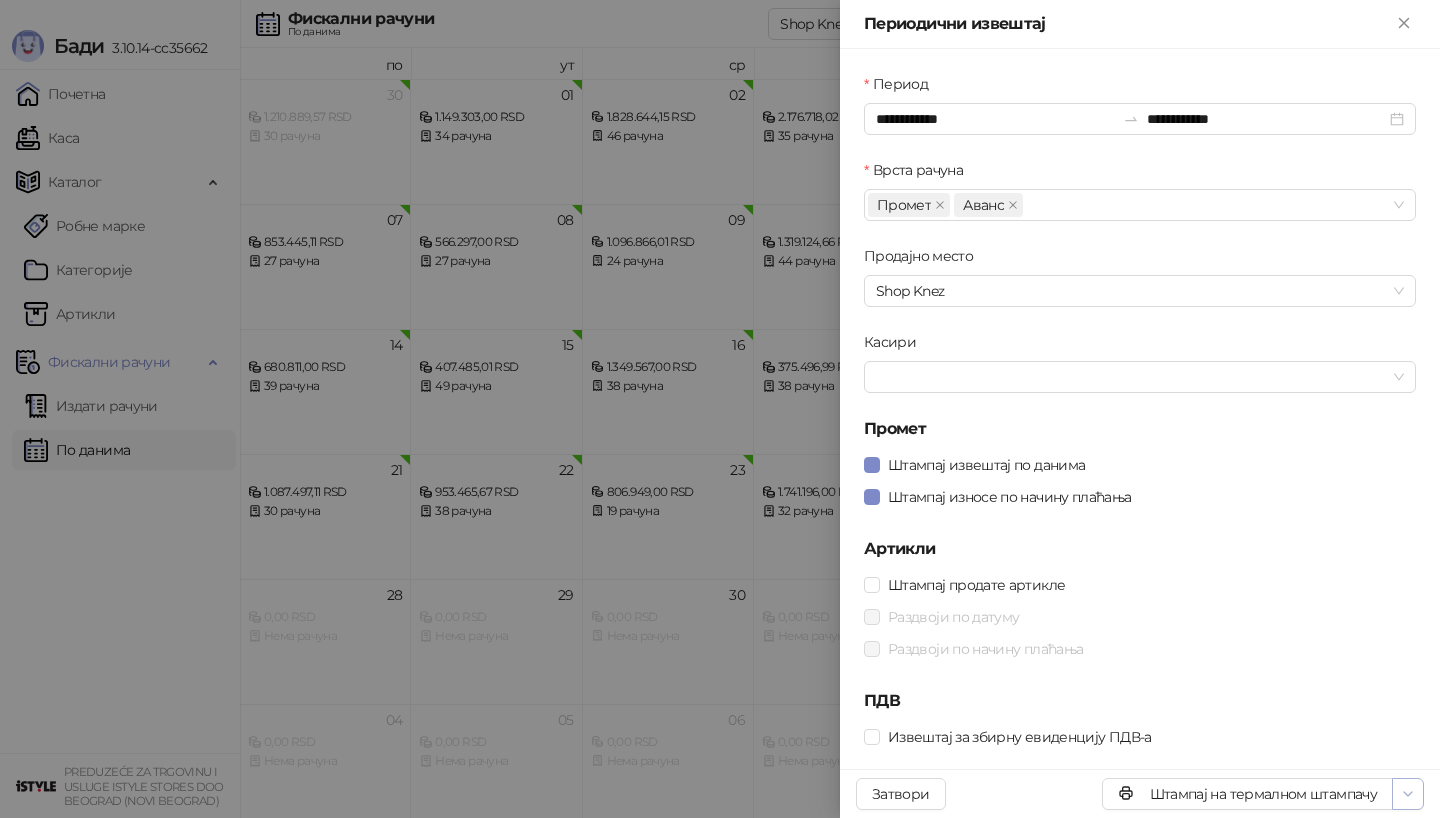 click 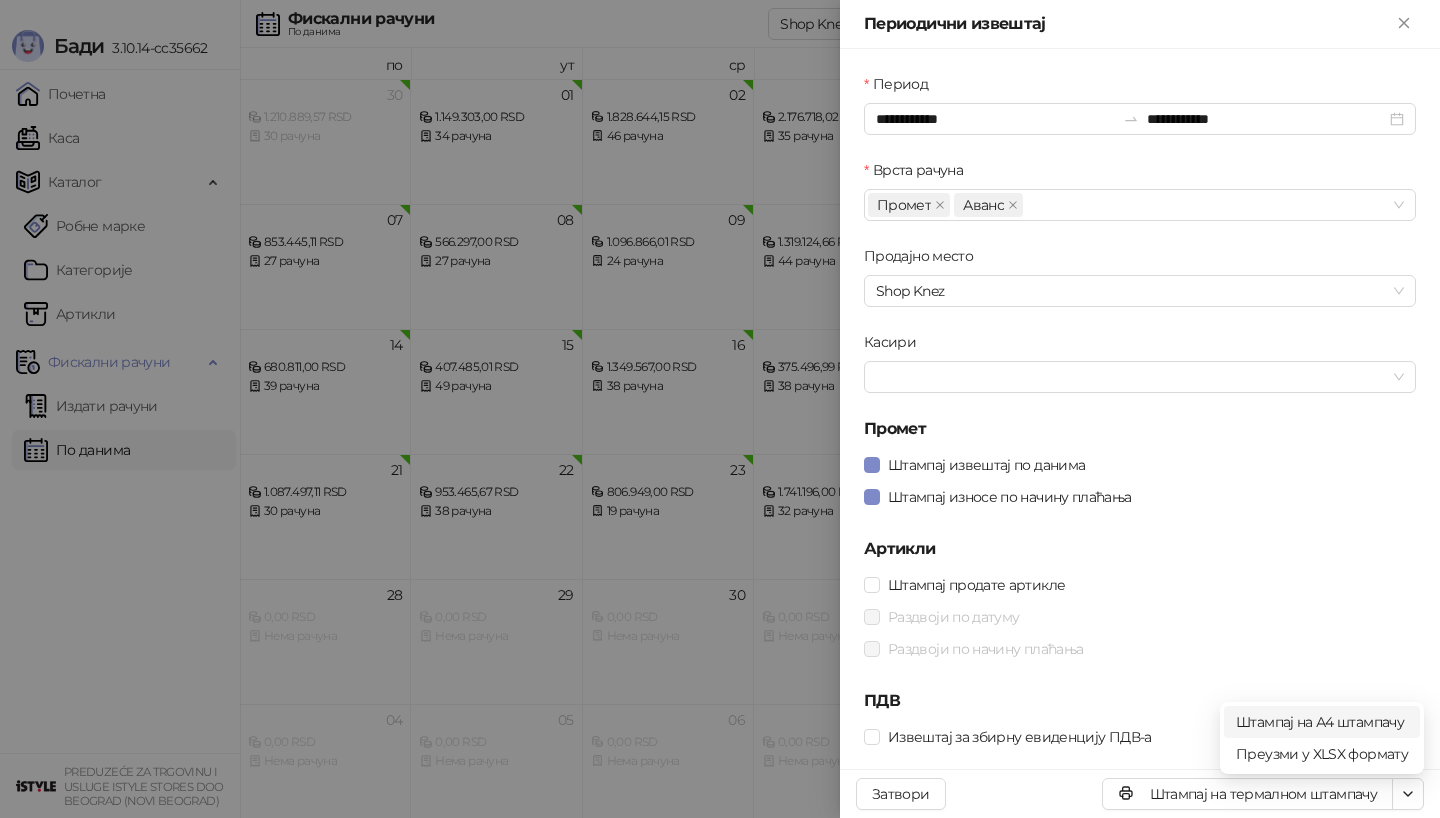 click on "Штампај на А4 штампачу" at bounding box center (1322, 722) 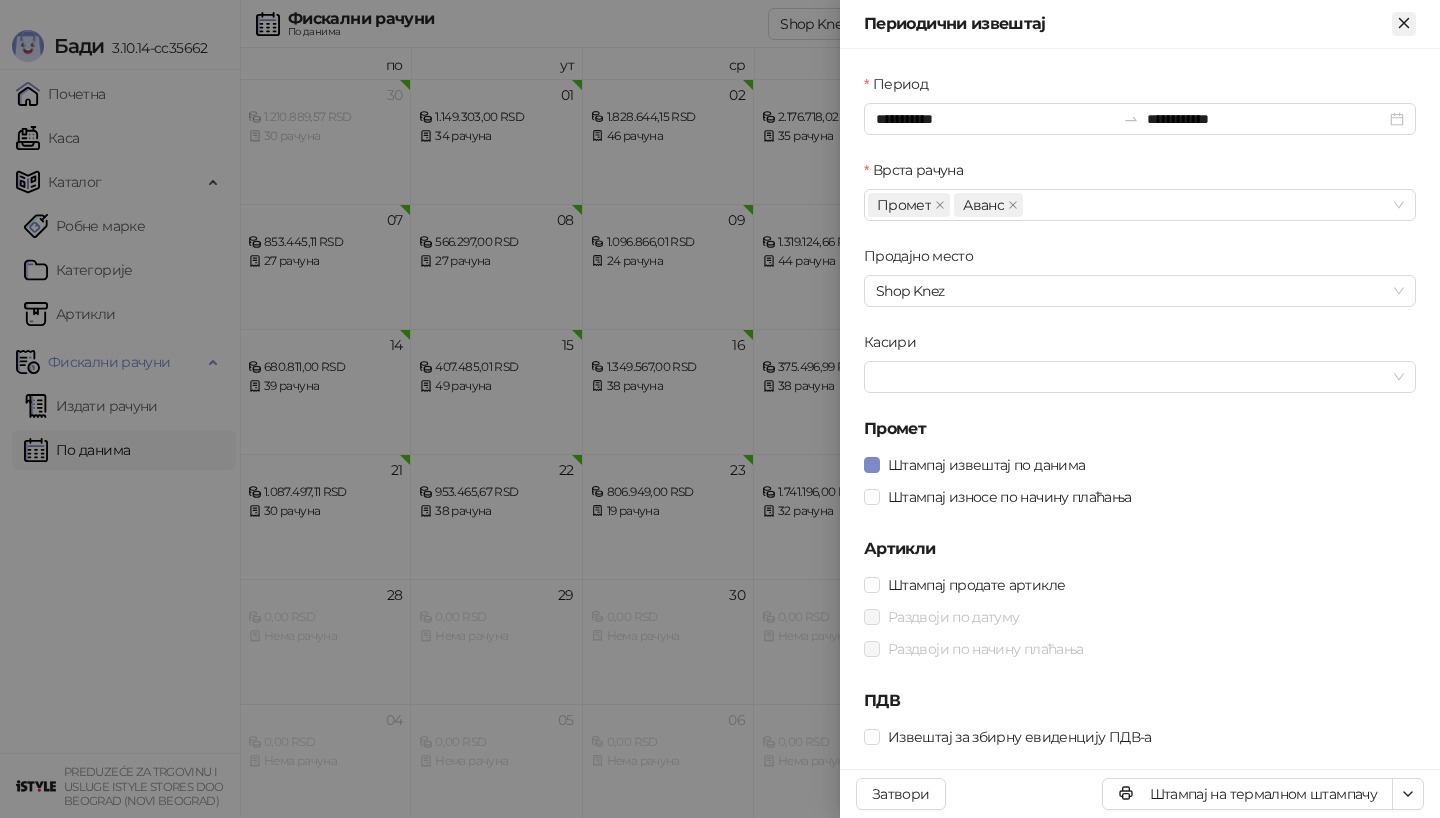 click 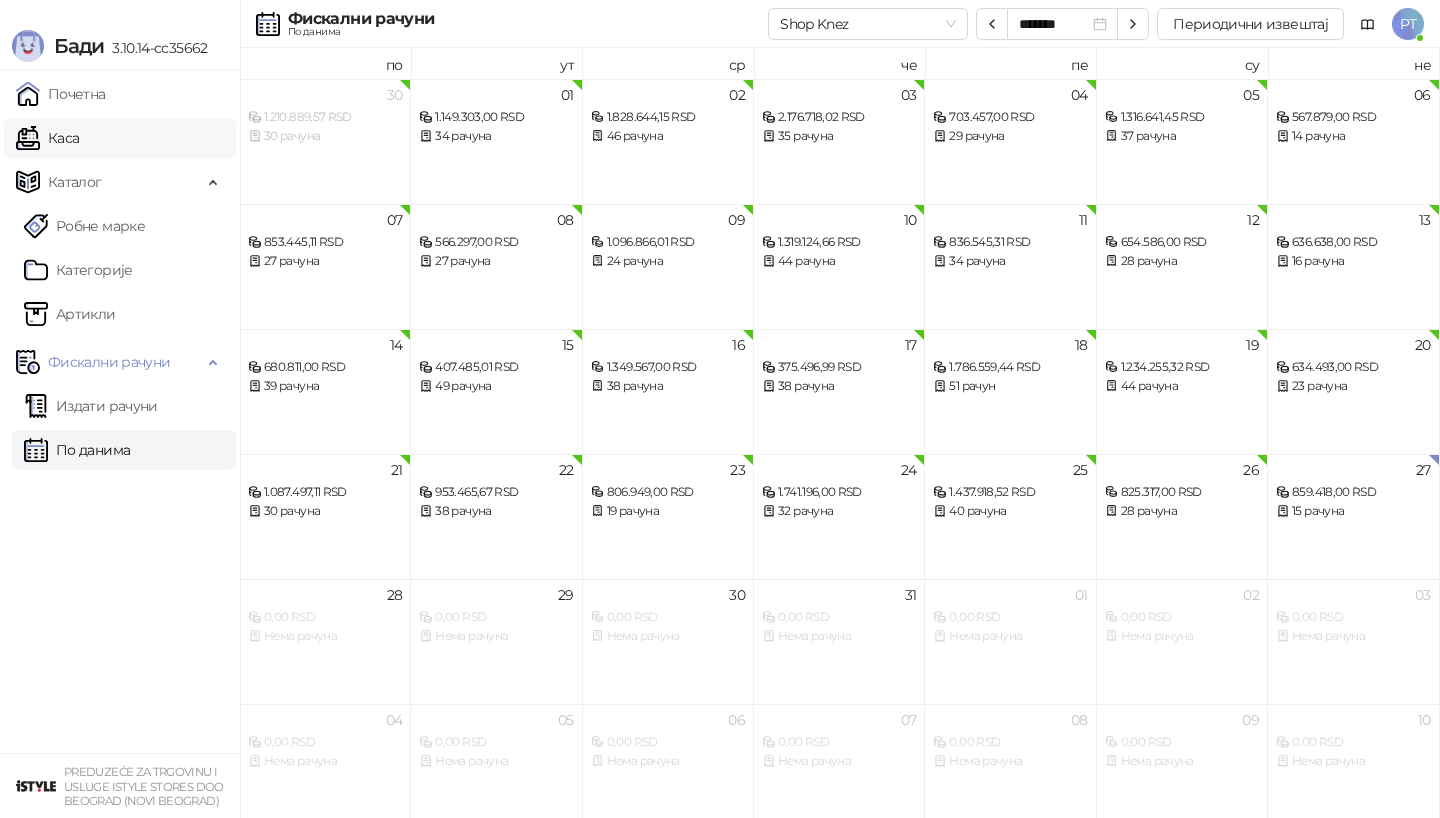 click on "Каса" at bounding box center (47, 138) 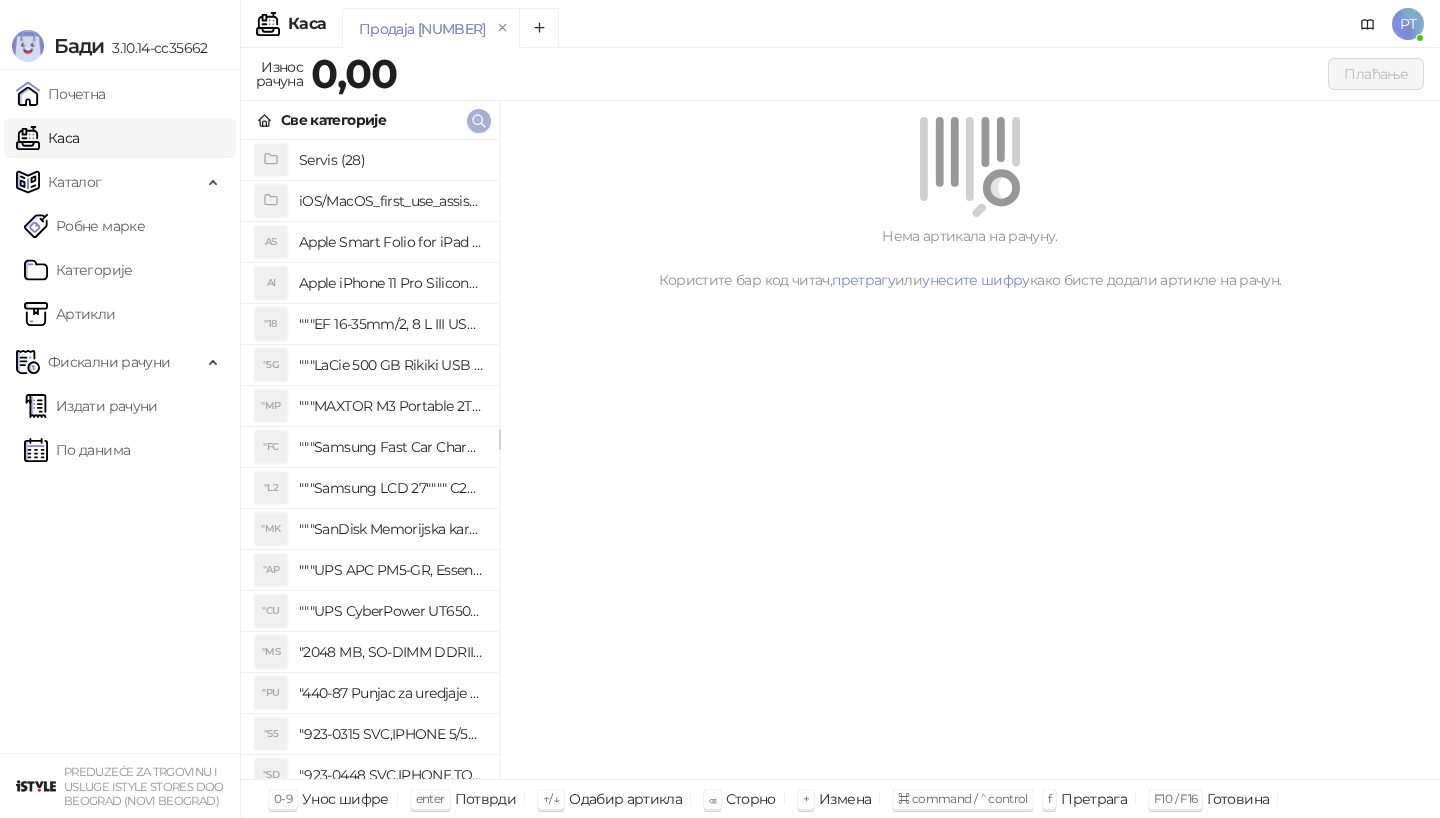 click 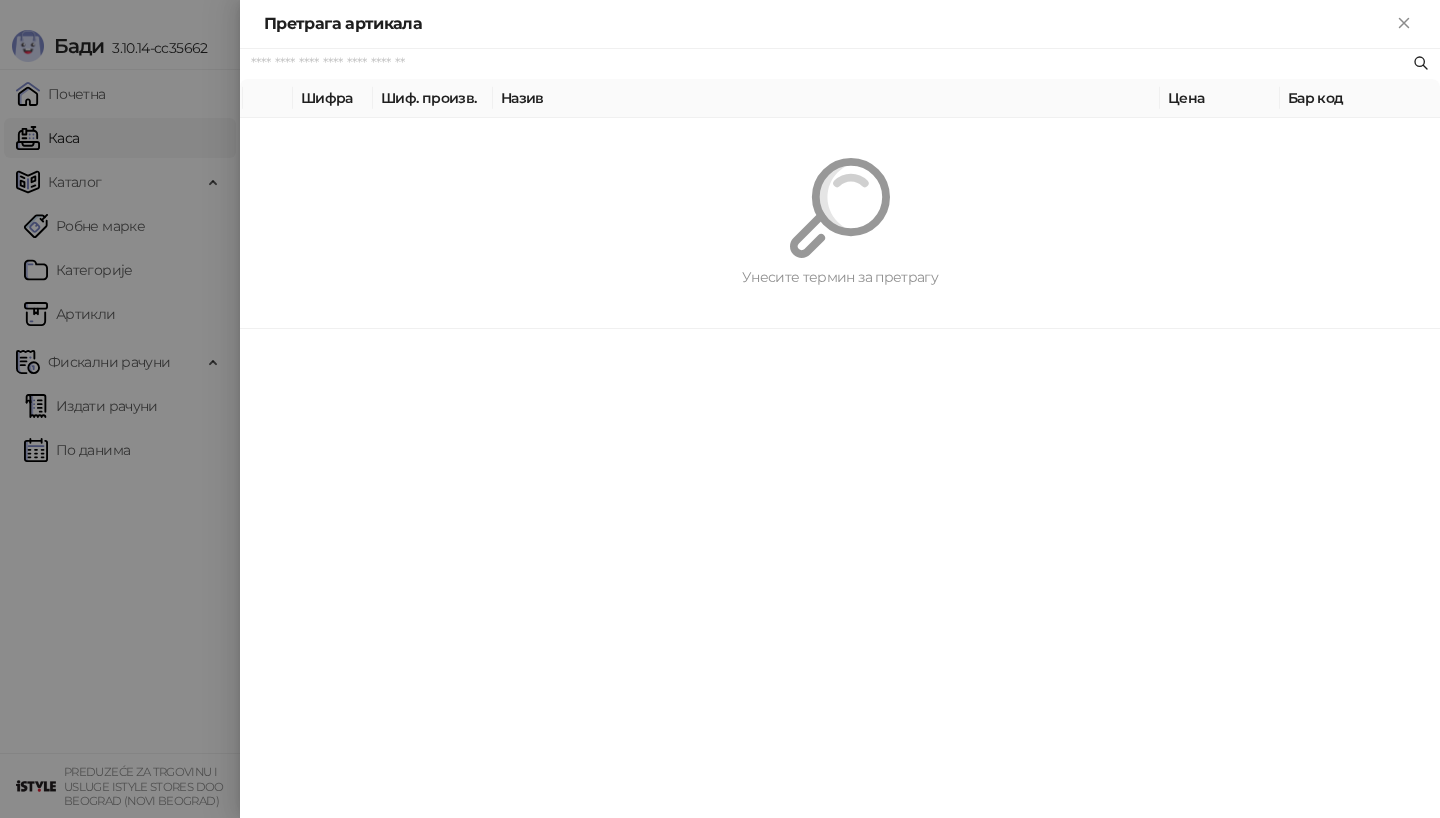paste on "*********" 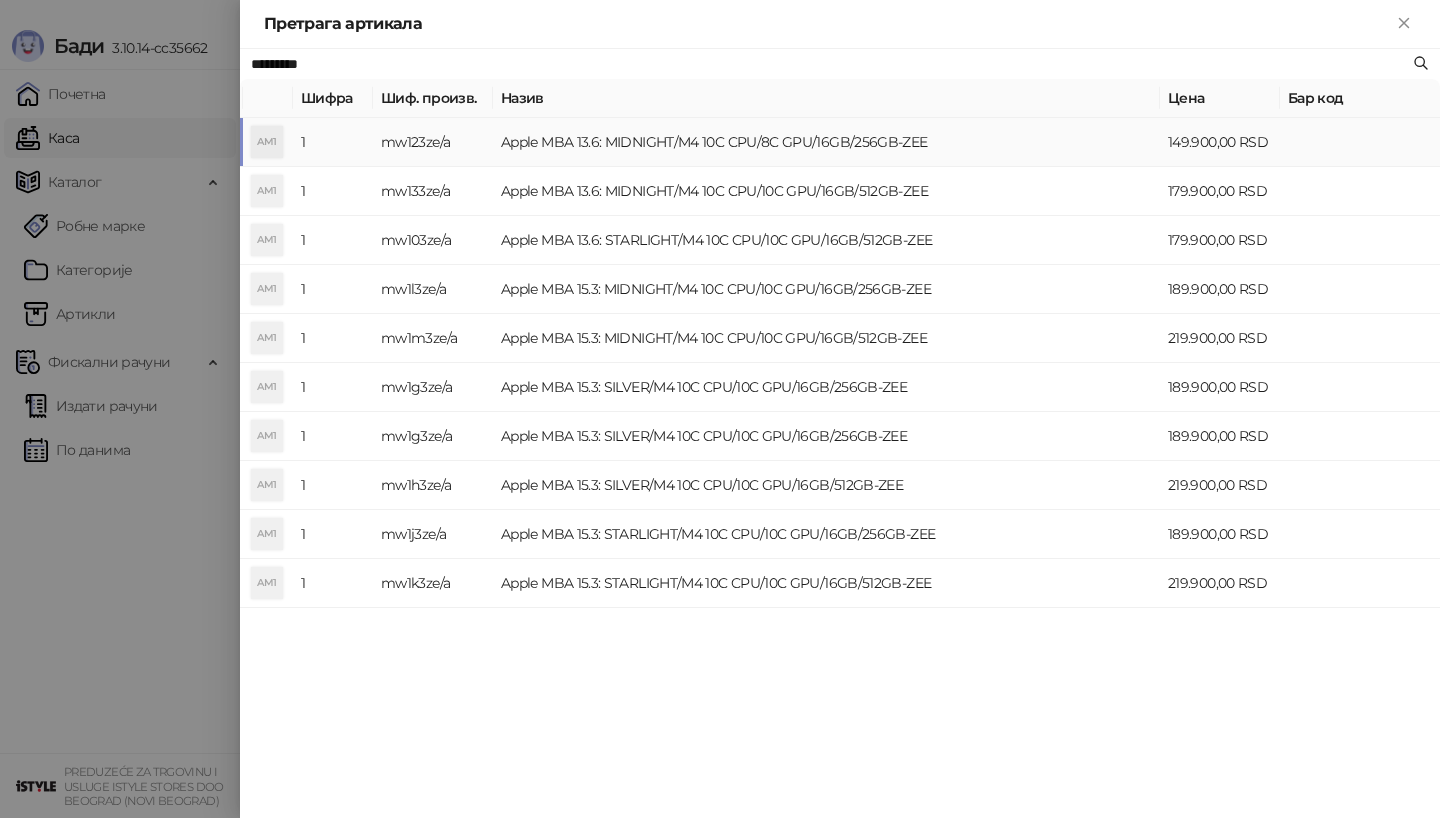 click on "AM1" at bounding box center [267, 142] 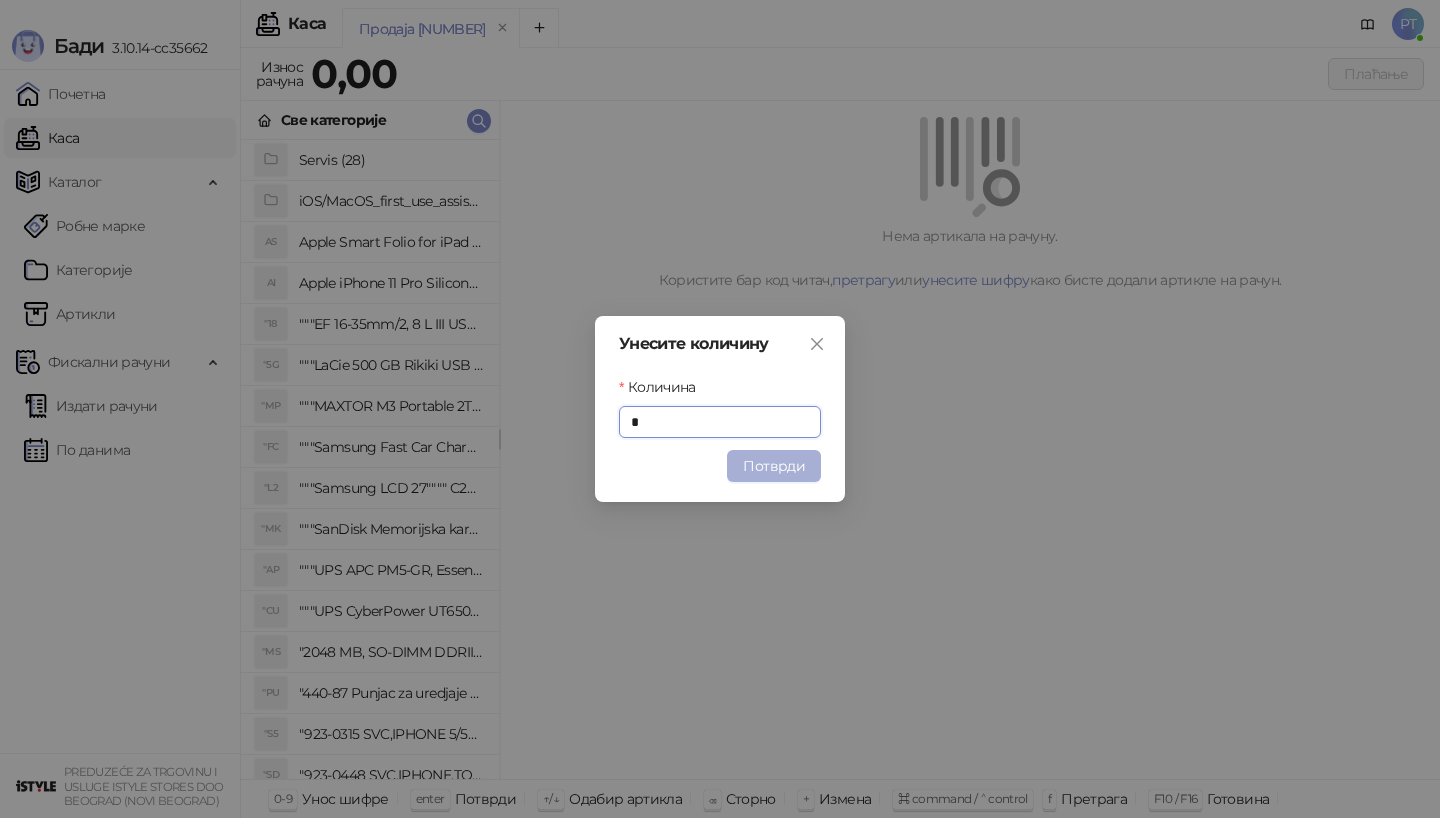 click on "Потврди" at bounding box center (774, 466) 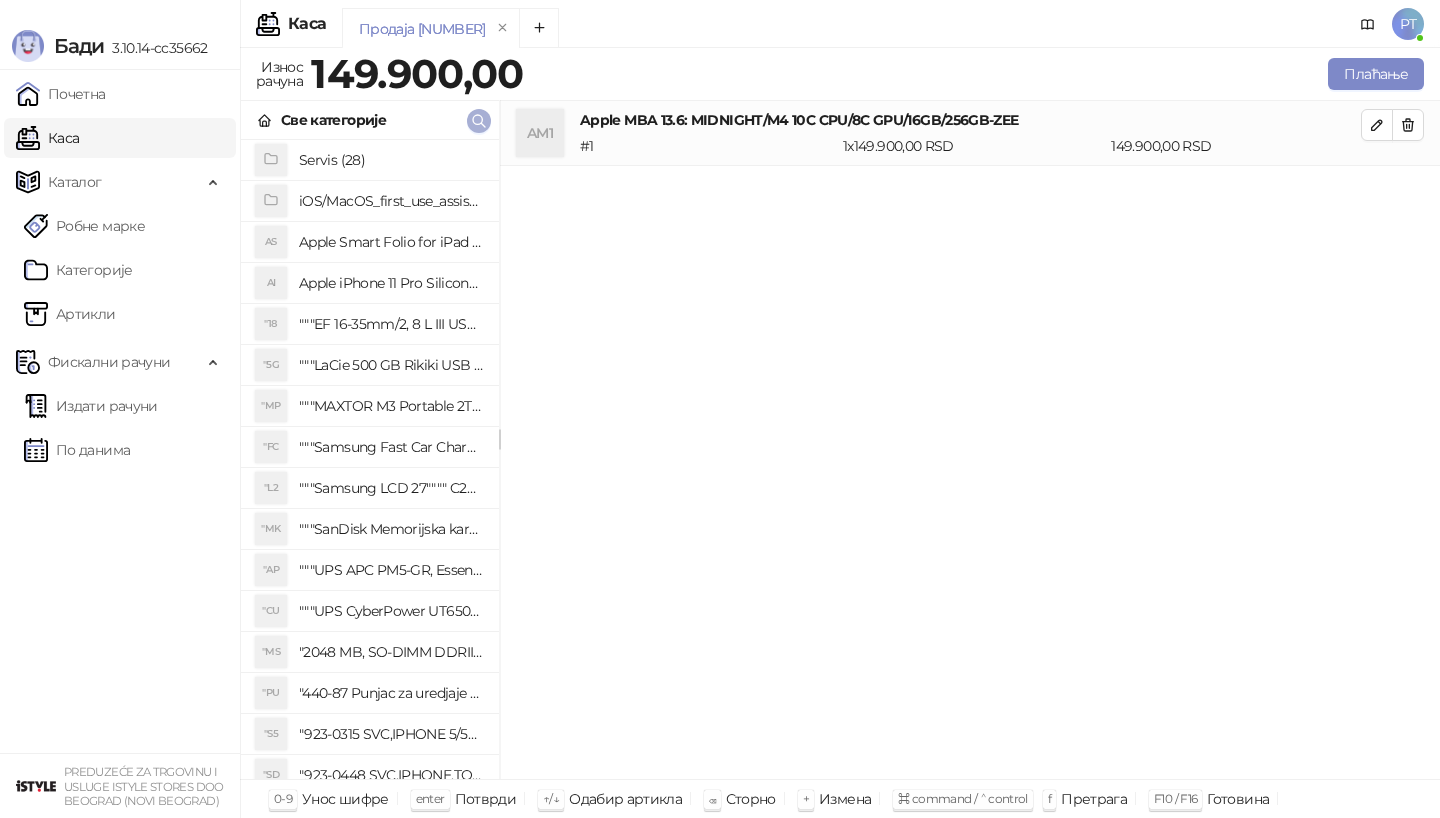 click 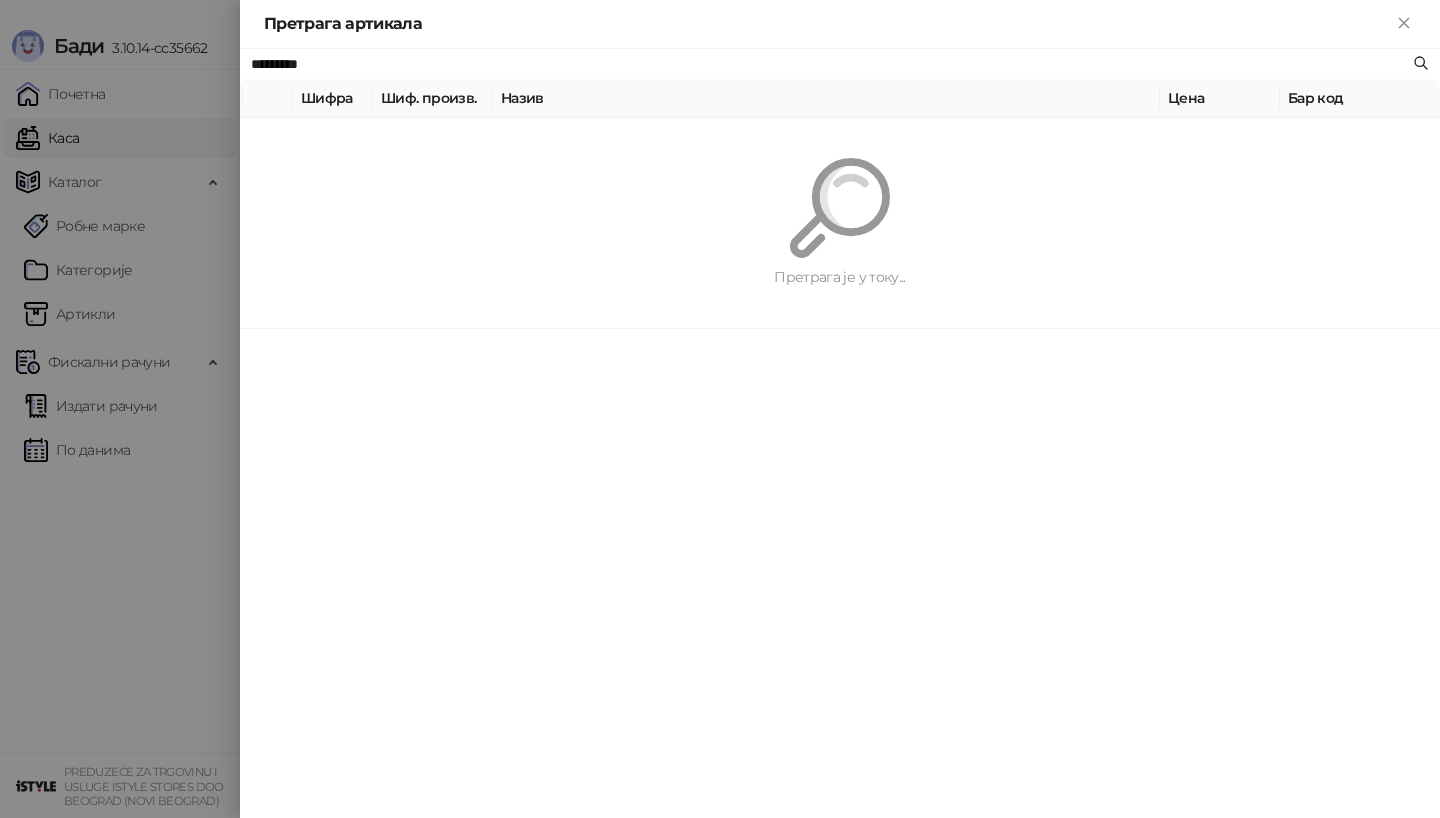 paste on "**********" 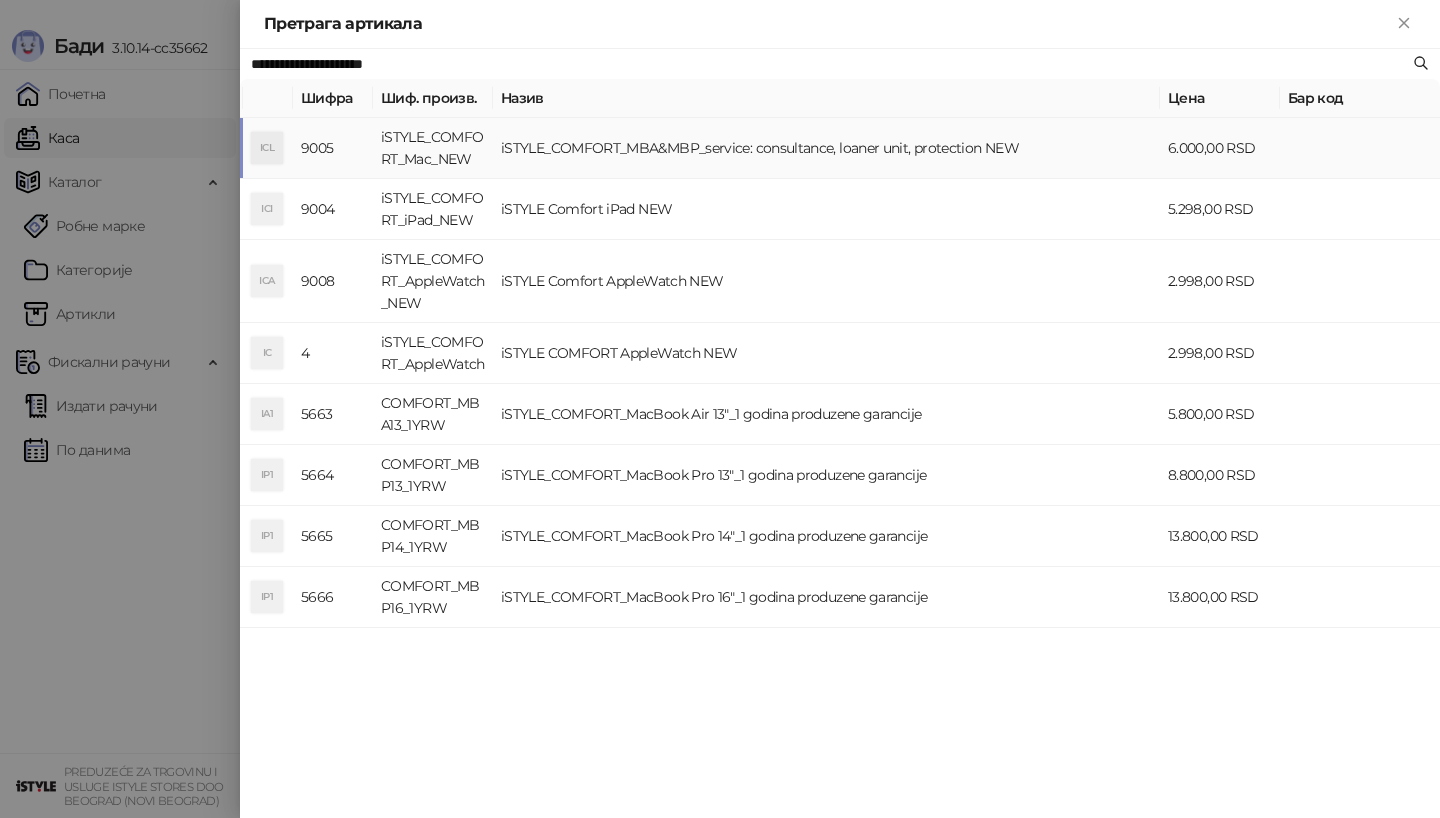 click on "ICL" at bounding box center [267, 148] 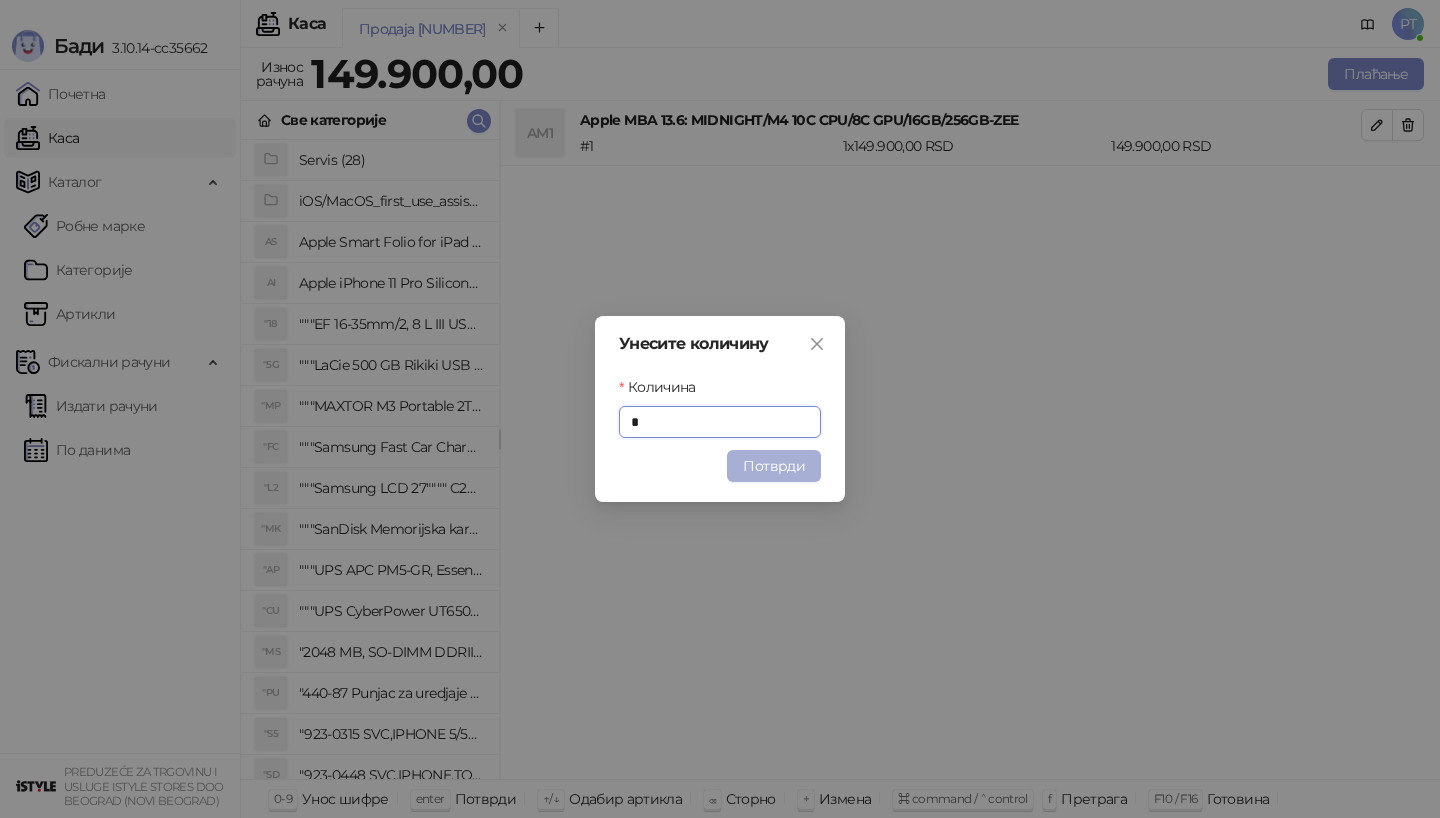 click on "Потврди" at bounding box center (774, 466) 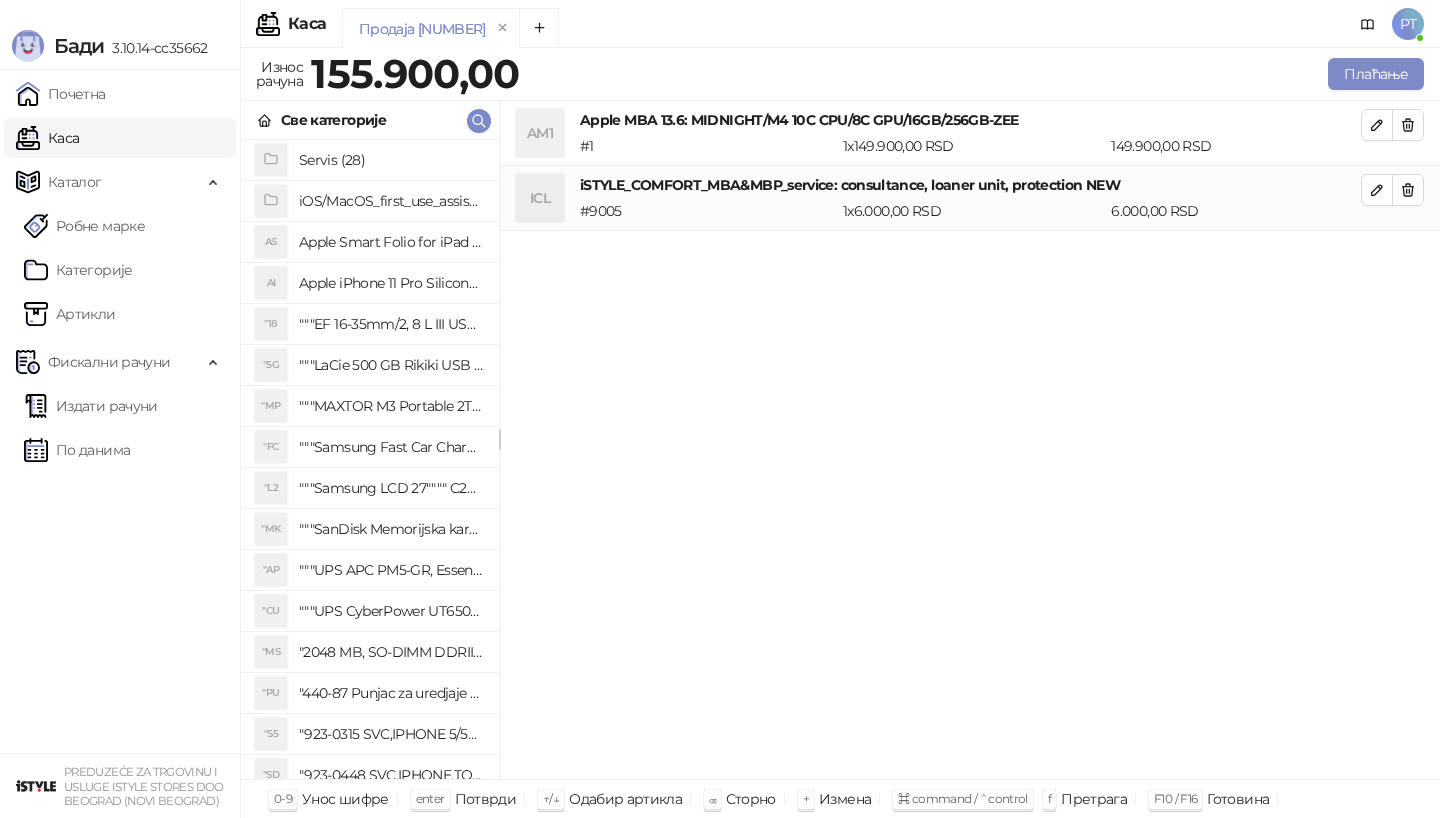 click on "Све категорије" at bounding box center [370, 120] 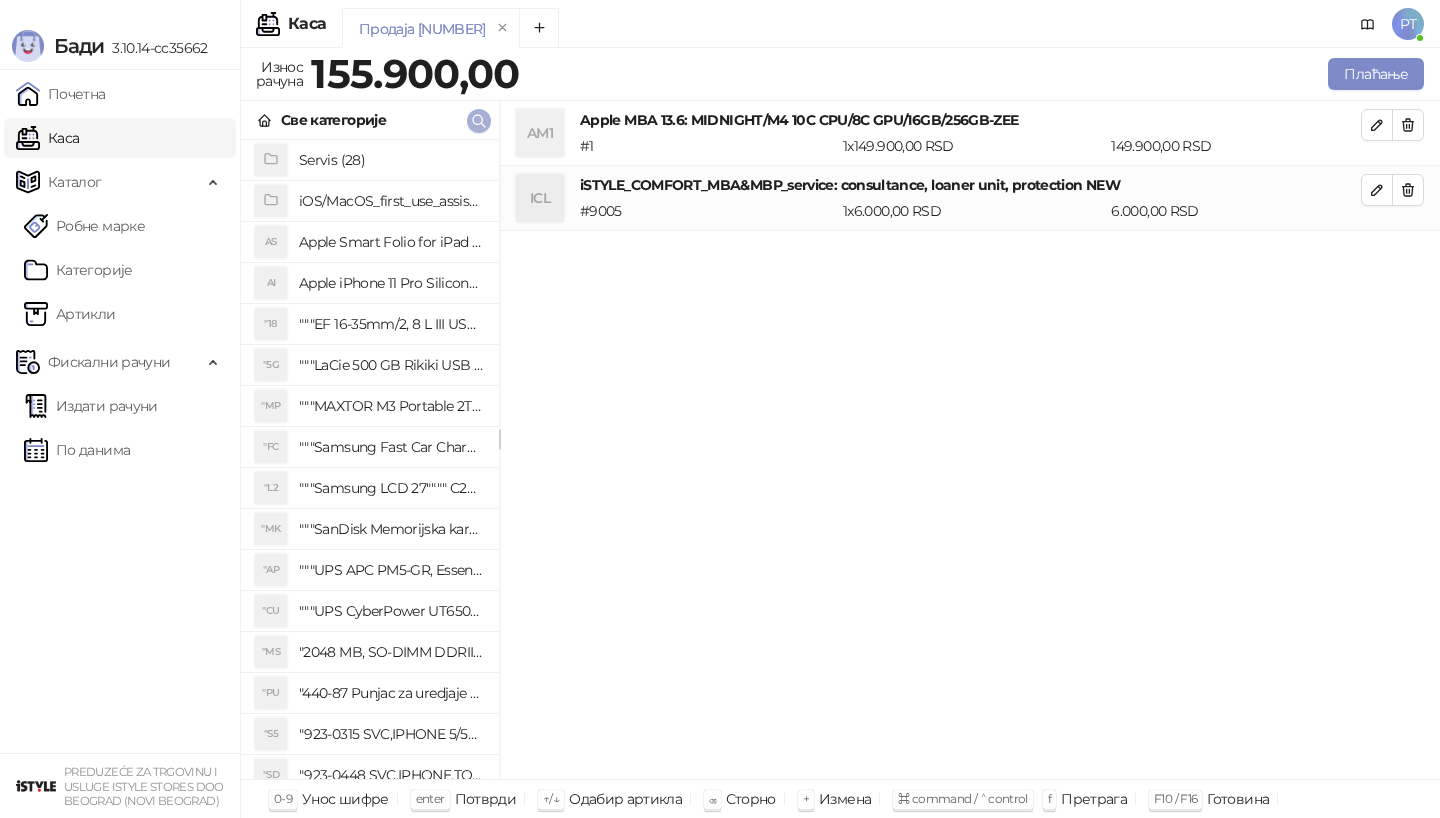 click 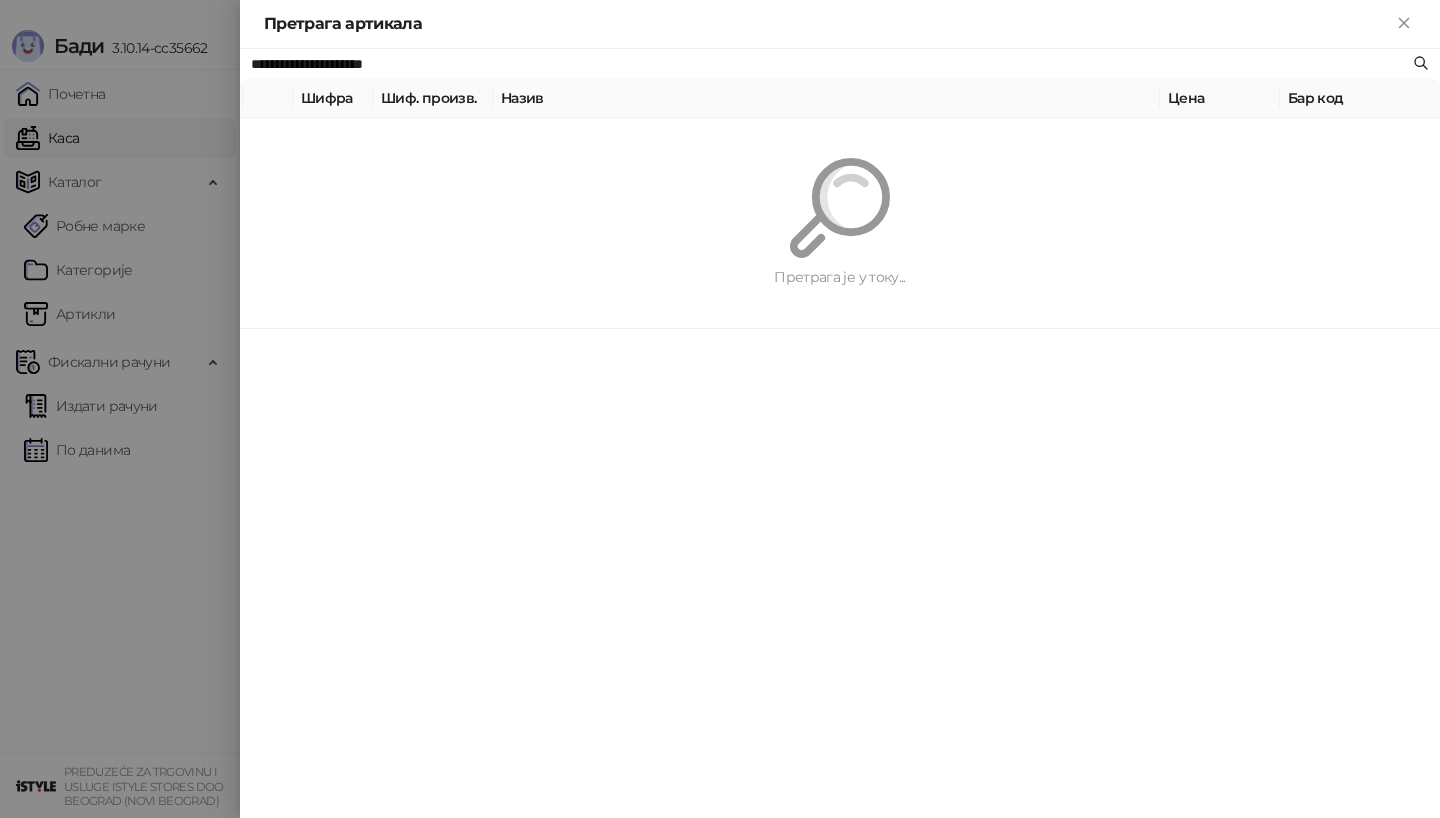 paste 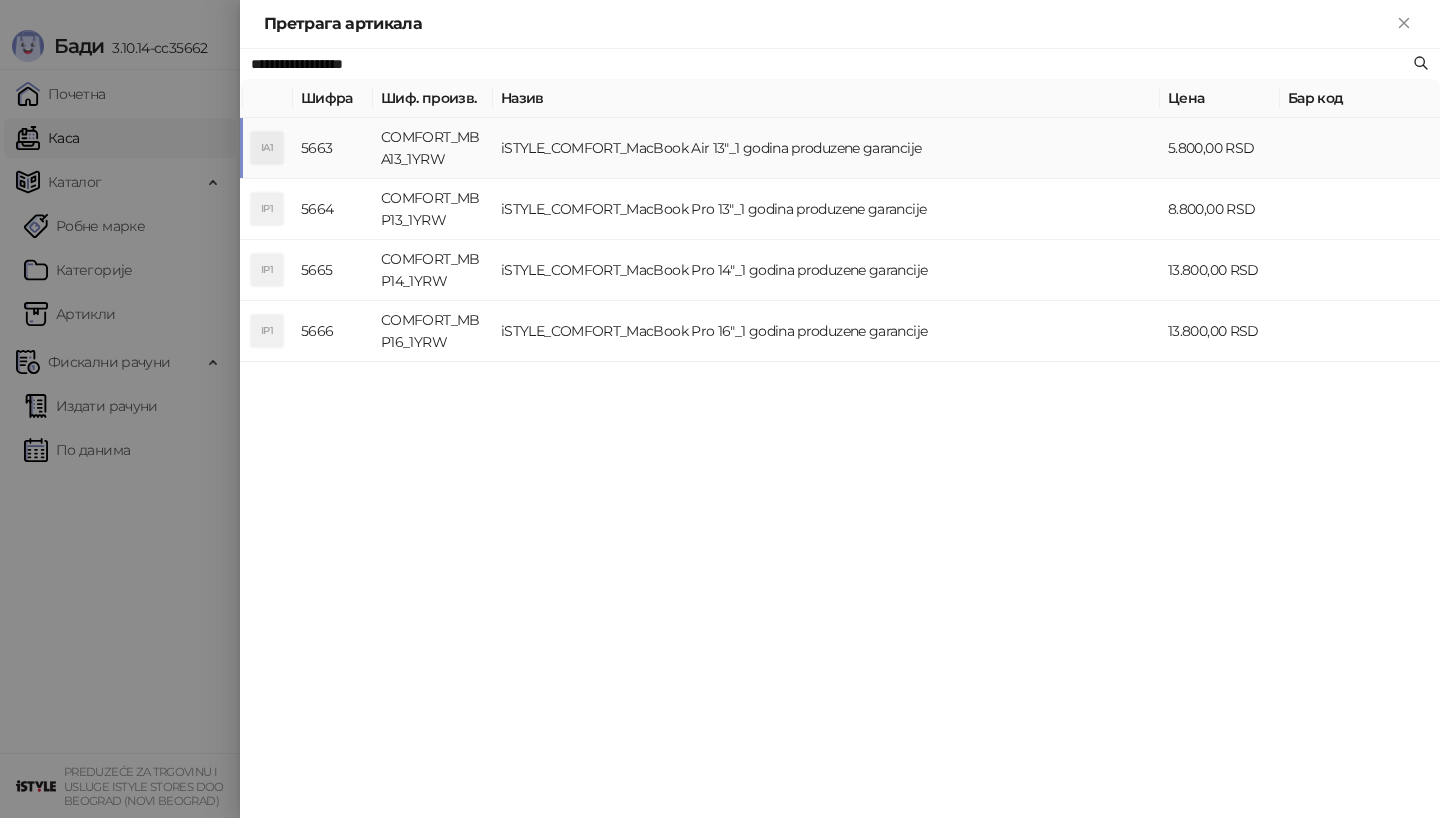 type on "**********" 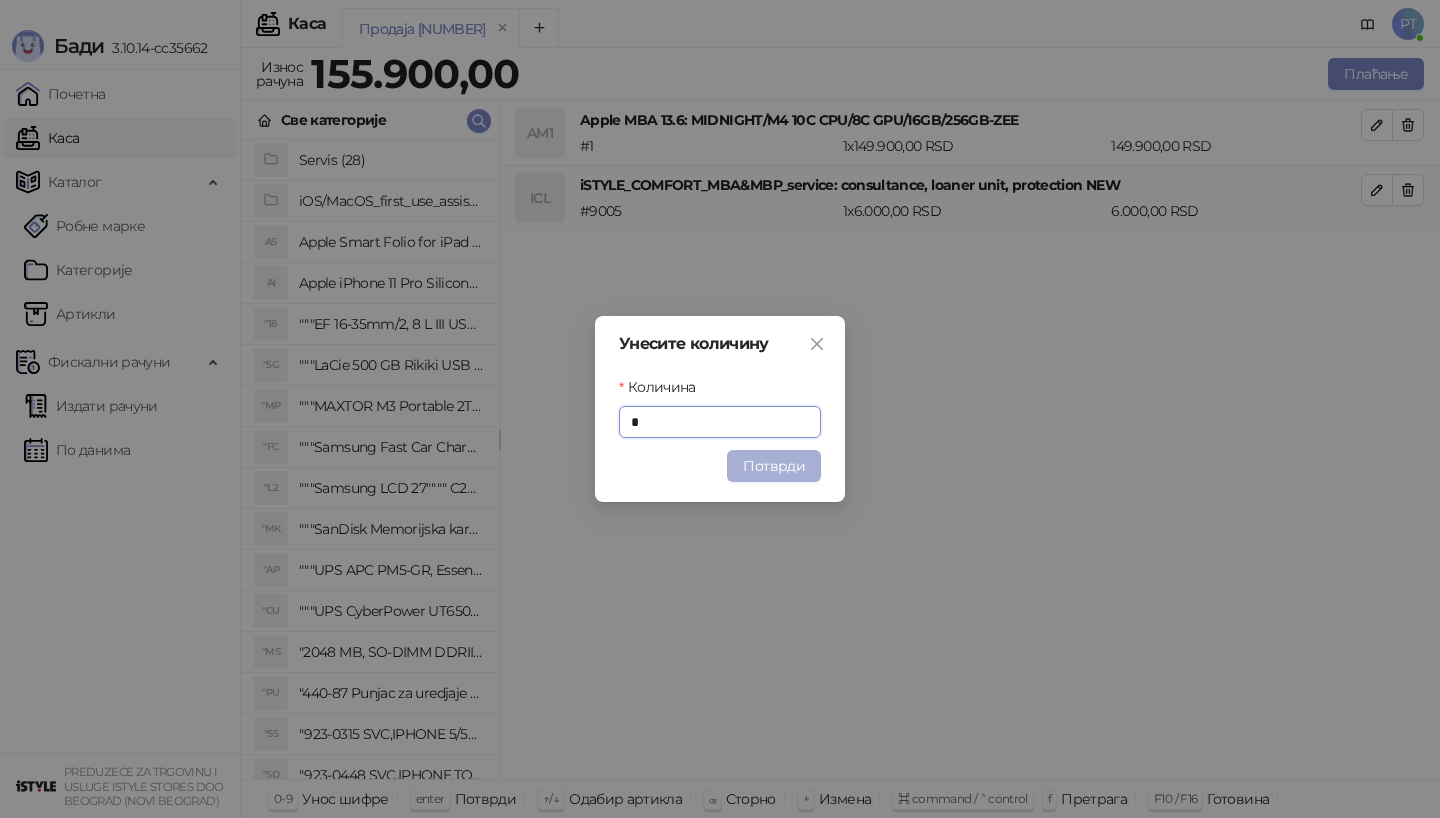 click on "Потврди" at bounding box center (774, 466) 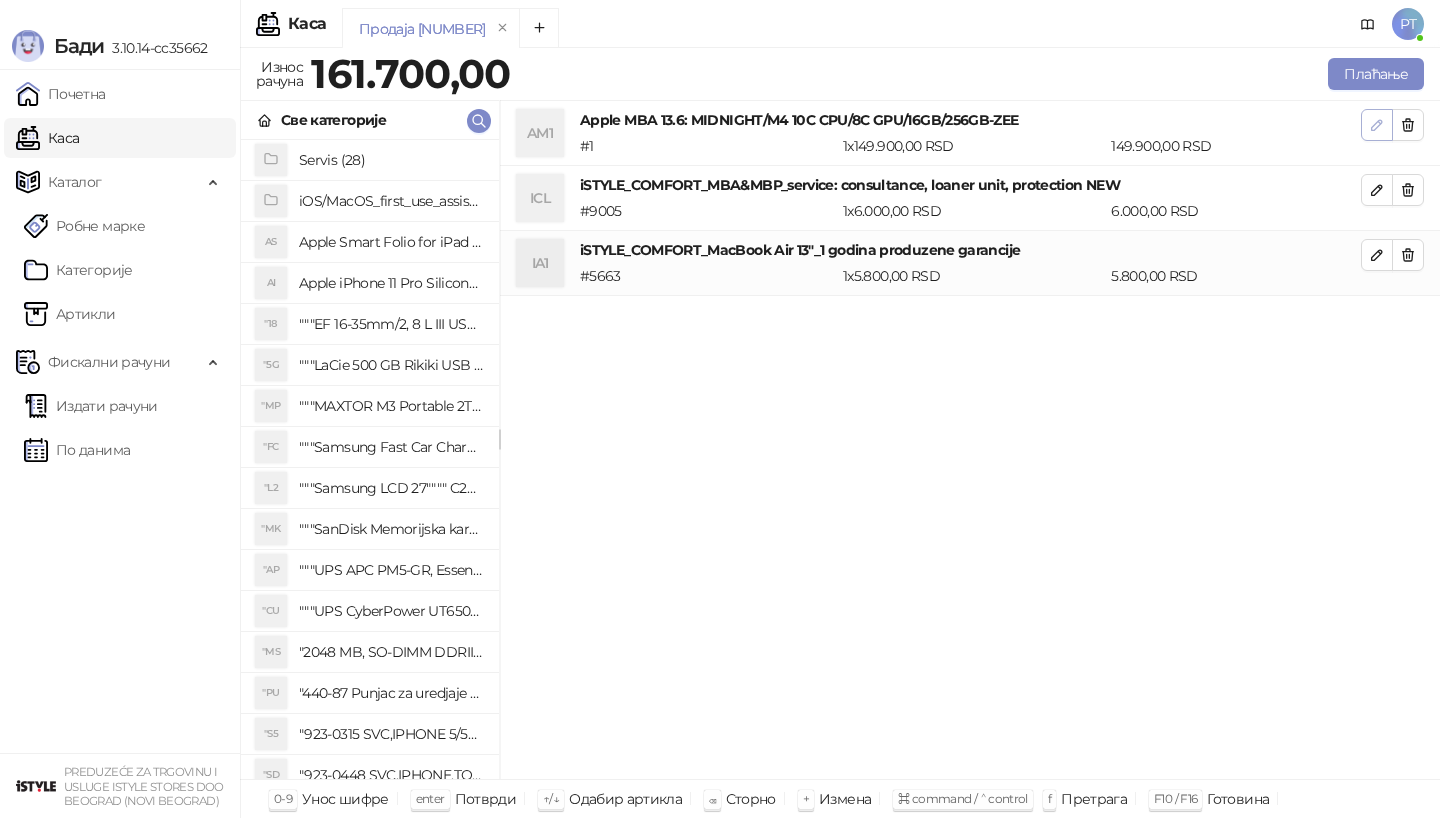 click 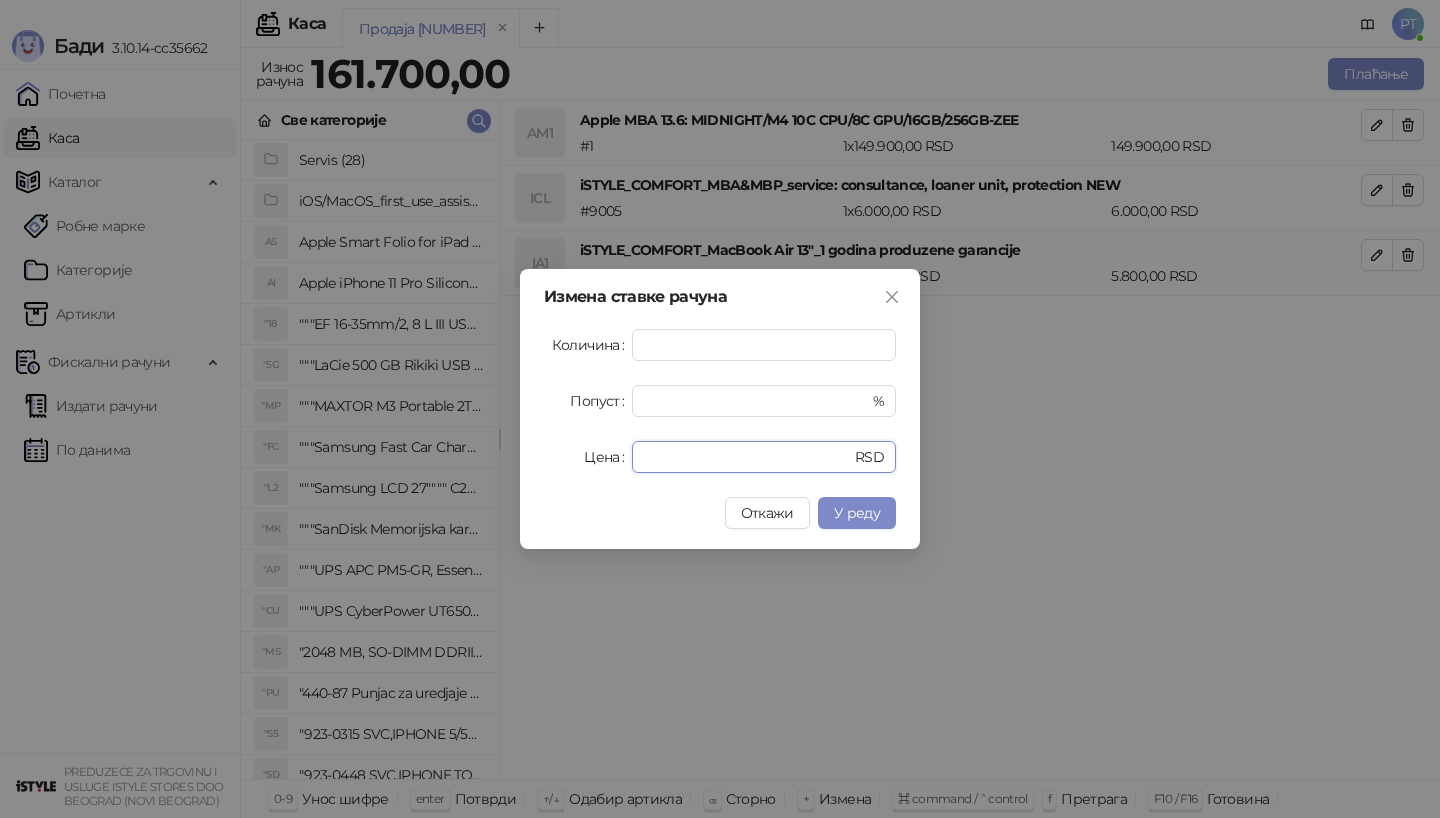 drag, startPoint x: 695, startPoint y: 461, endPoint x: 585, endPoint y: 461, distance: 110 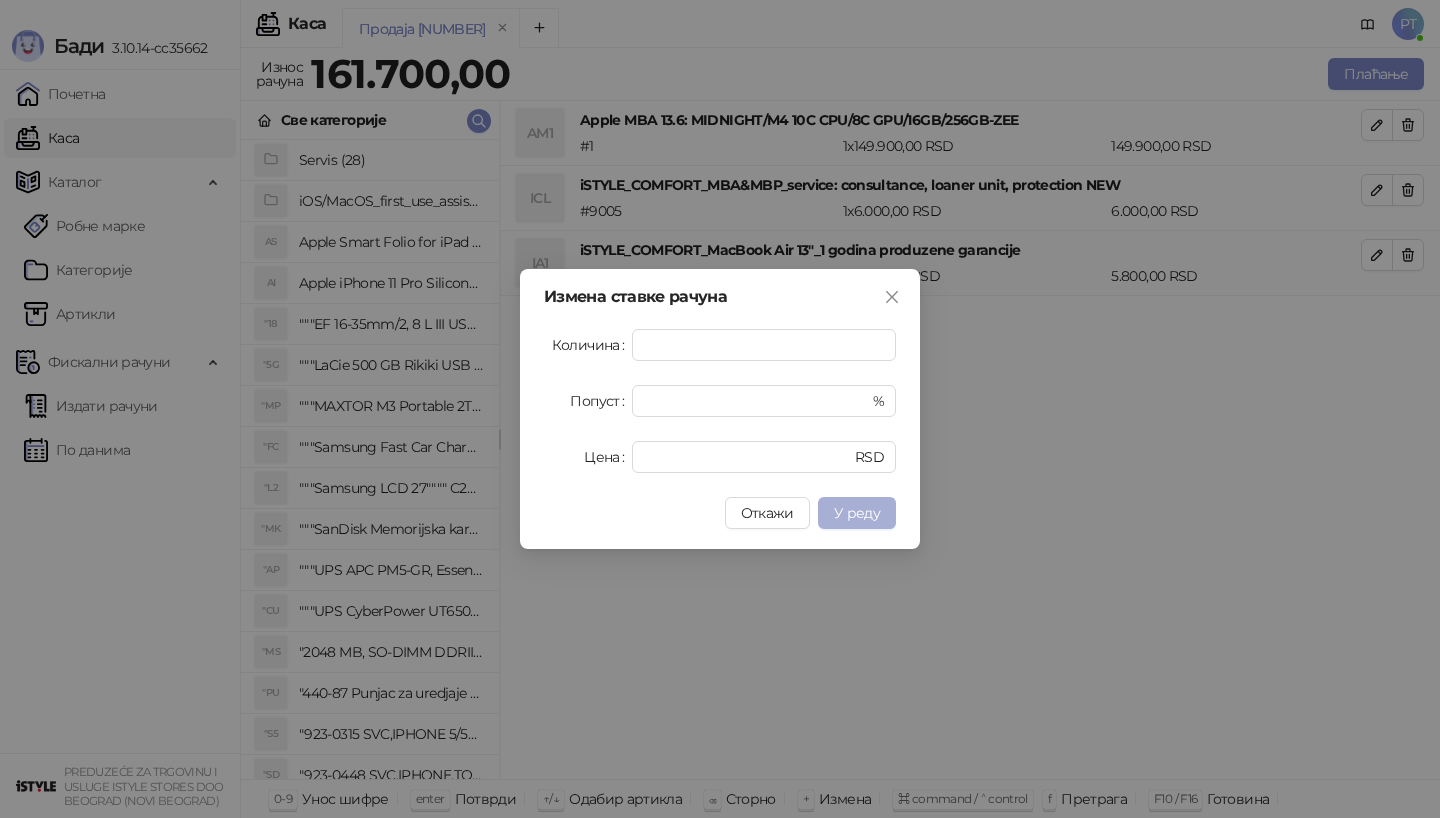 click on "У реду" at bounding box center (857, 513) 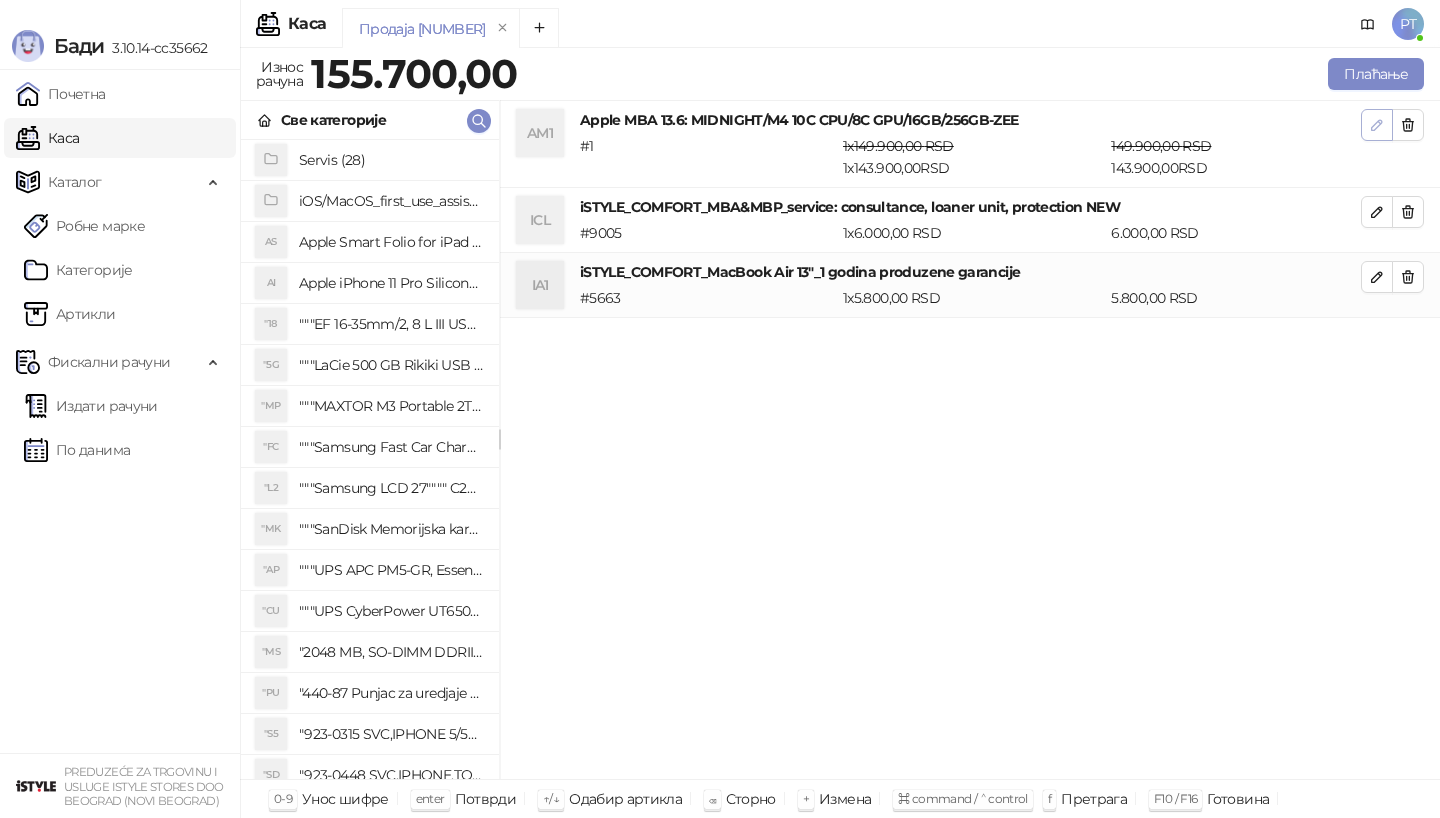 click 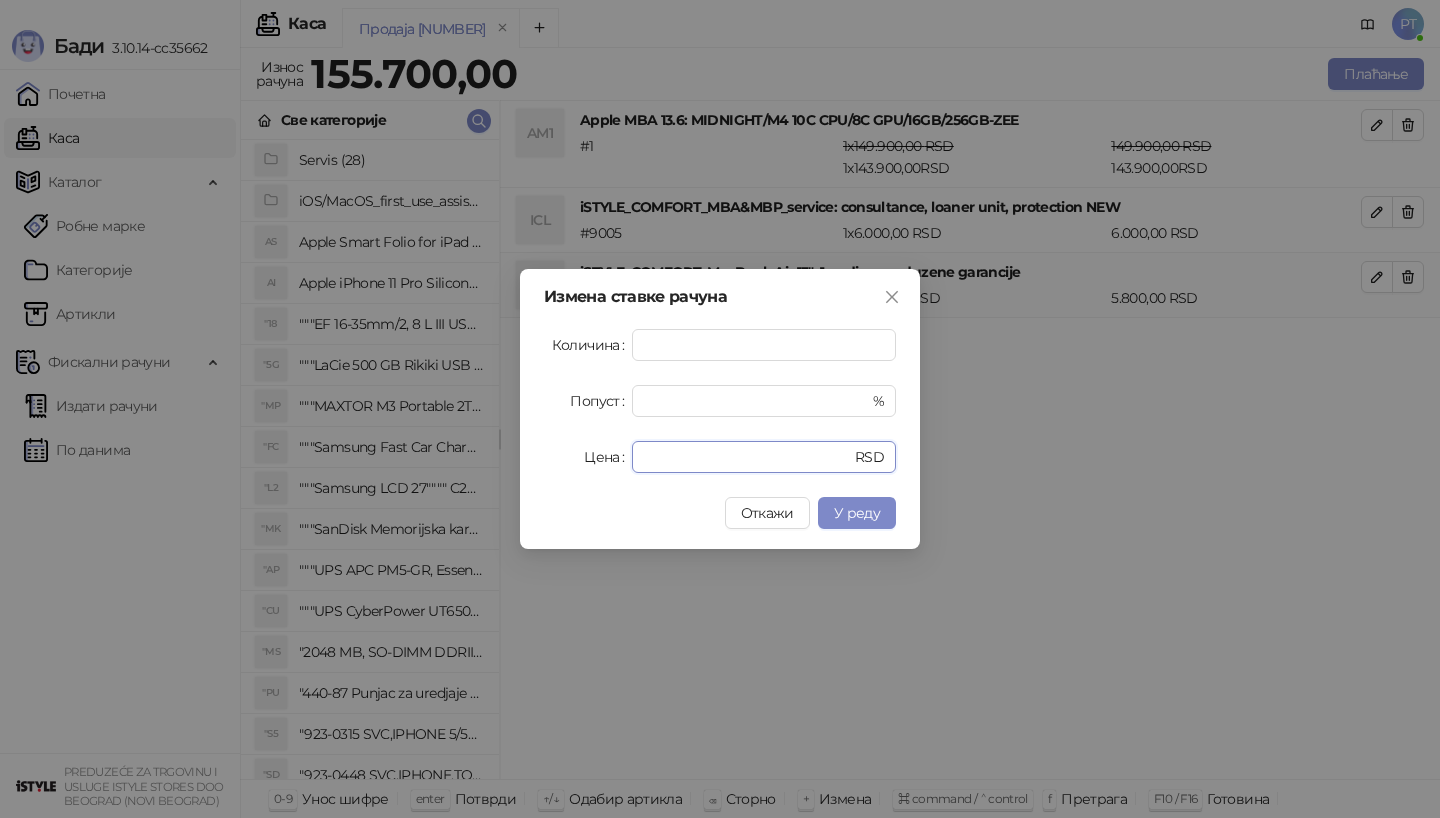 drag, startPoint x: 702, startPoint y: 461, endPoint x: 436, endPoint y: 461, distance: 266 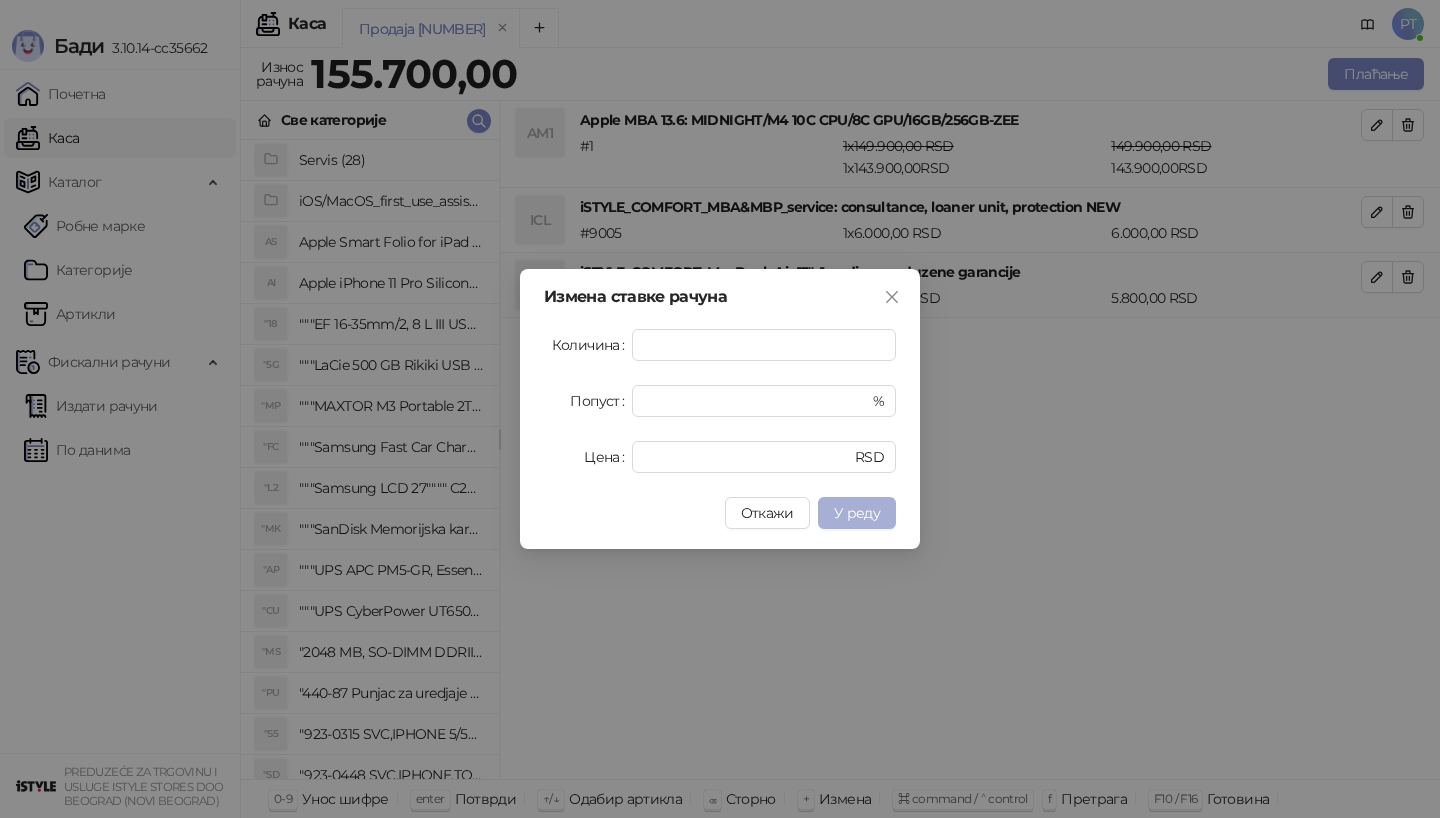 type on "******" 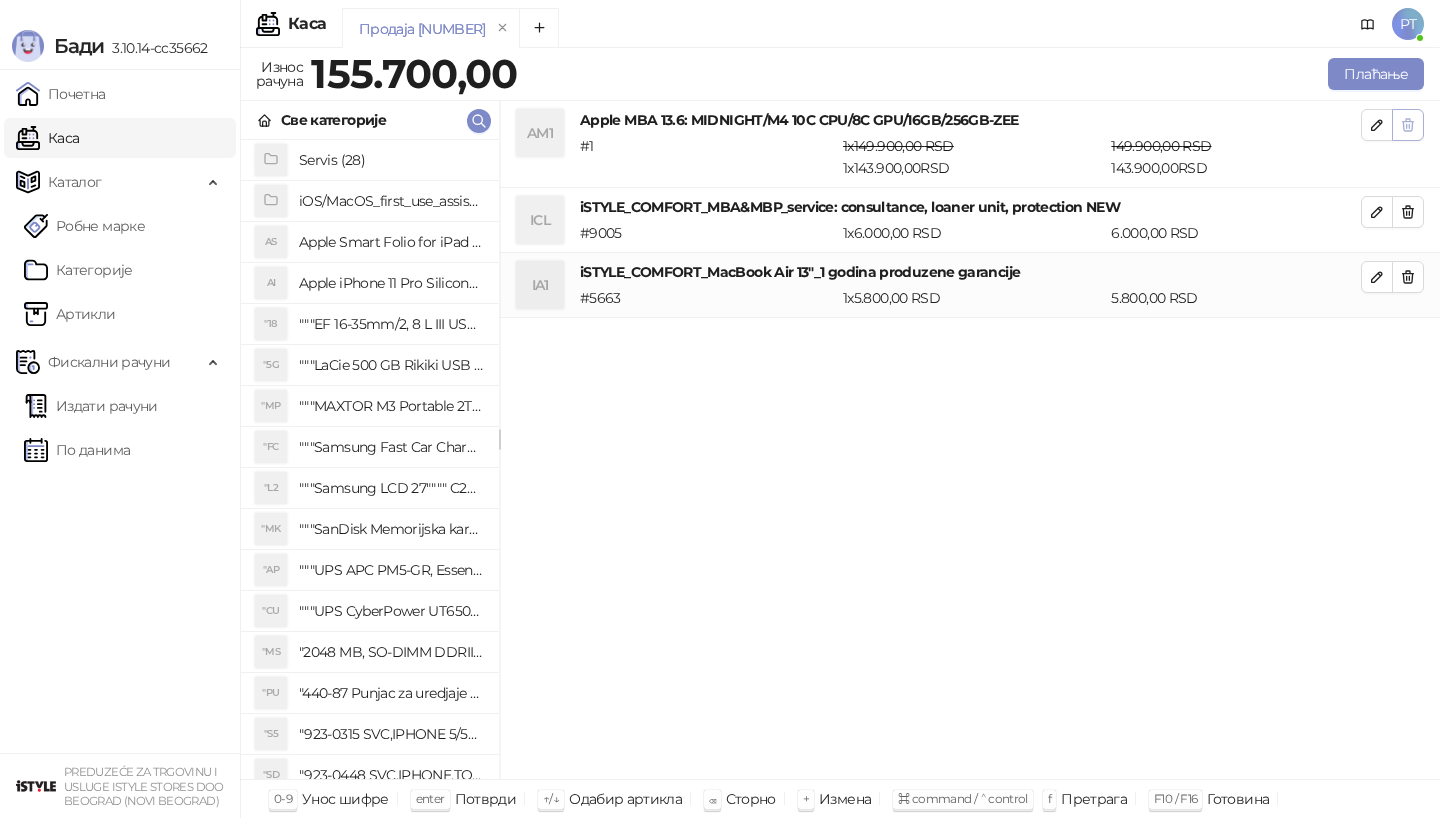 click 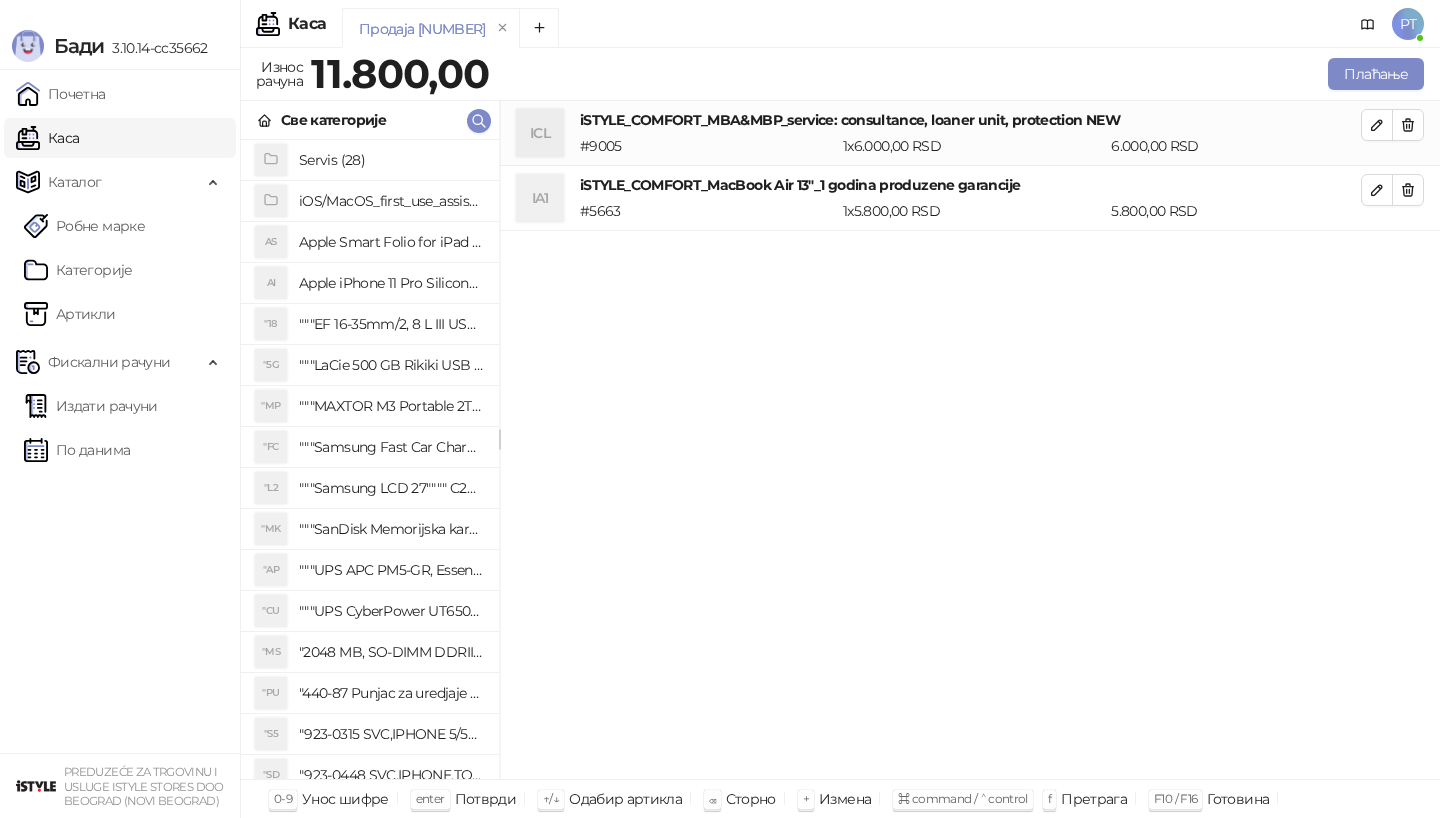click 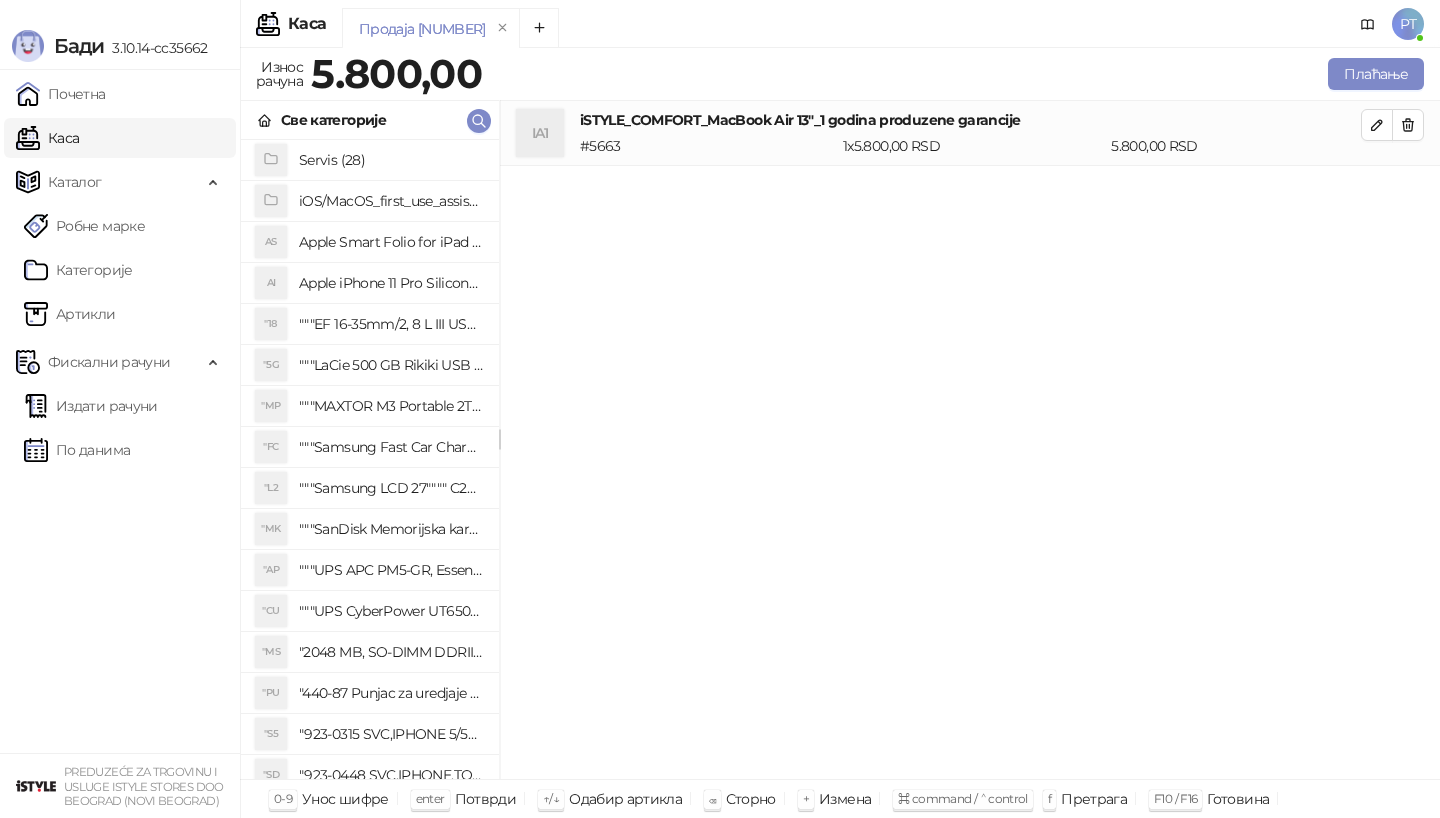 click 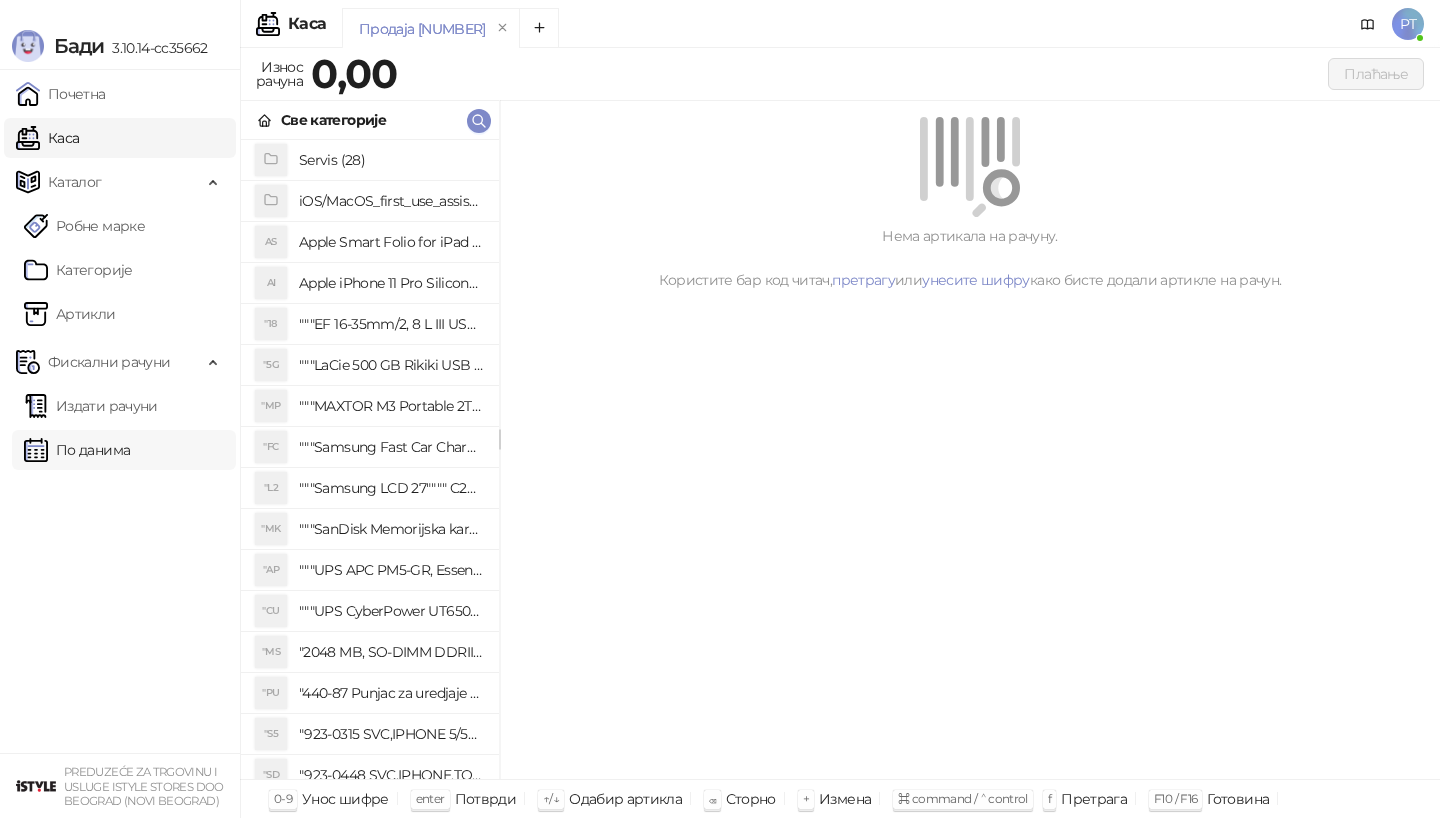 click on "По данима" at bounding box center [77, 450] 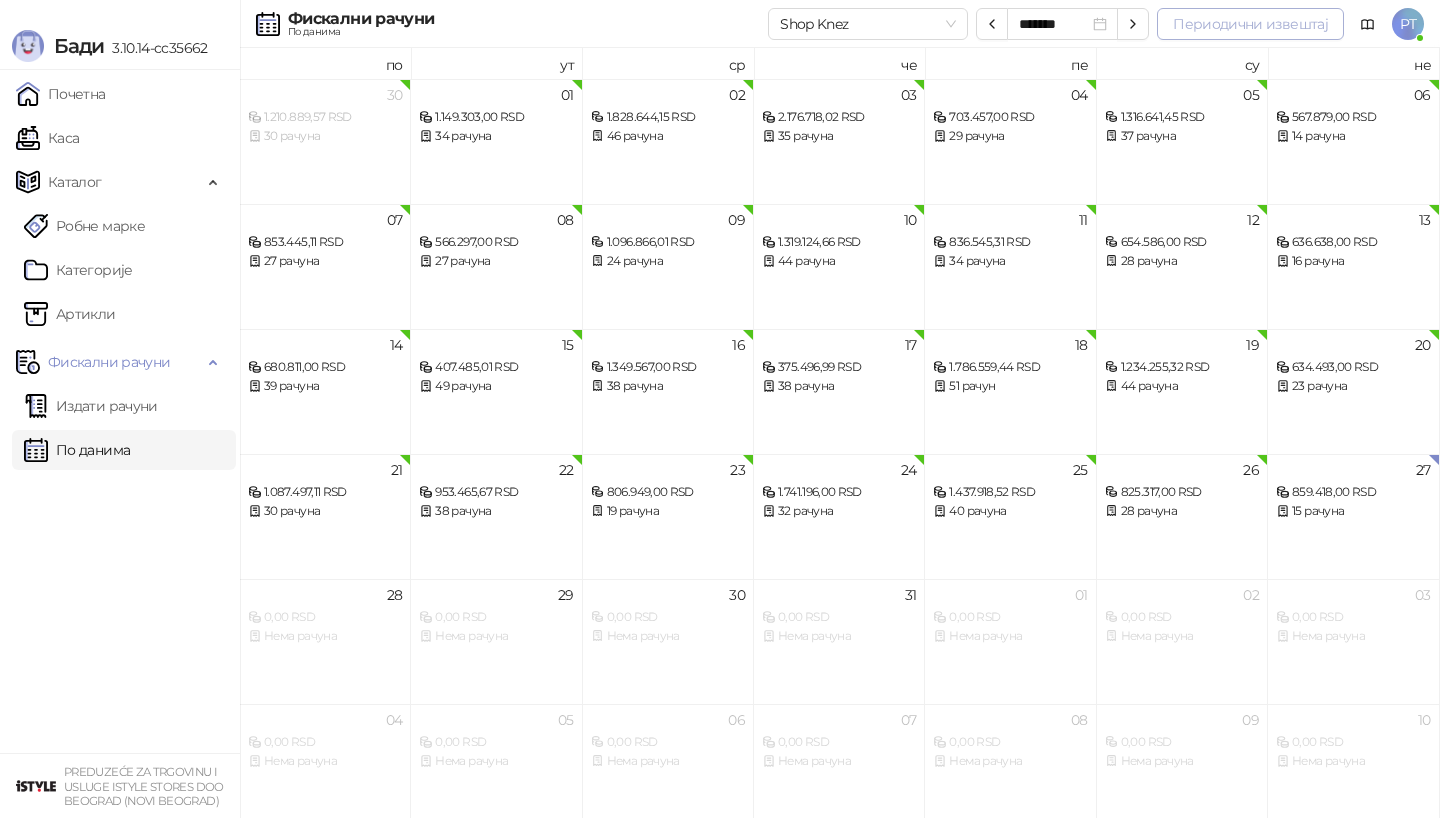 click on "Периодични извештај" at bounding box center (1250, 24) 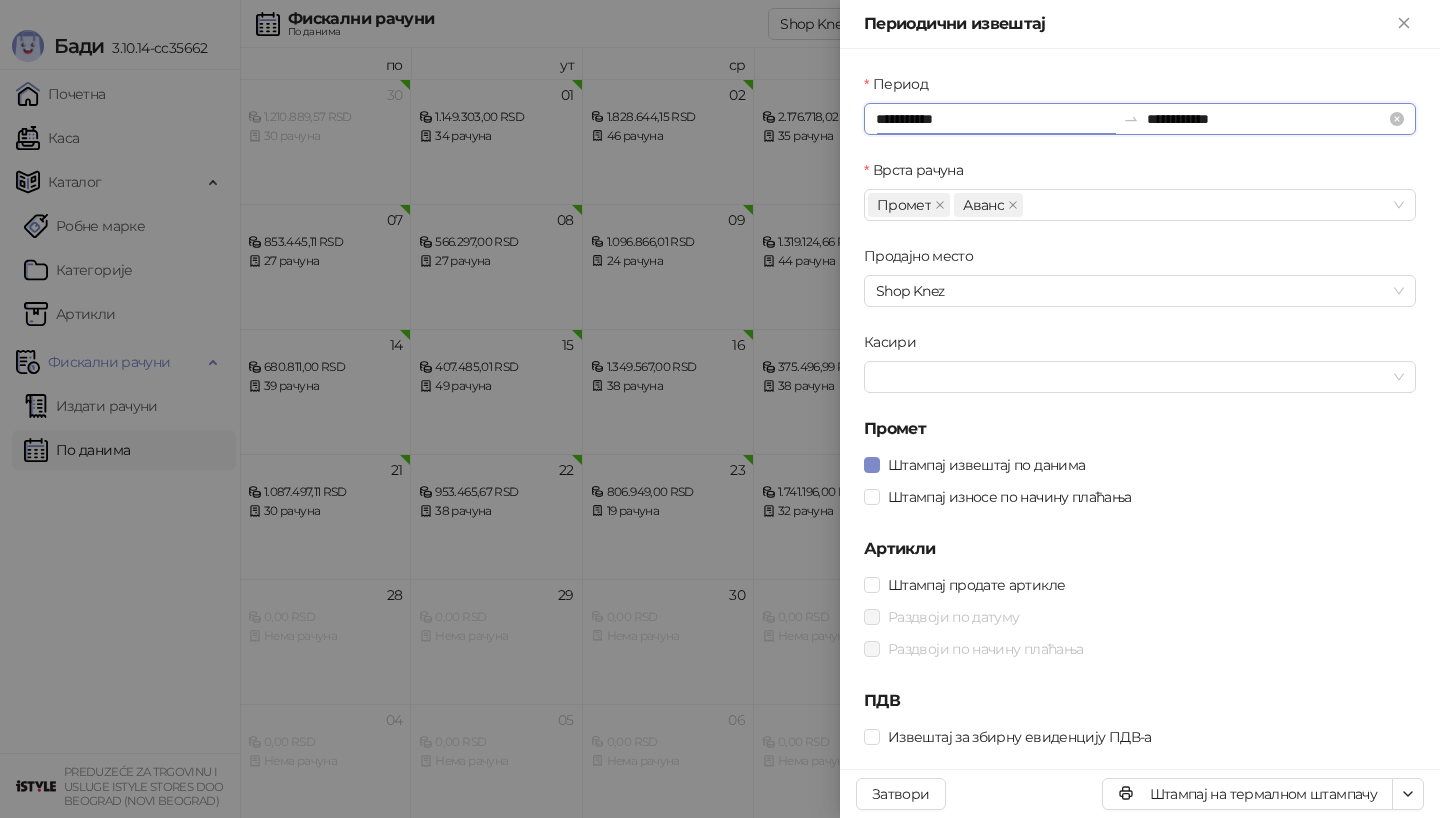 click on "**********" at bounding box center [995, 119] 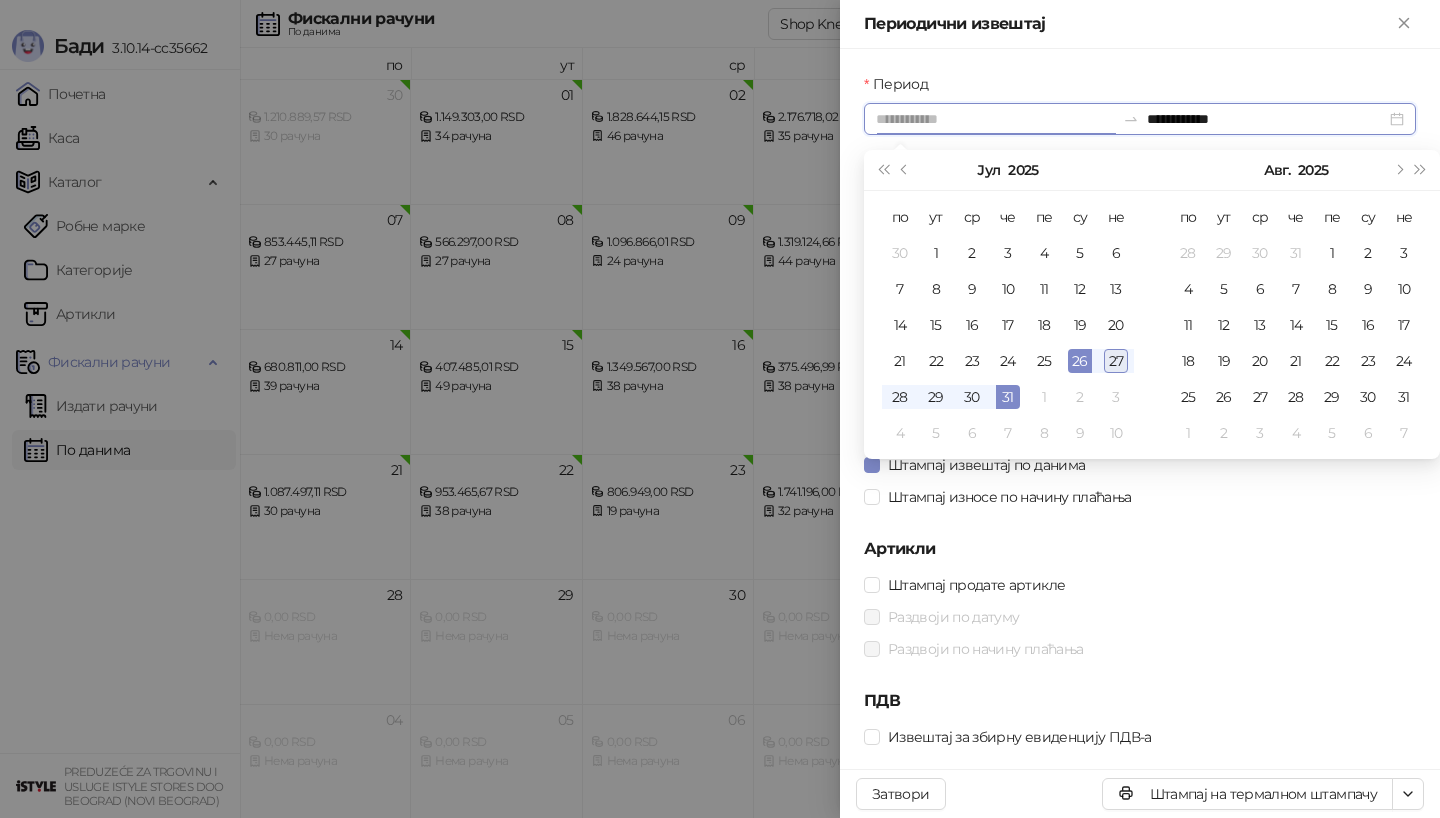 type on "**********" 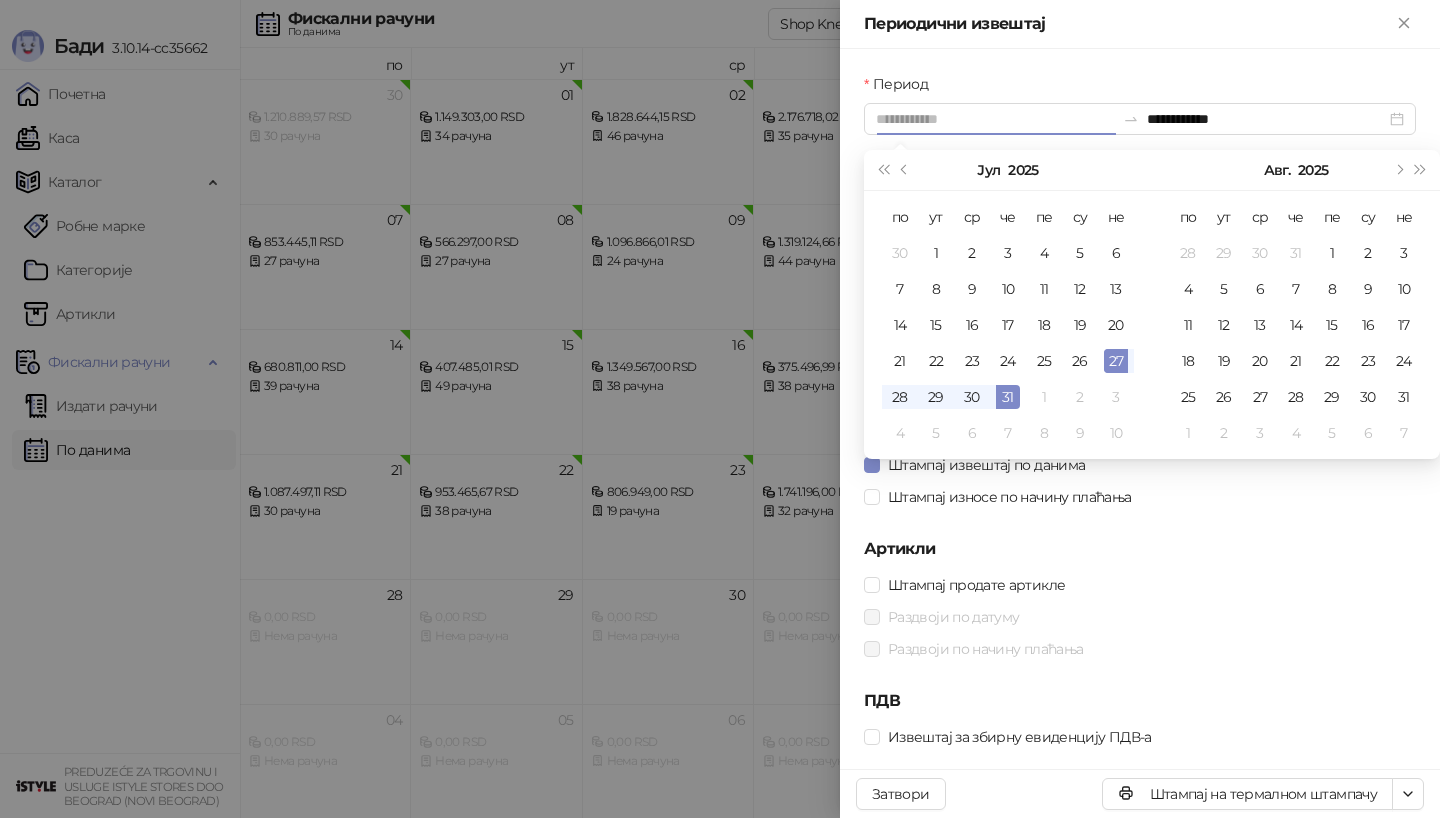 click on "27" at bounding box center (1116, 361) 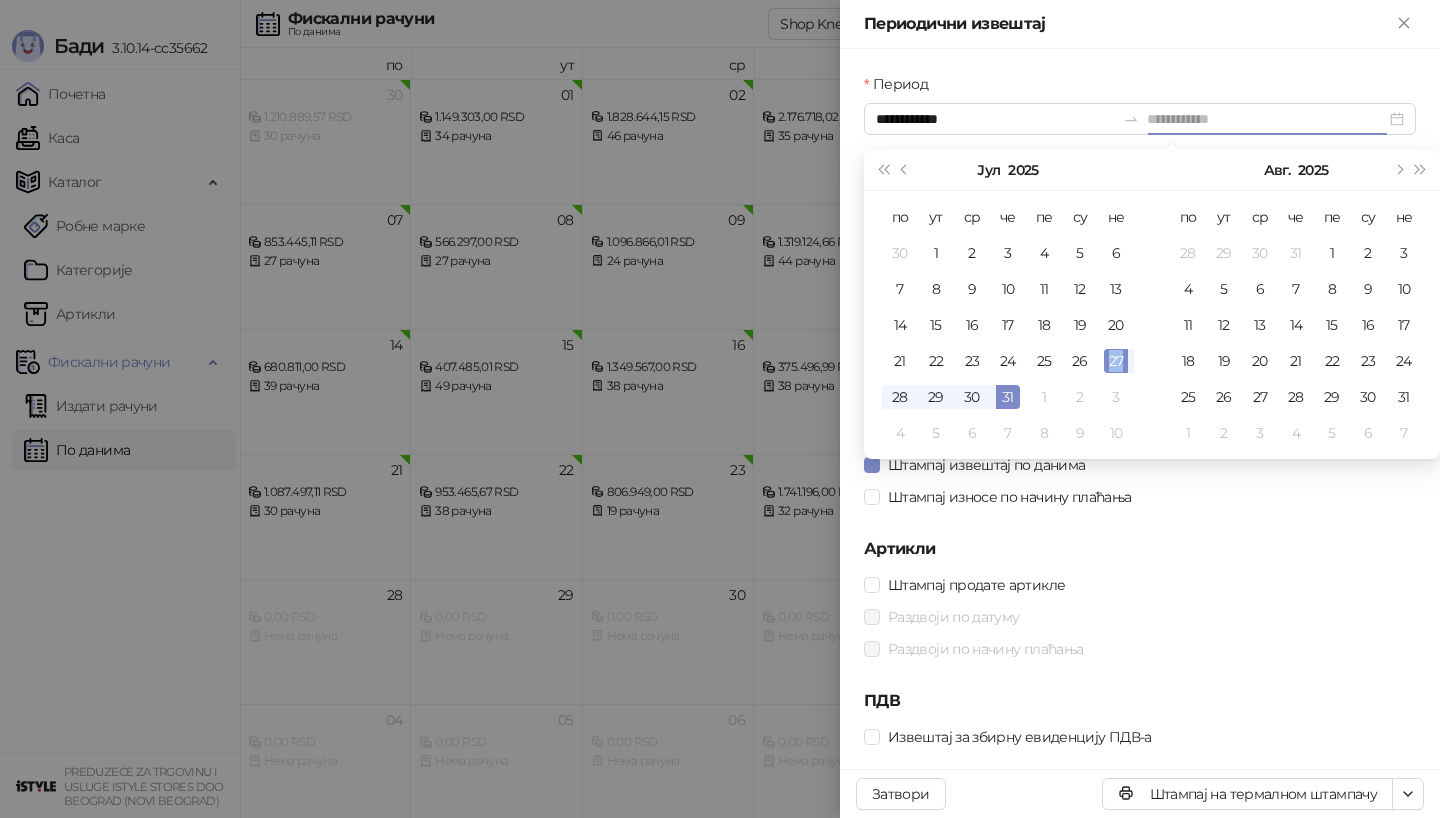 click on "27" at bounding box center (1116, 361) 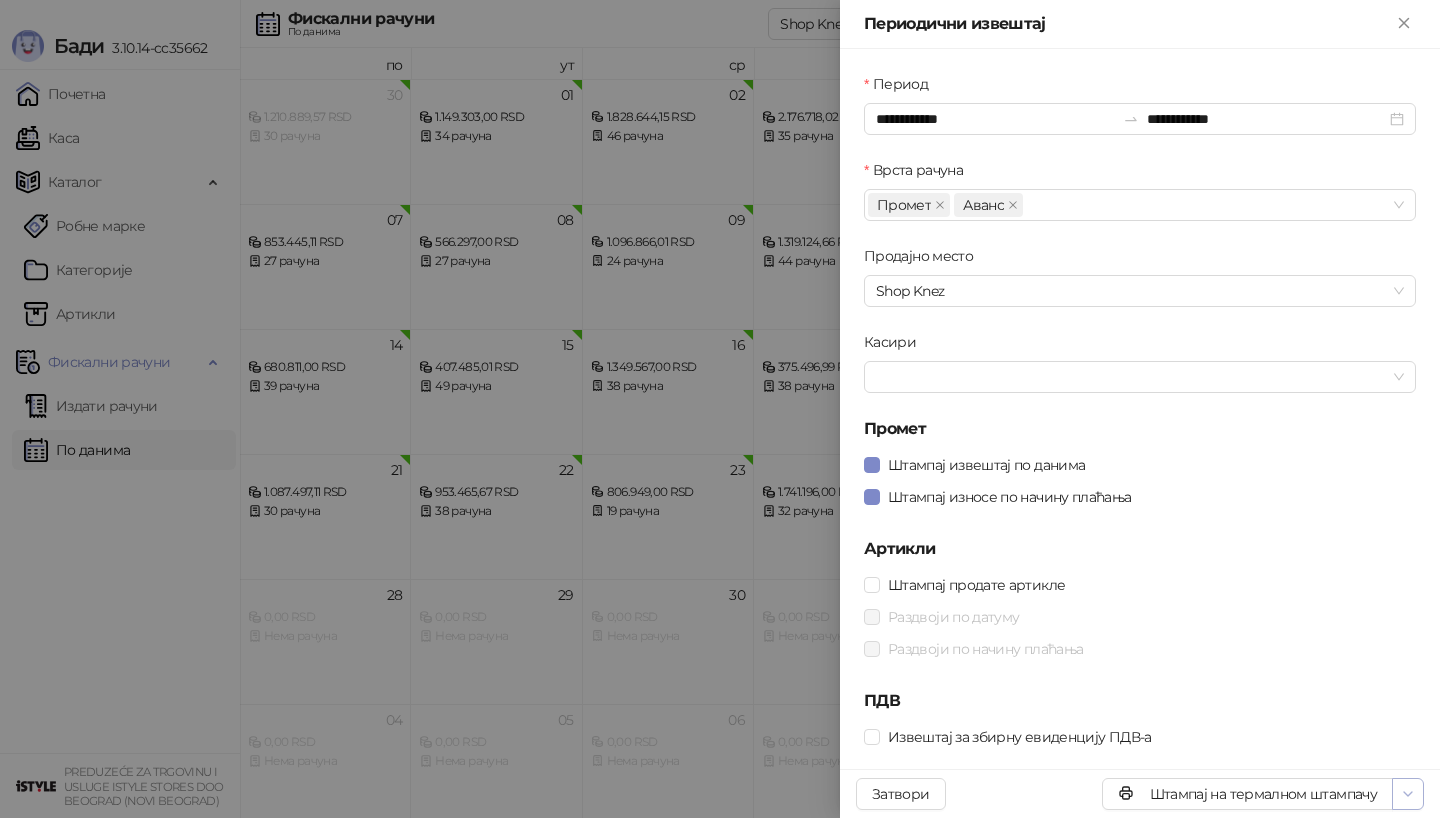 click at bounding box center (1408, 794) 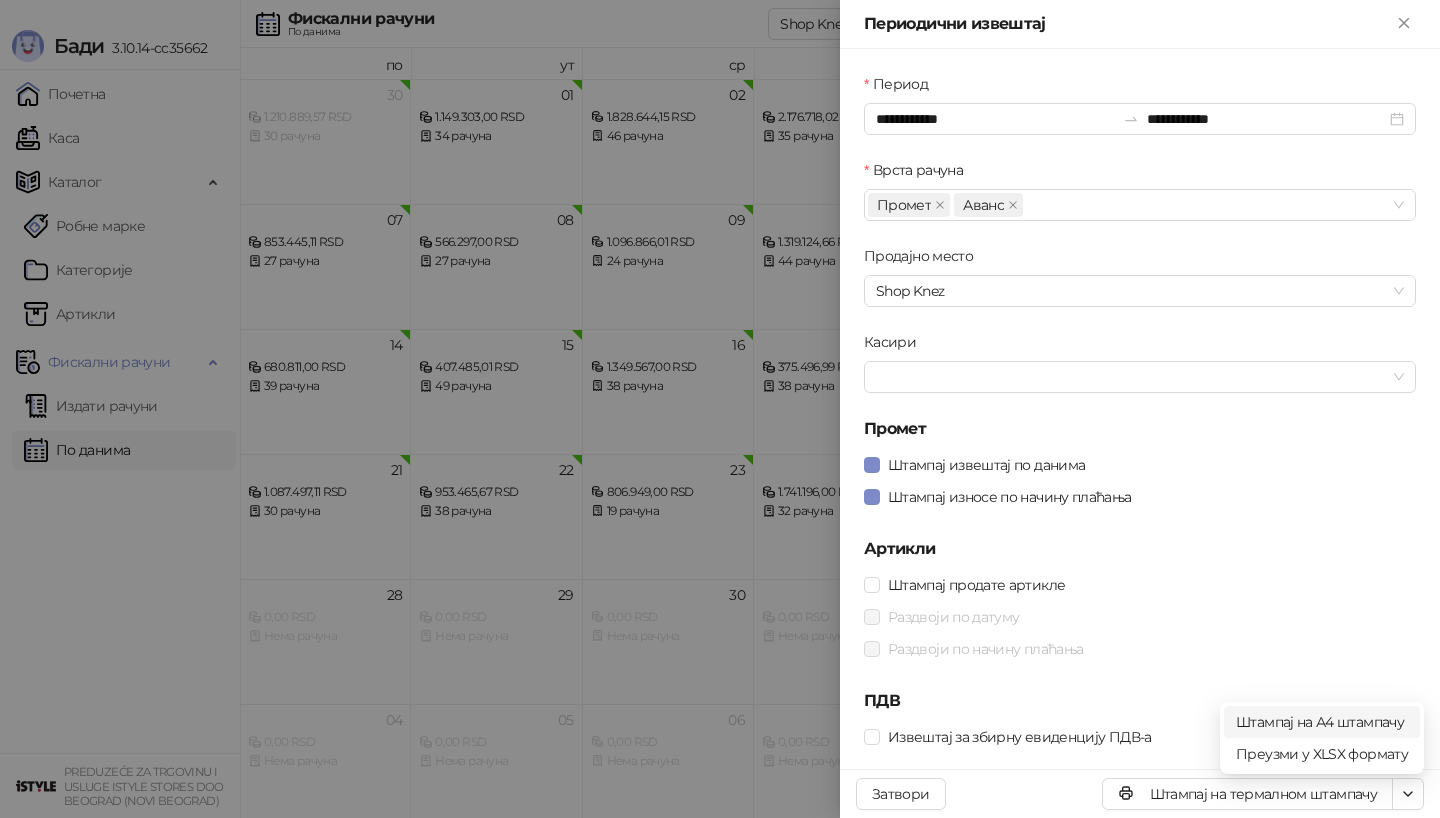 click on "Штампај на А4 штампачу" at bounding box center [1322, 722] 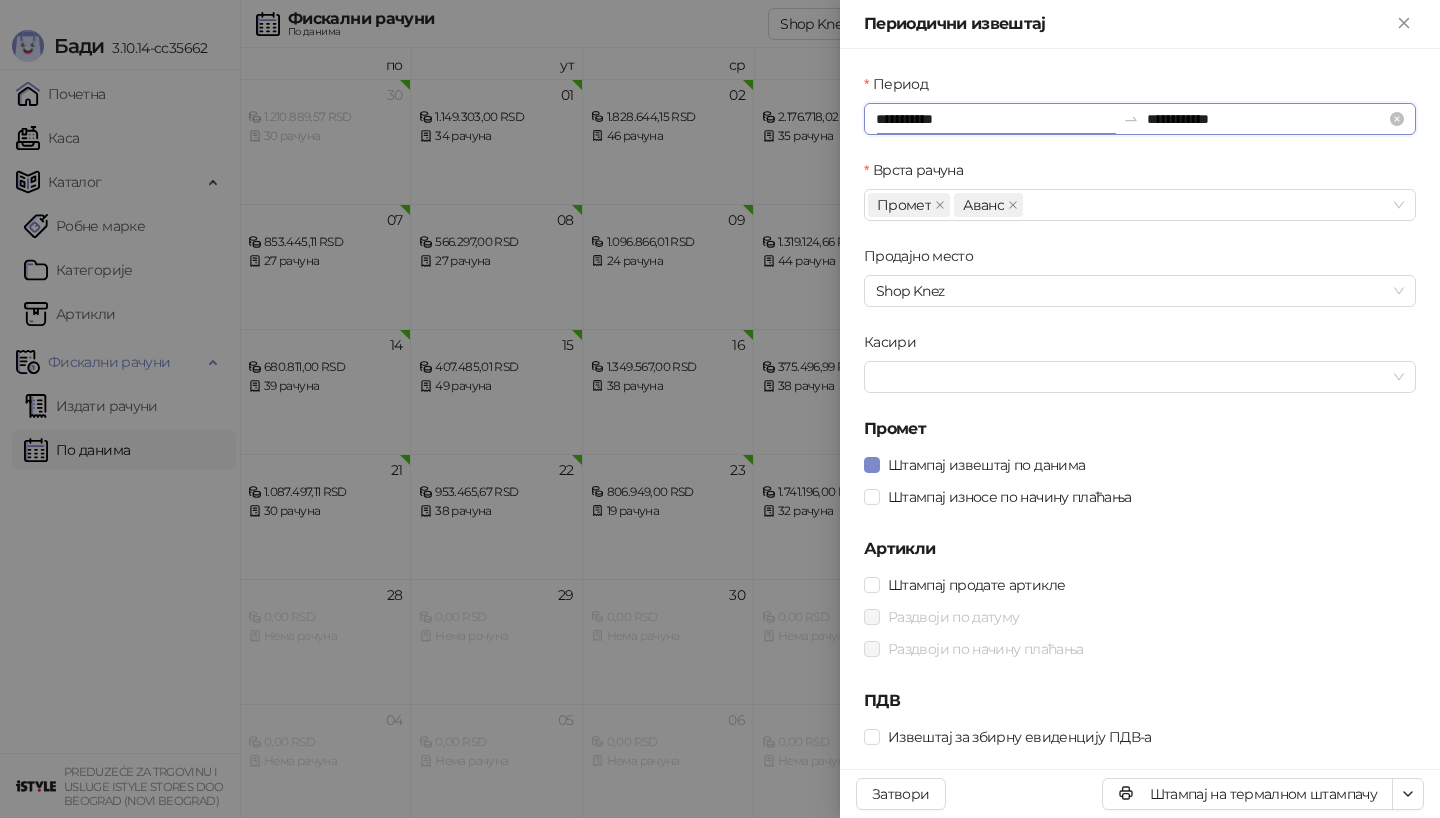 click on "**********" at bounding box center [995, 119] 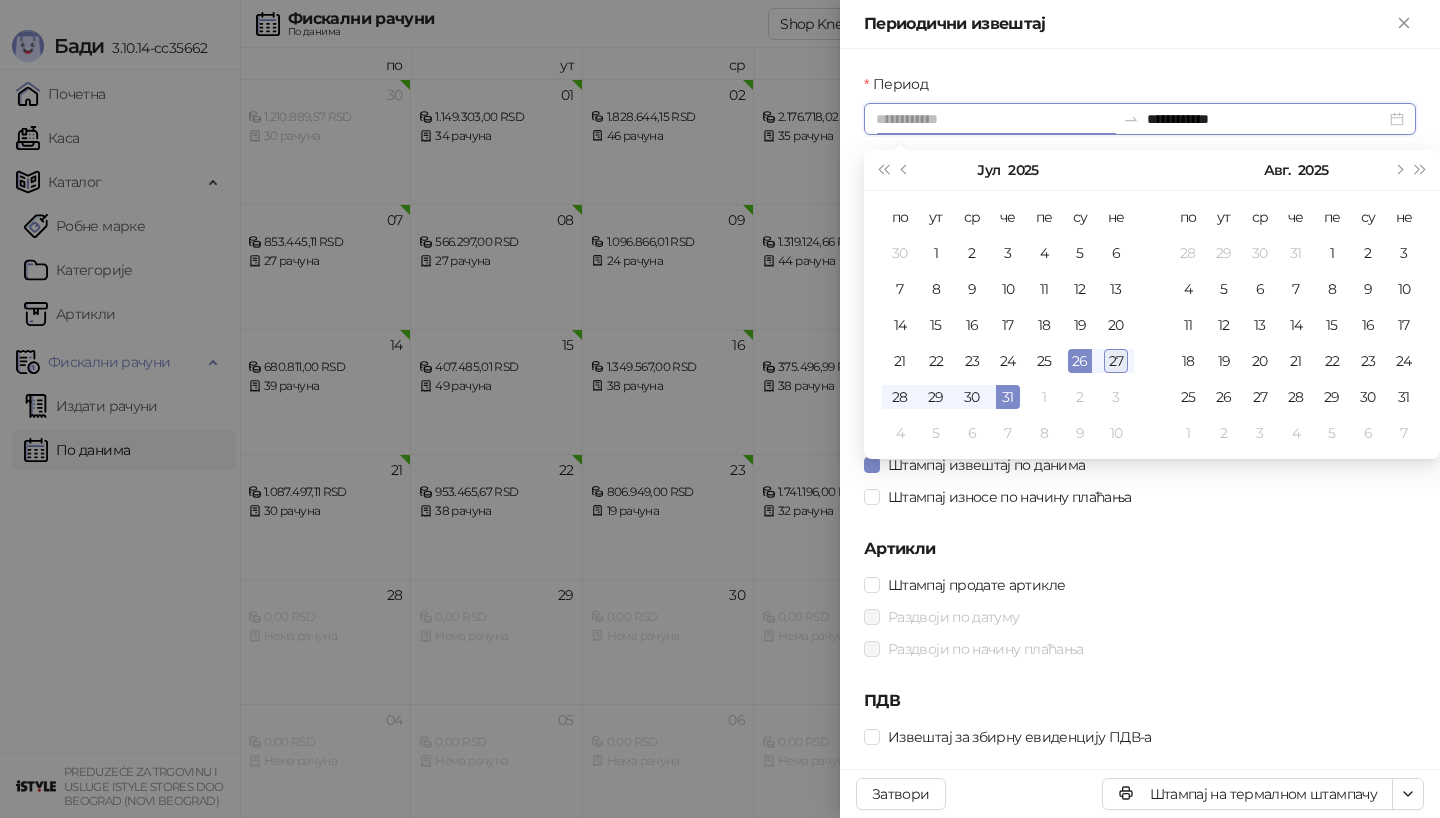 type on "**********" 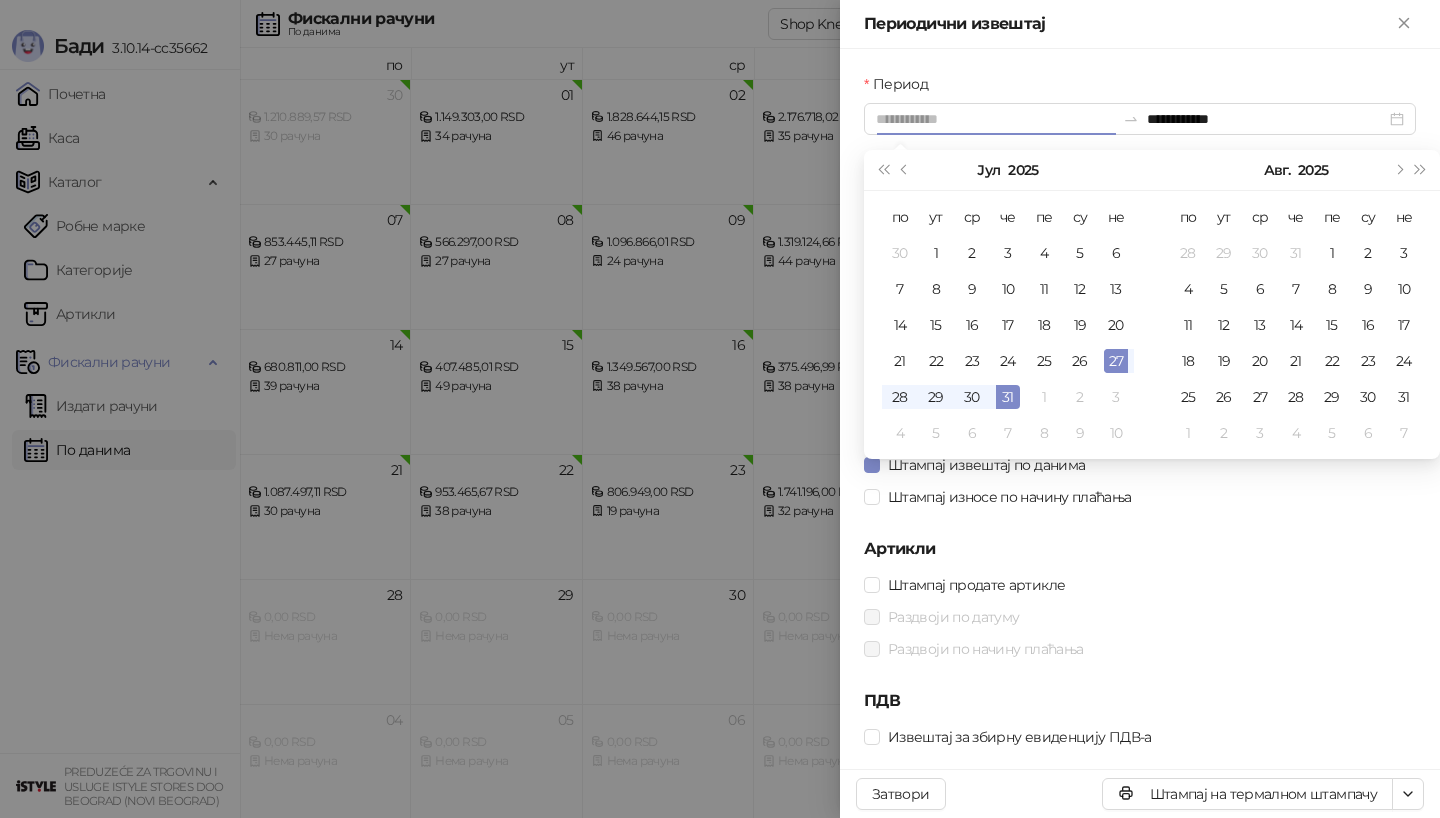 click on "27" at bounding box center (1116, 361) 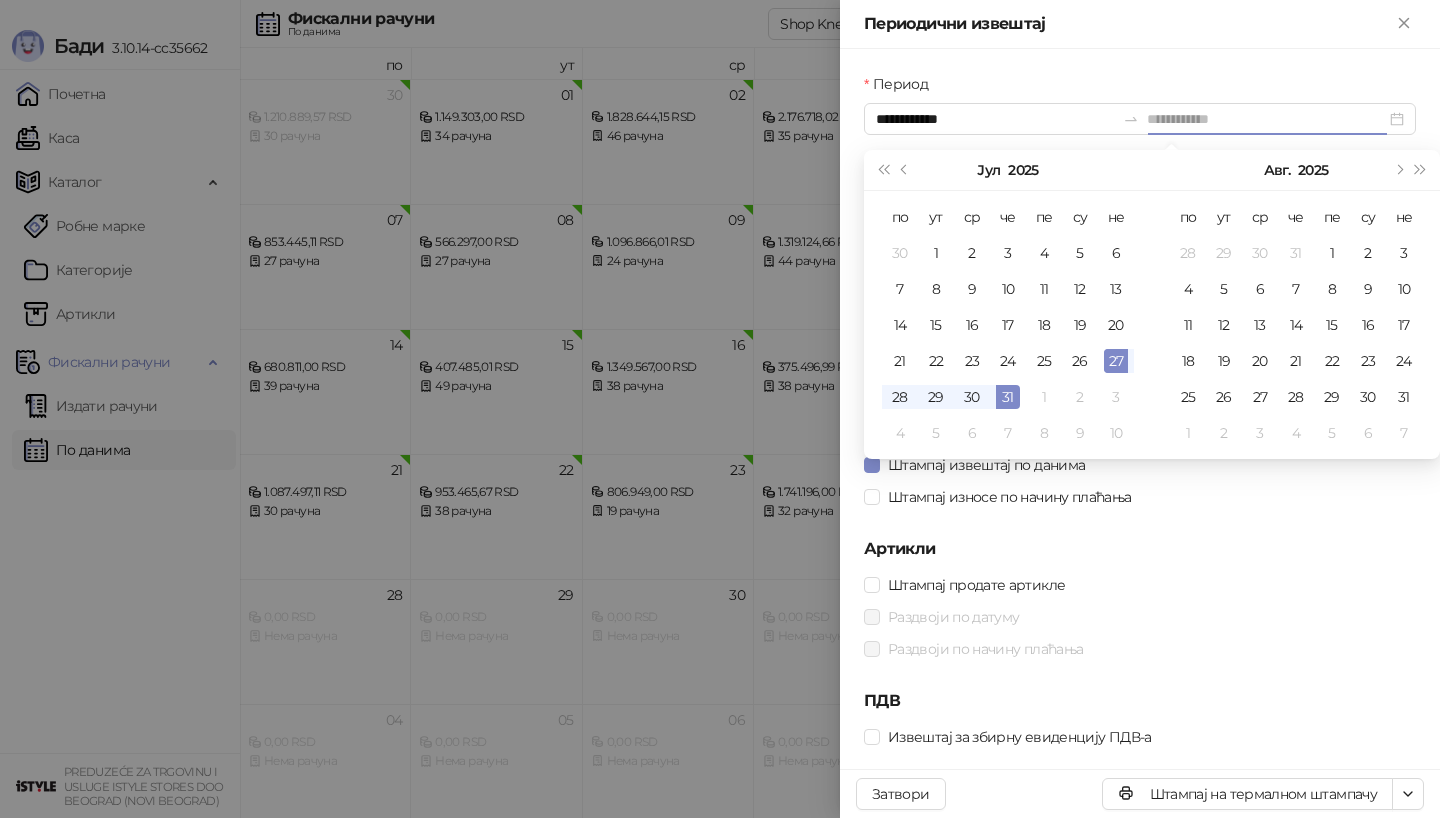 click on "27" at bounding box center [1116, 361] 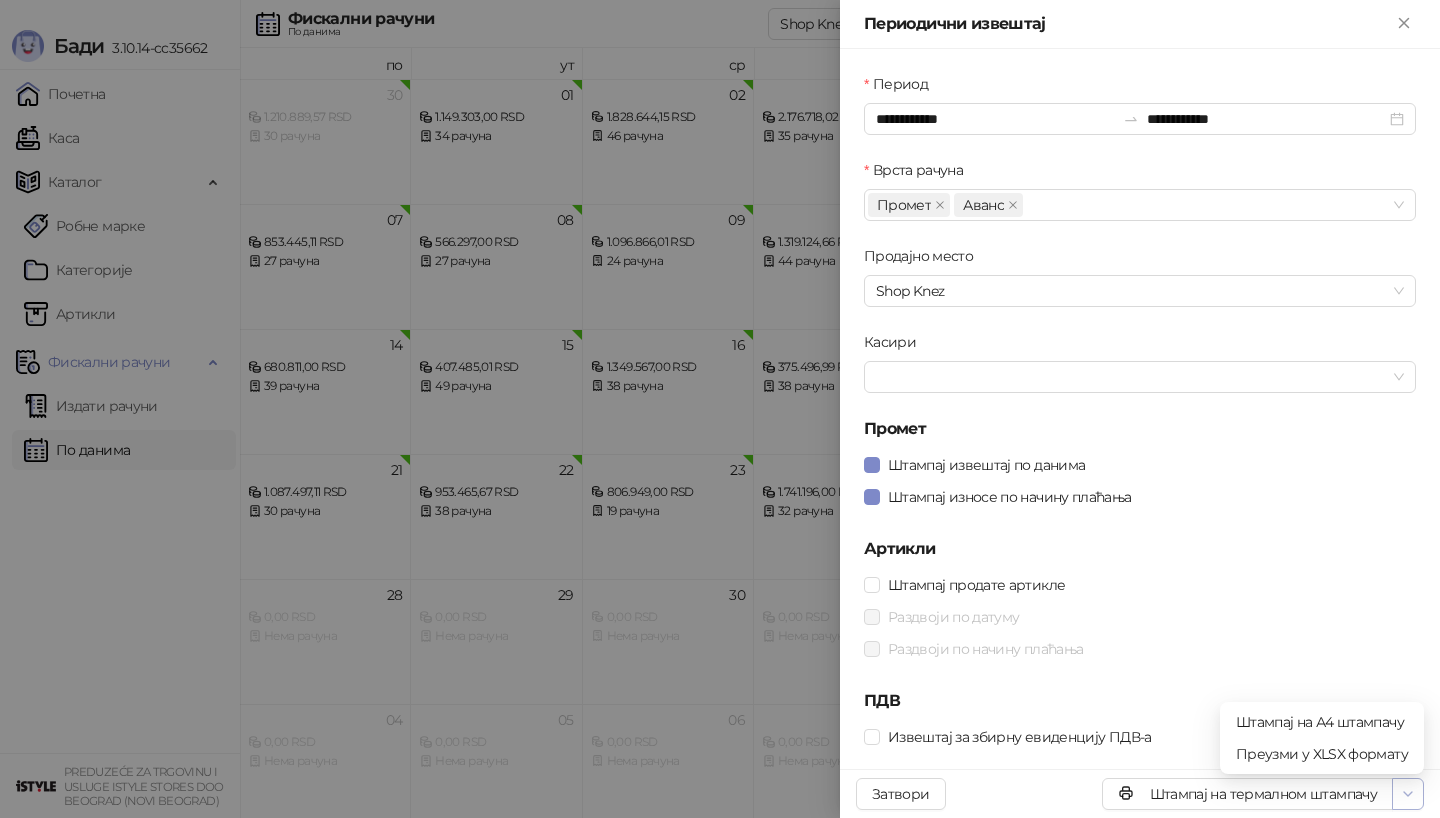 click at bounding box center [1408, 793] 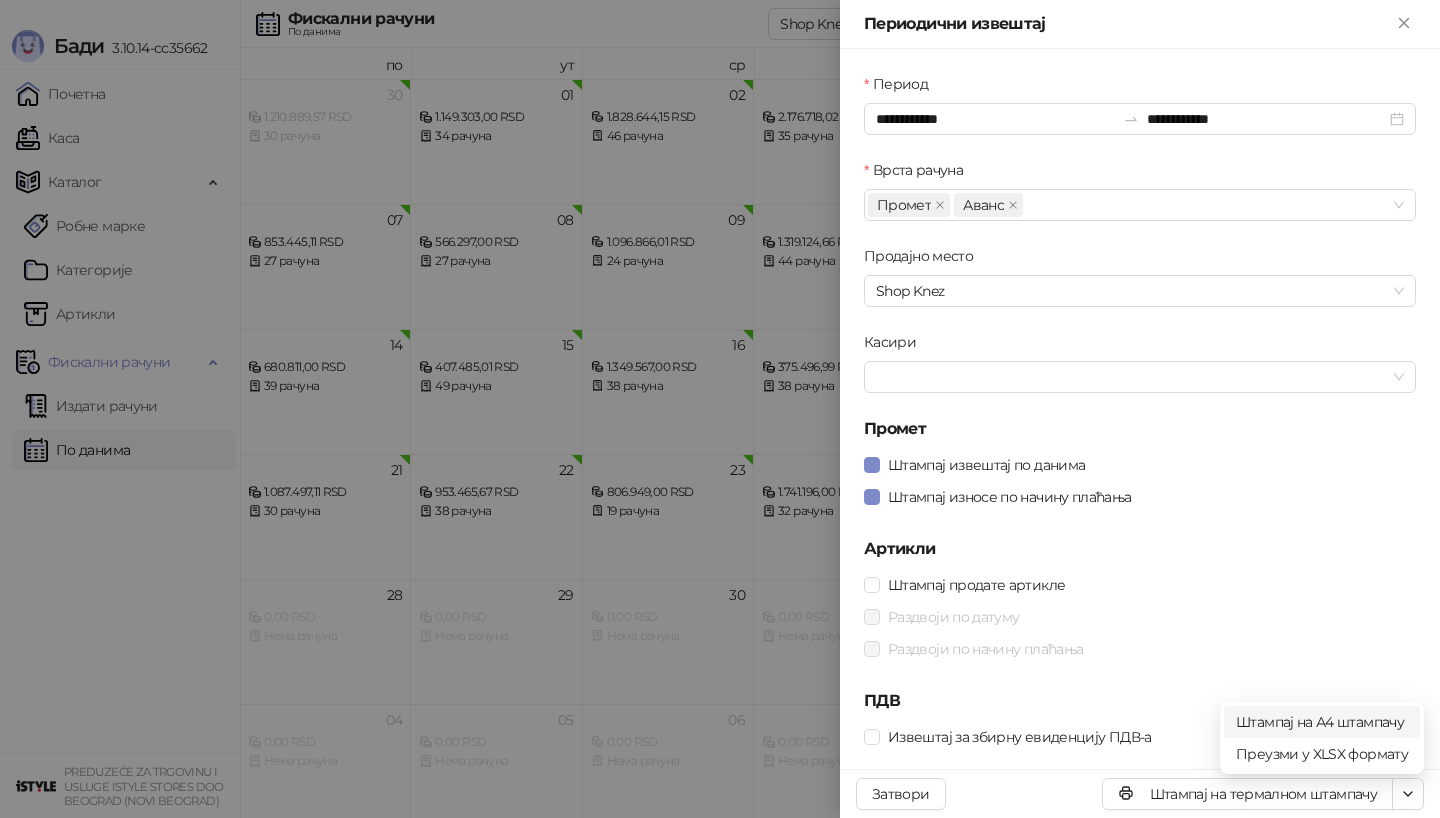 click on "Штампај на А4 штампачу" at bounding box center (1322, 722) 